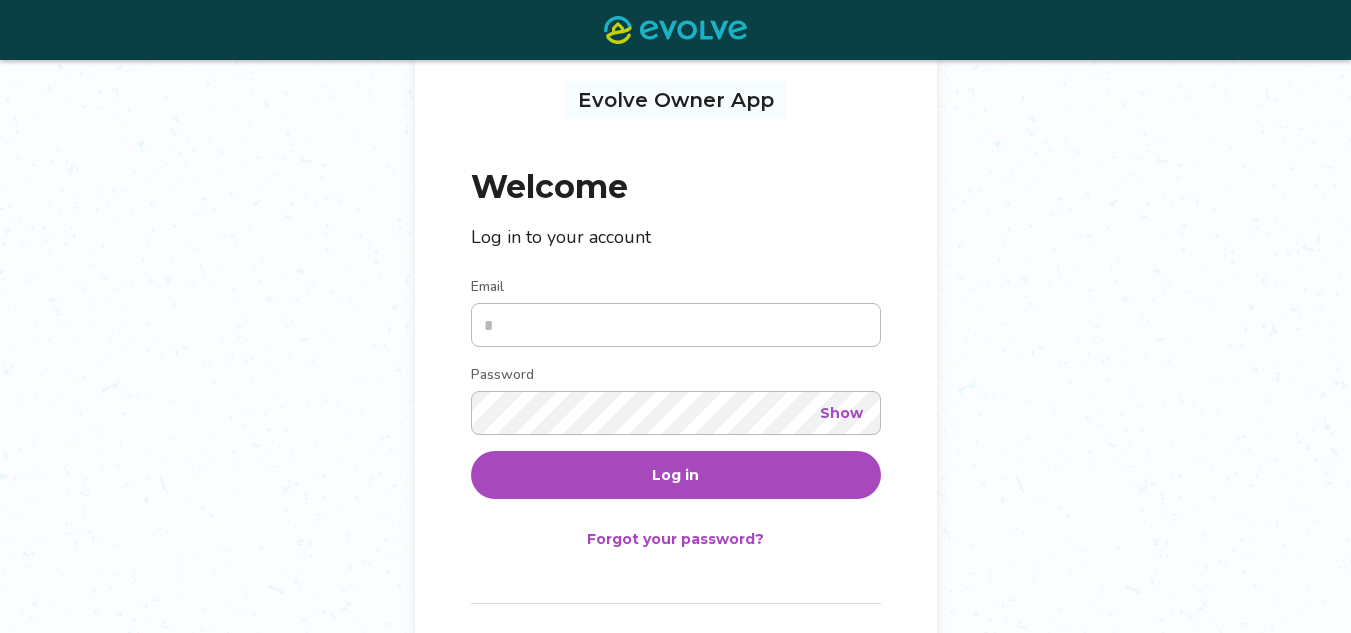 scroll, scrollTop: 100, scrollLeft: 0, axis: vertical 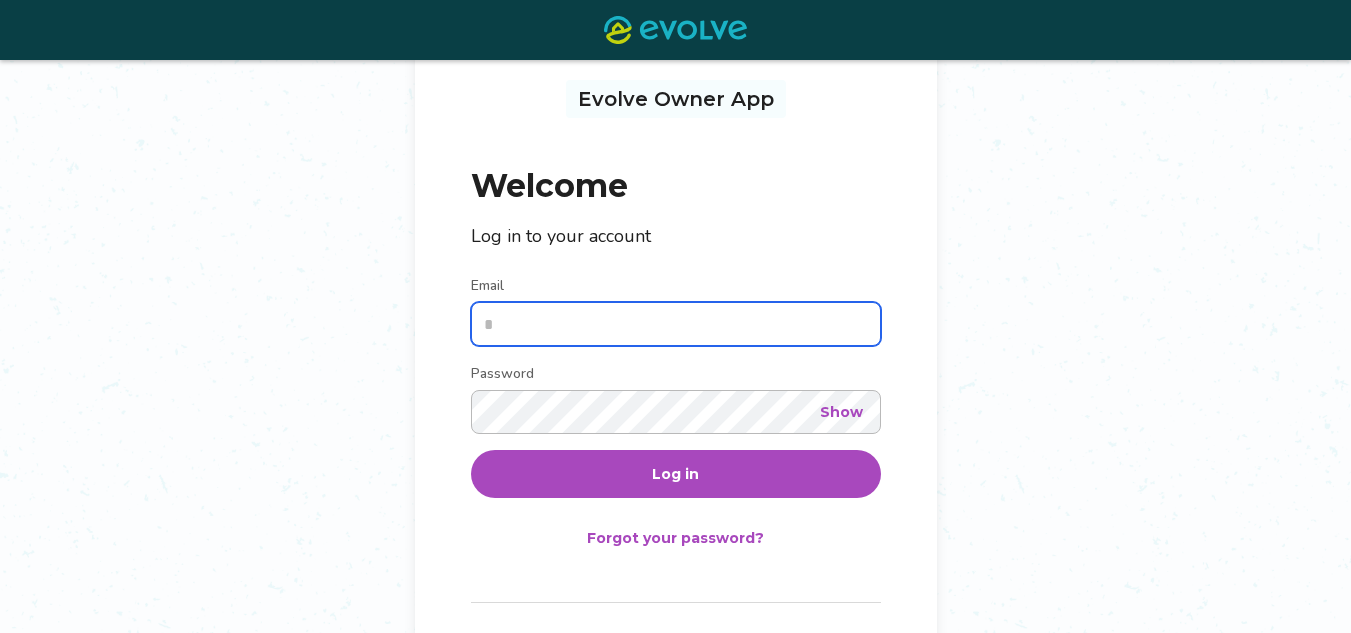 click on "Email" at bounding box center (676, 324) 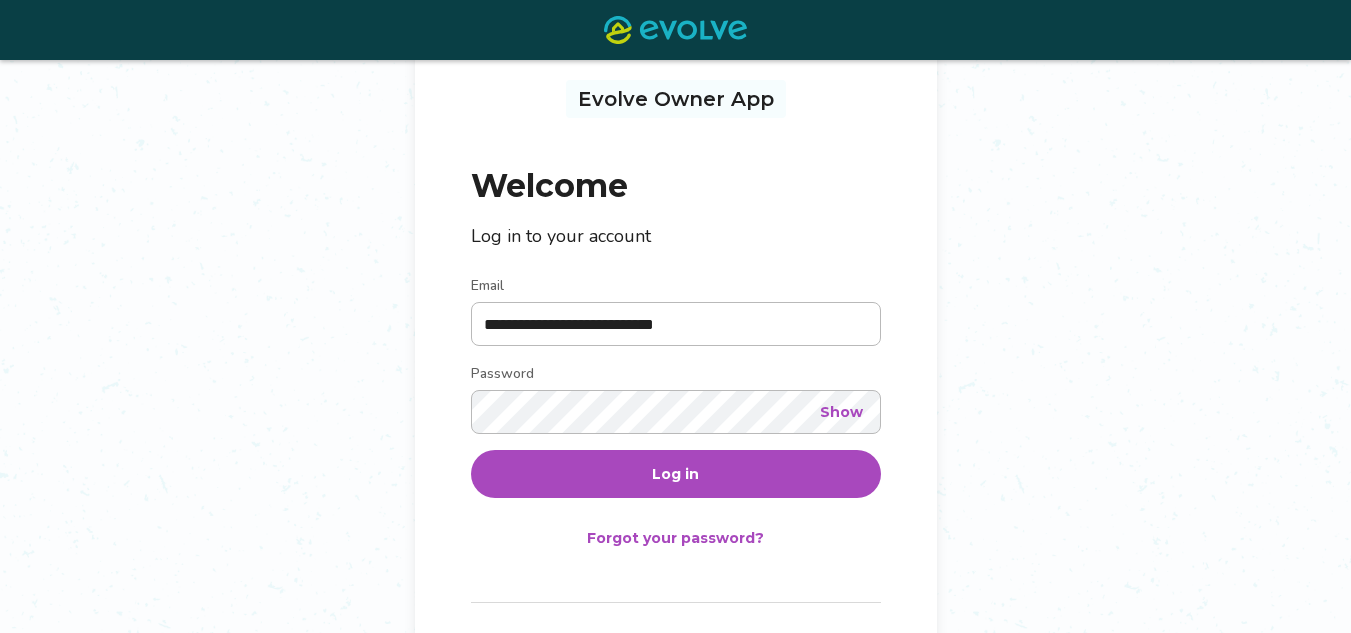 click on "Log in" at bounding box center [675, 474] 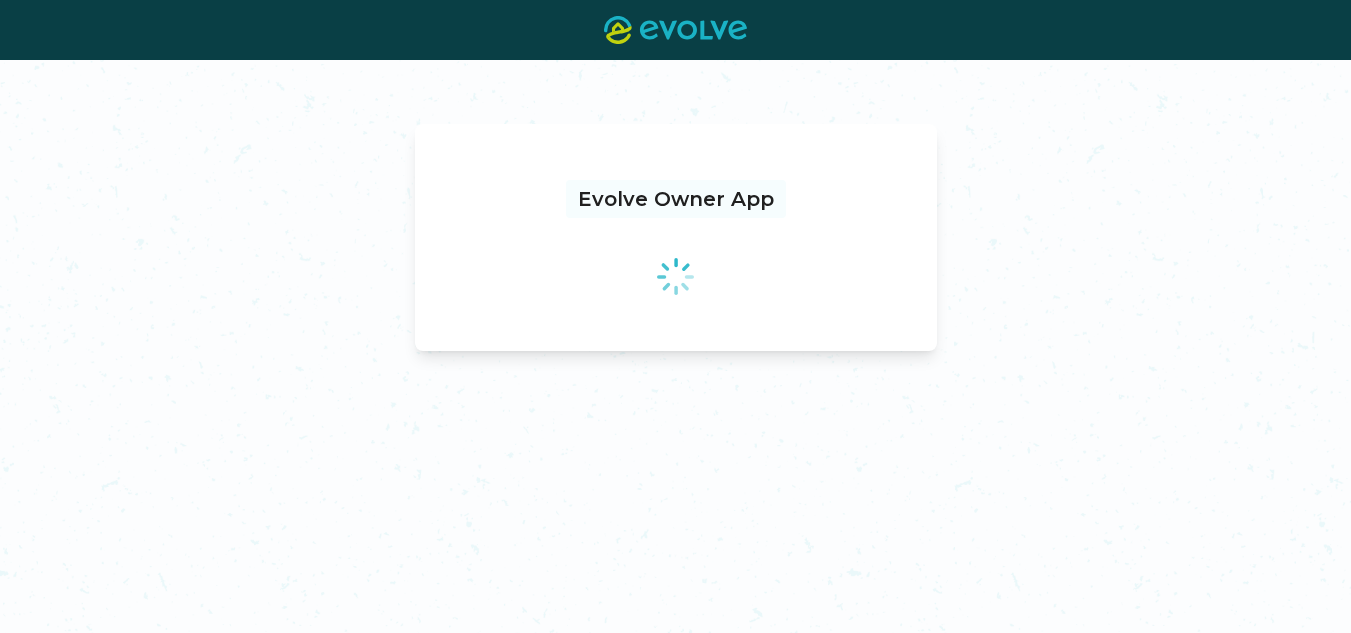 scroll, scrollTop: 0, scrollLeft: 0, axis: both 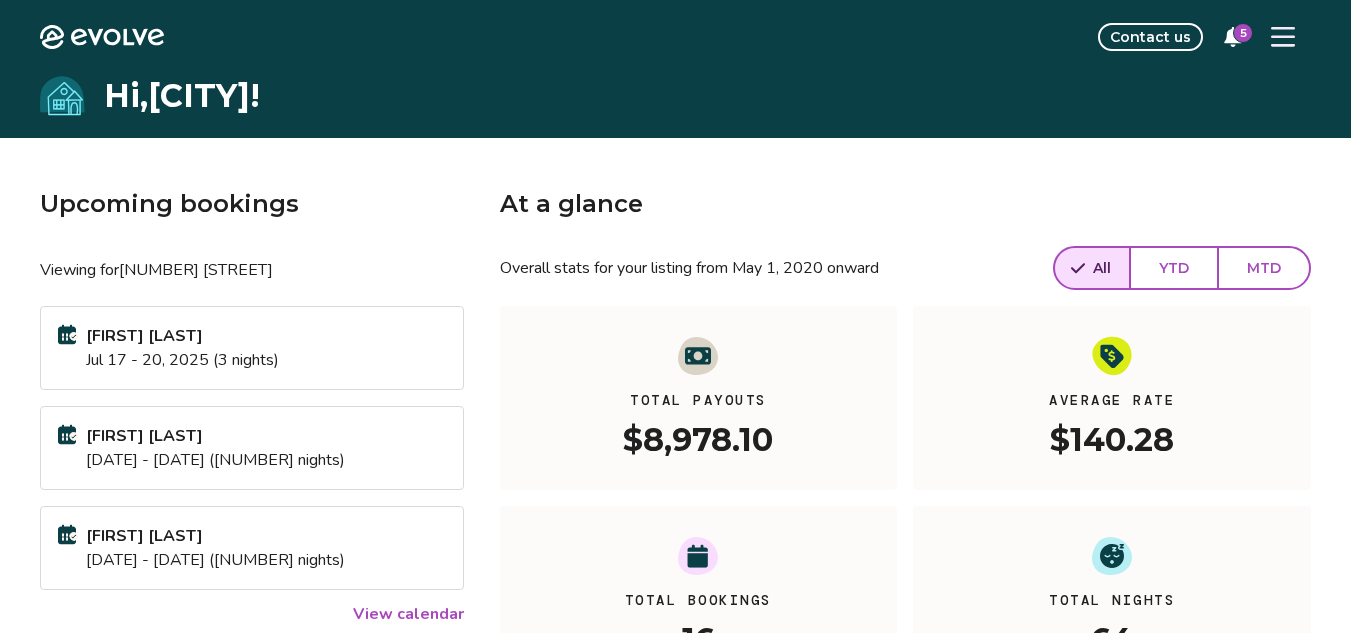 click on "5" at bounding box center [1243, 33] 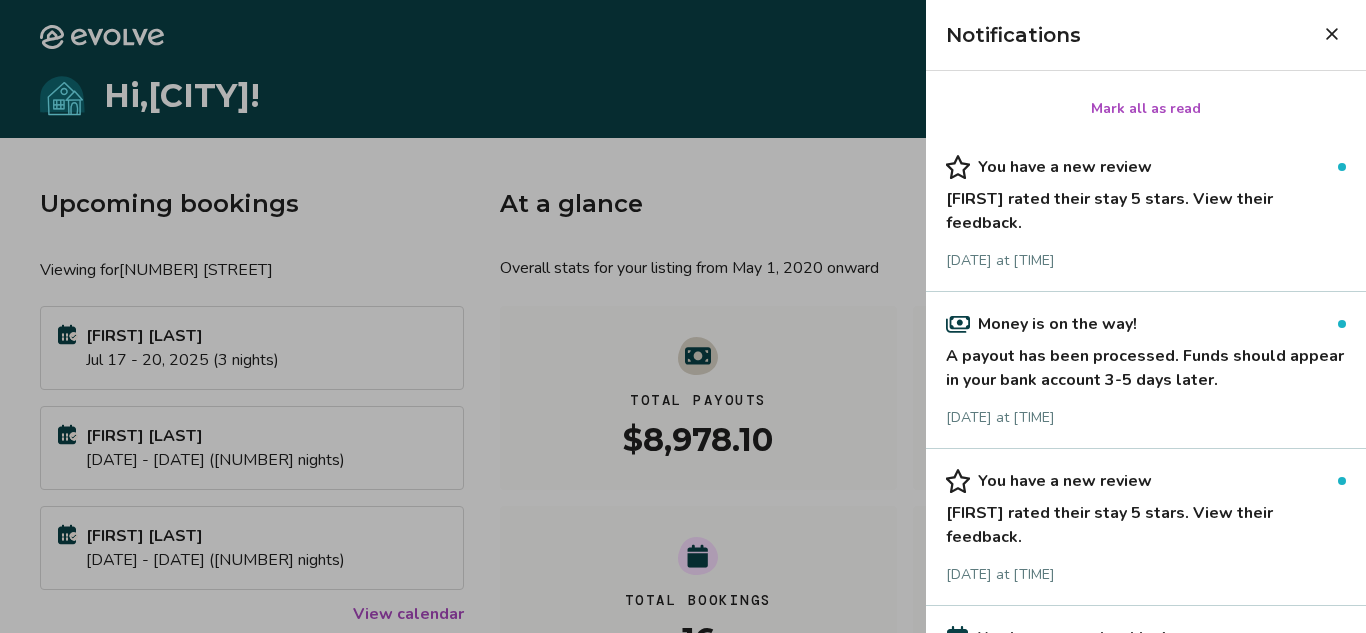 click on "[FIRST] rated their stay 5 stars. View their feedback." at bounding box center [1146, 207] 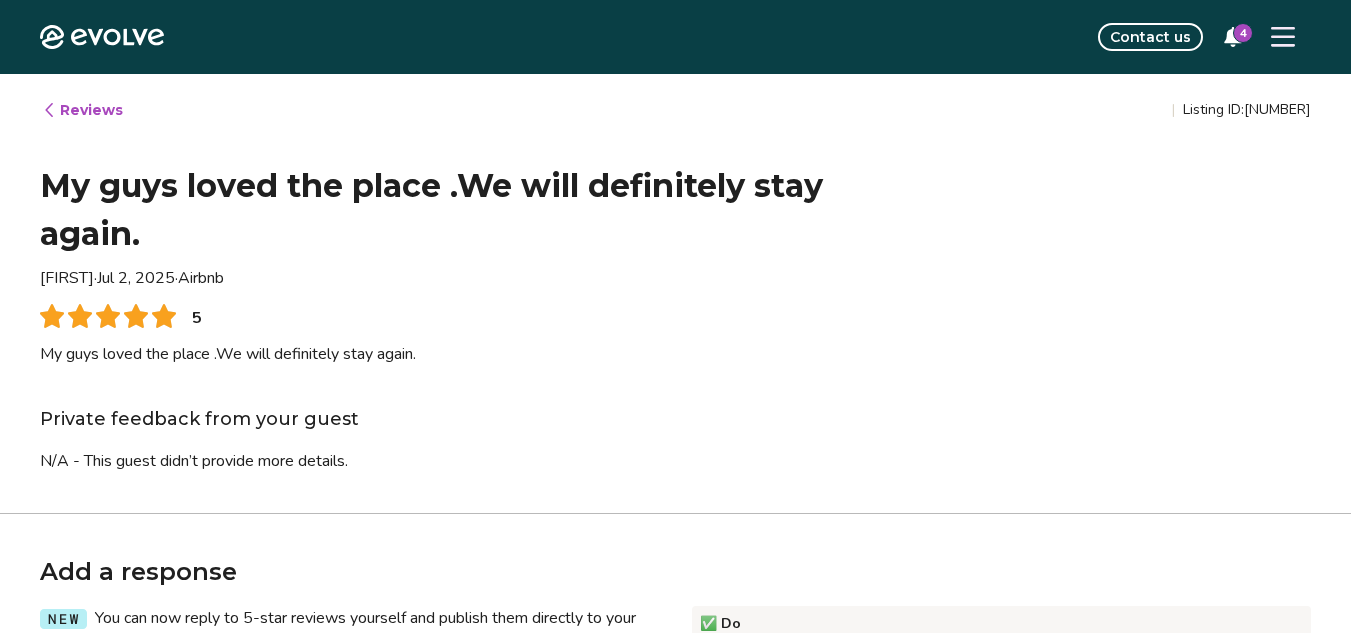 type on "*" 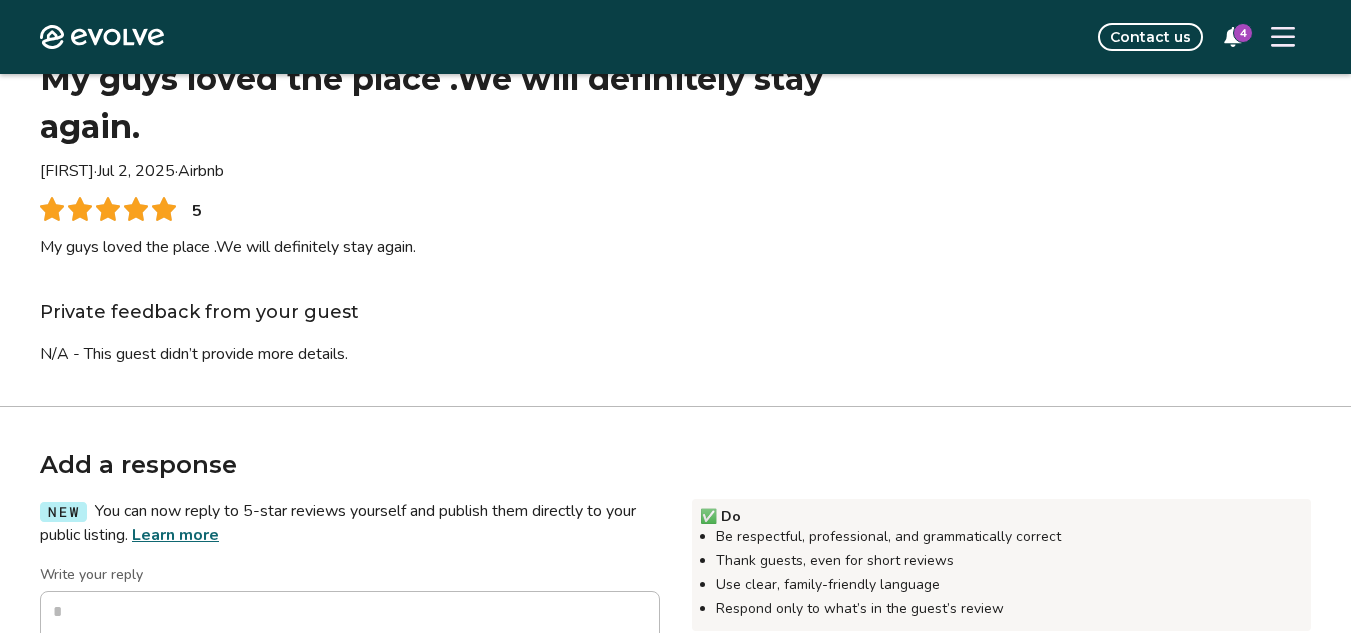scroll, scrollTop: 200, scrollLeft: 0, axis: vertical 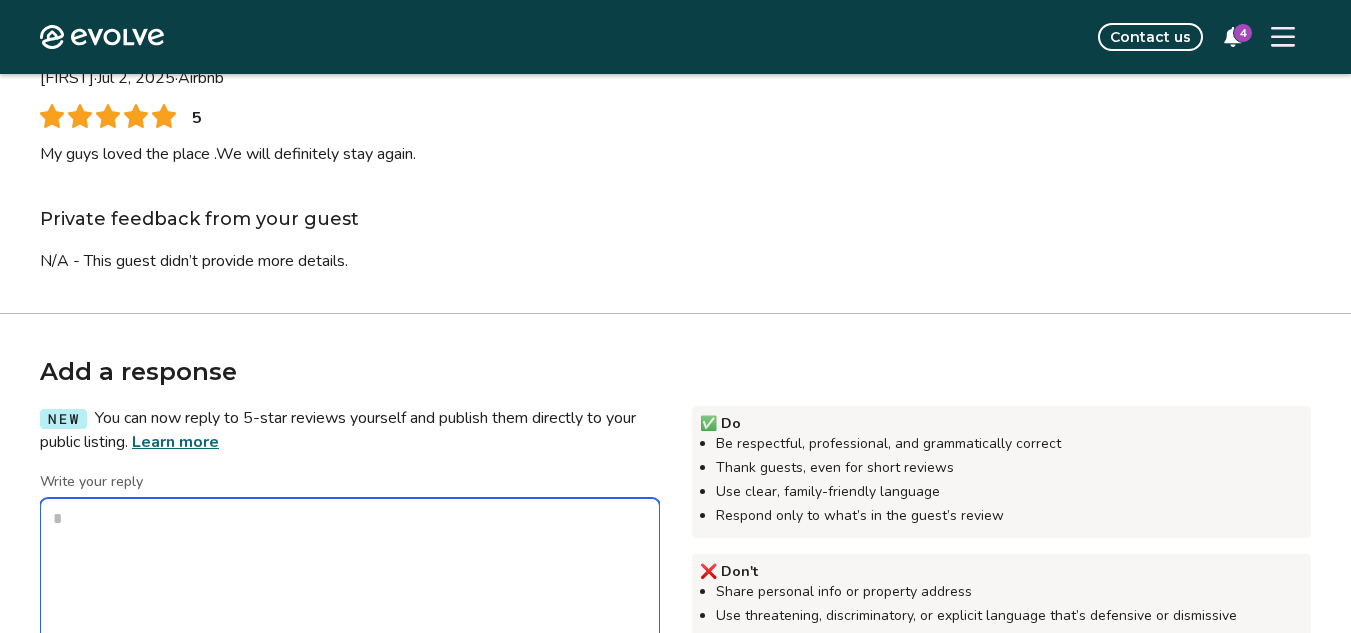 click on "Write your reply" at bounding box center (350, 598) 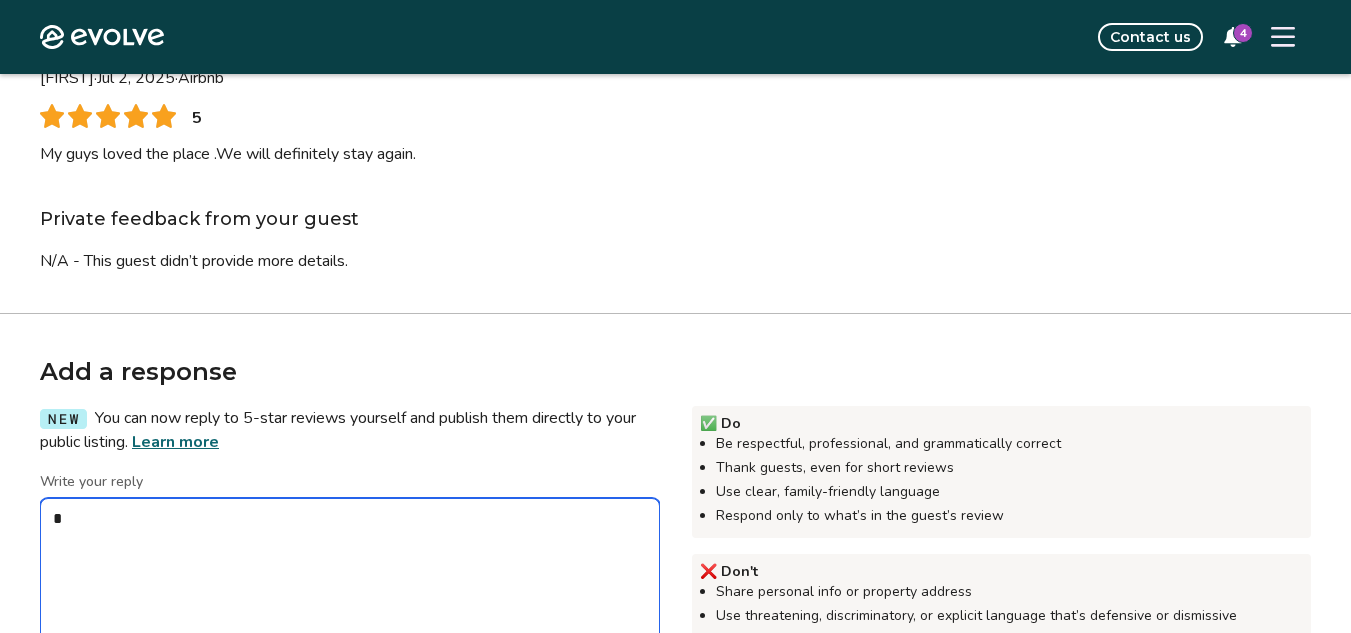 type on "*" 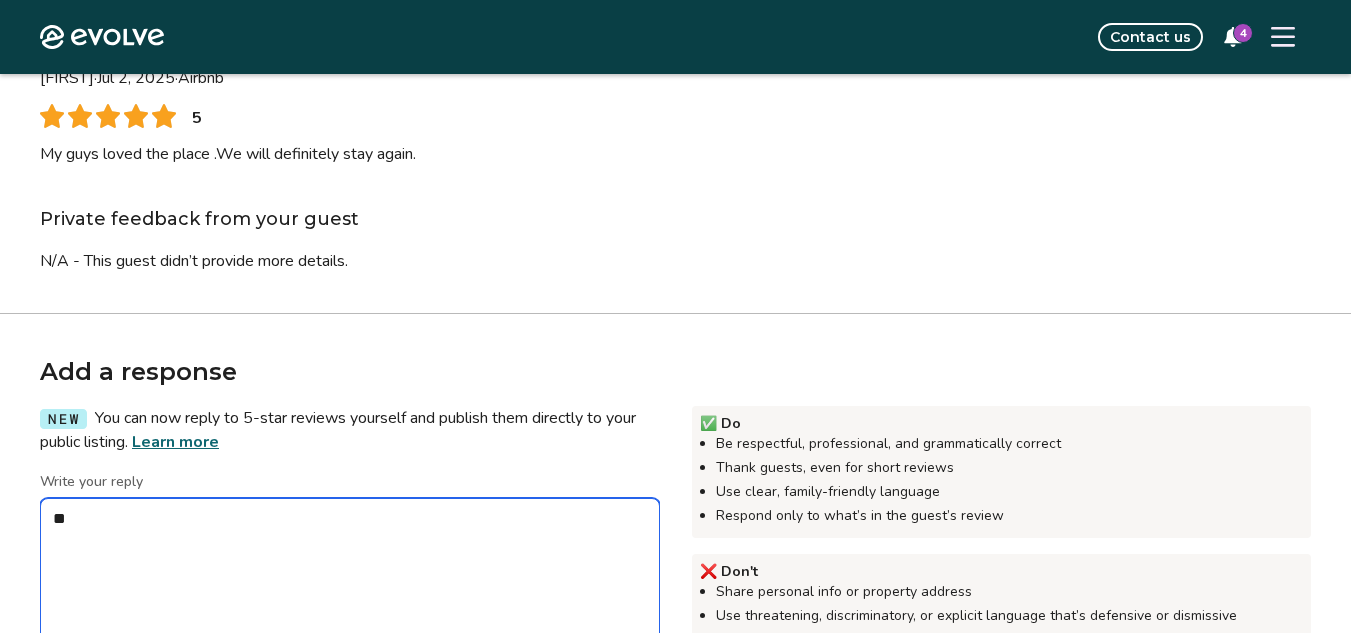 type on "*" 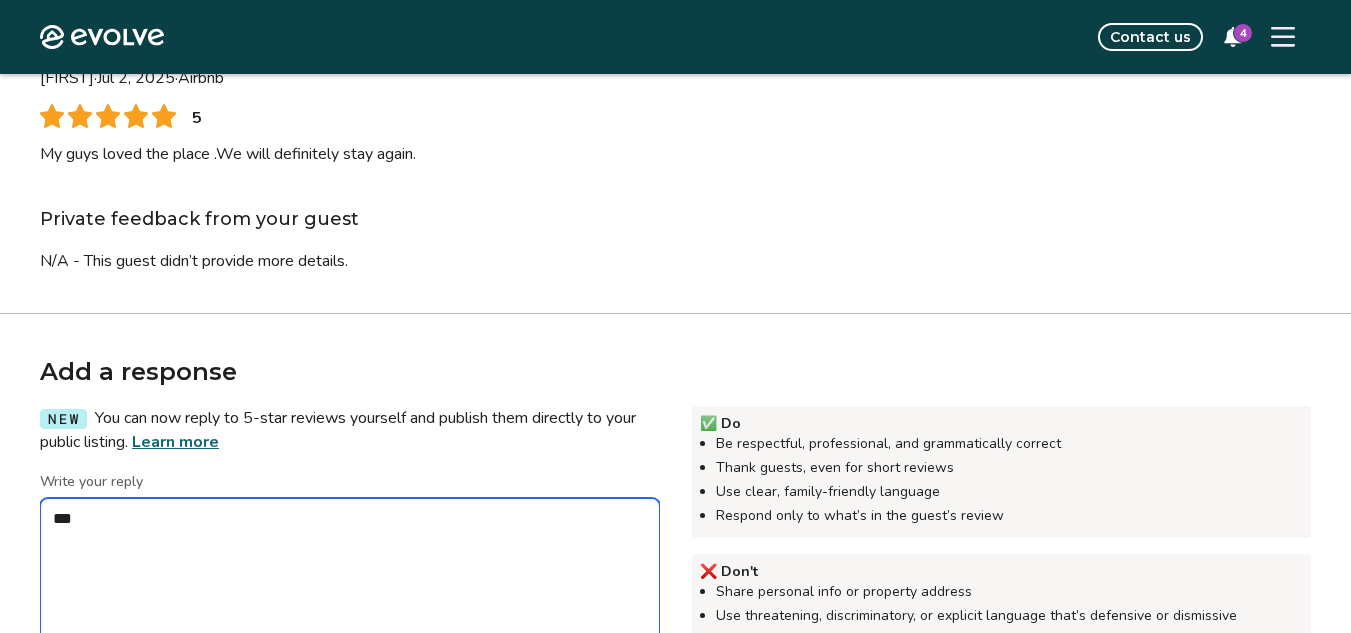 type on "*" 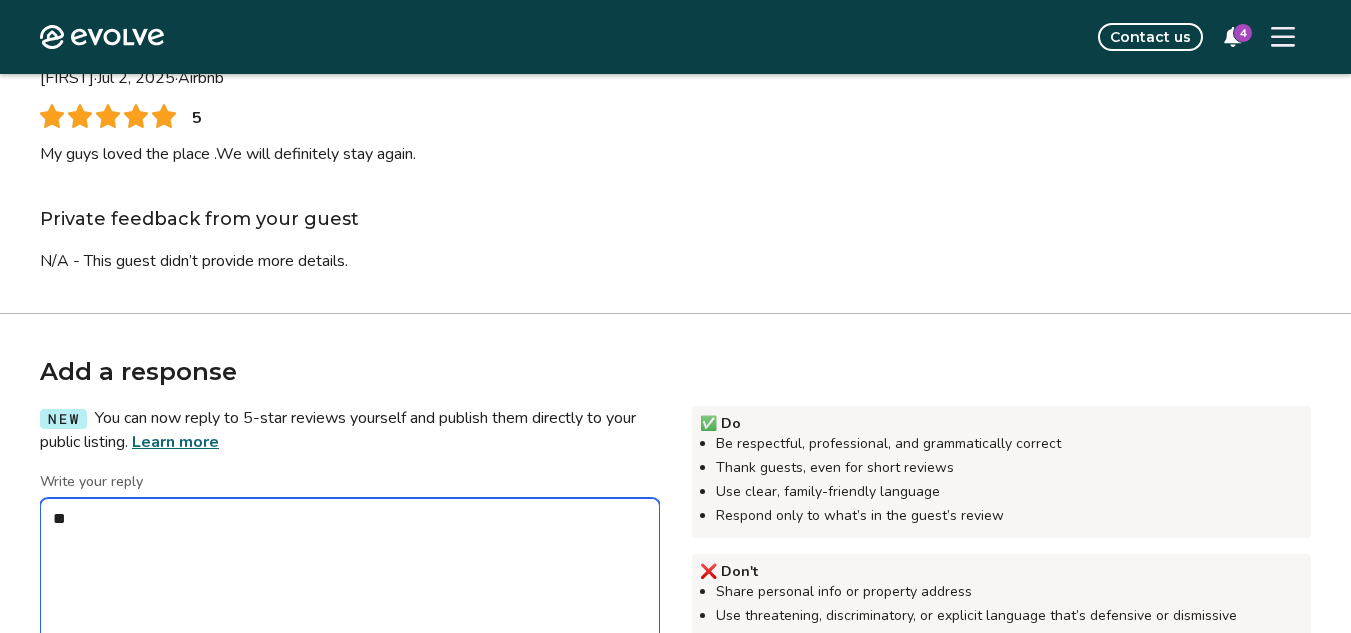 type on "*" 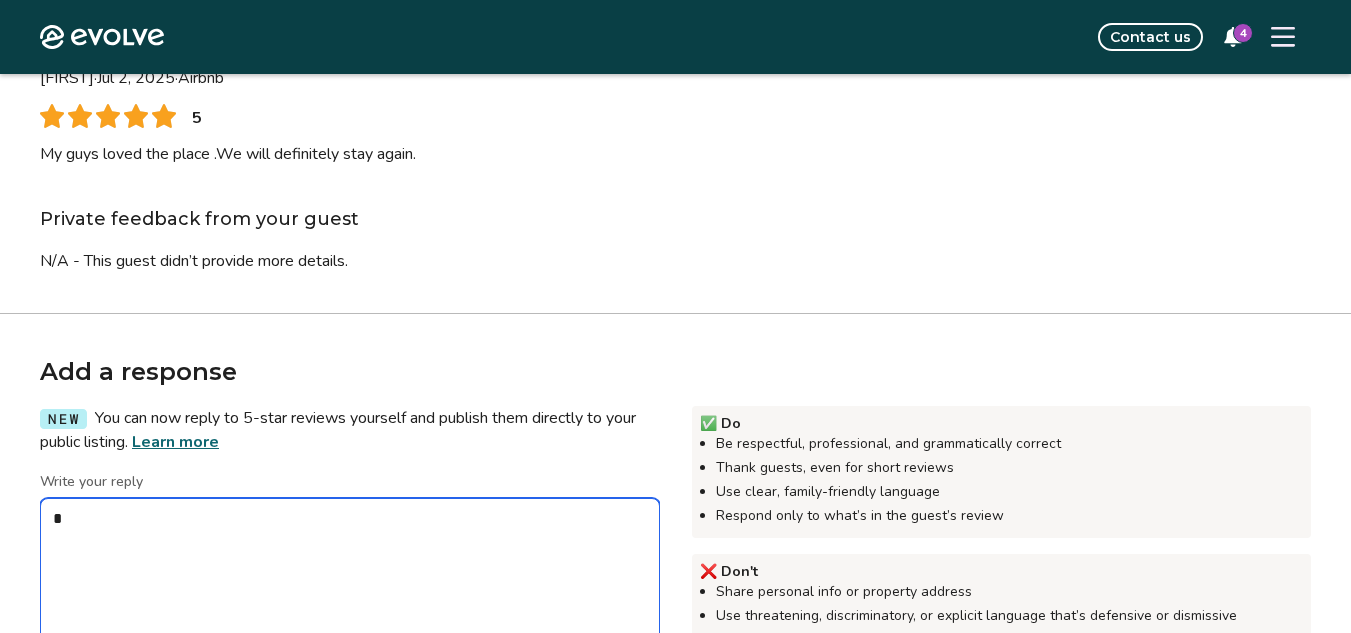 type on "*" 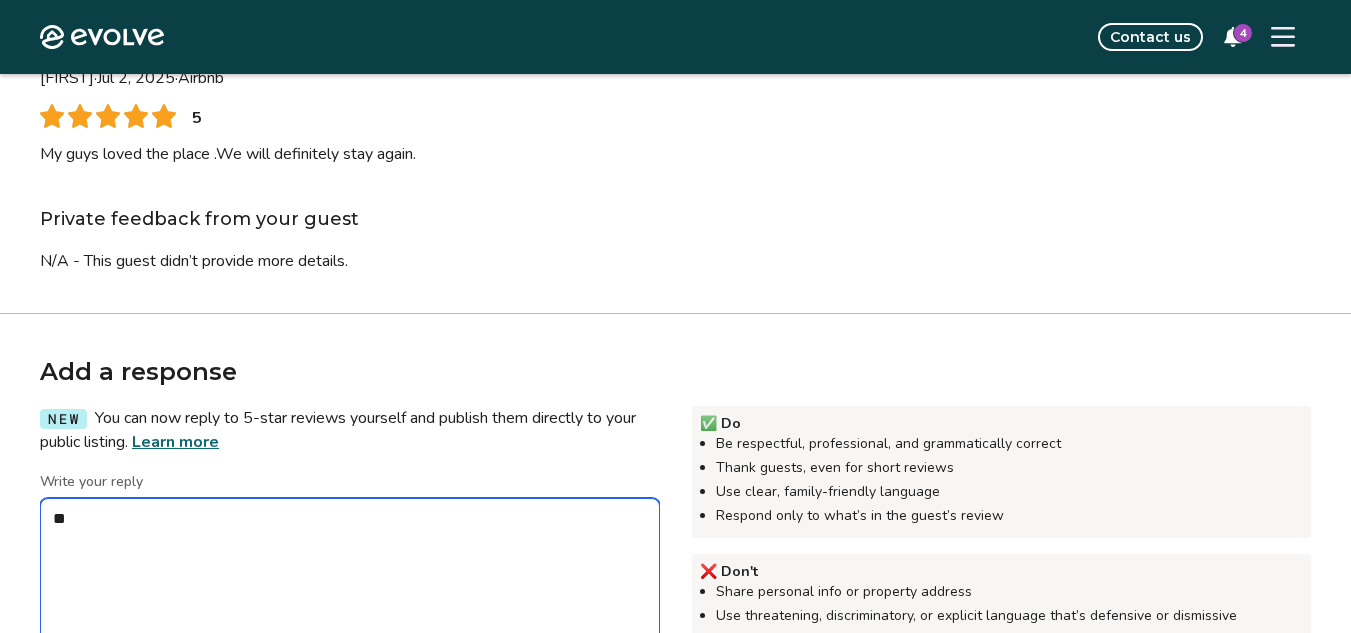 type on "*" 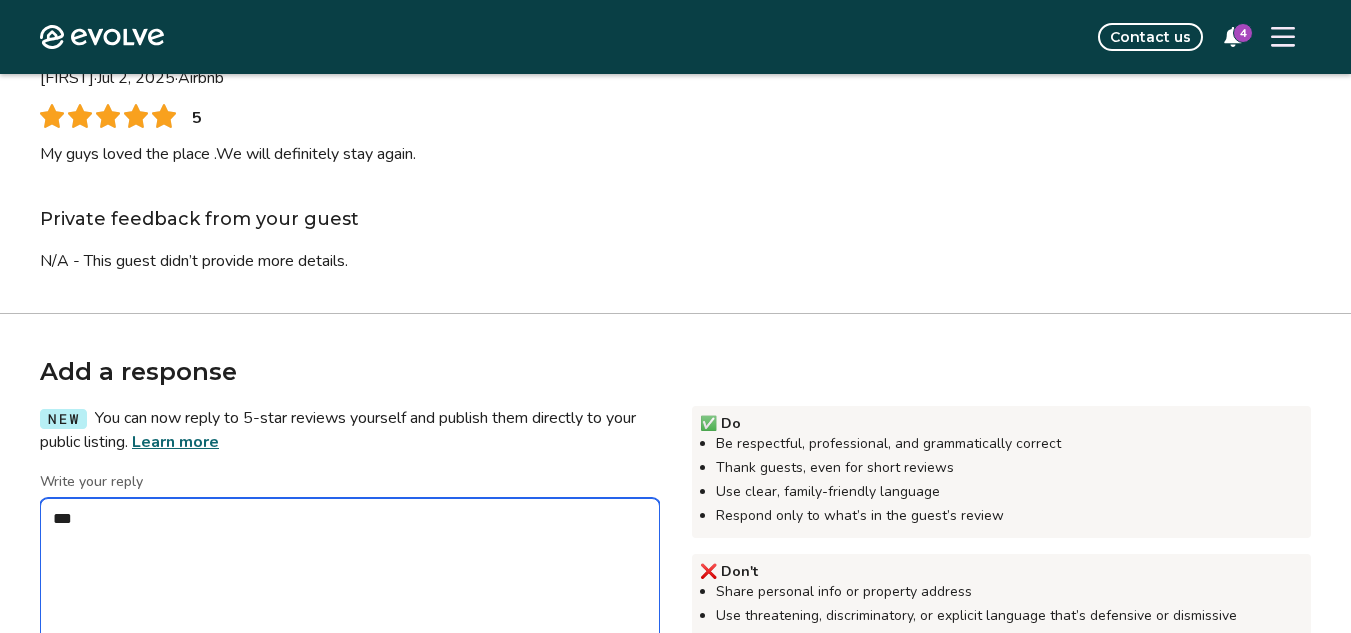 type on "****" 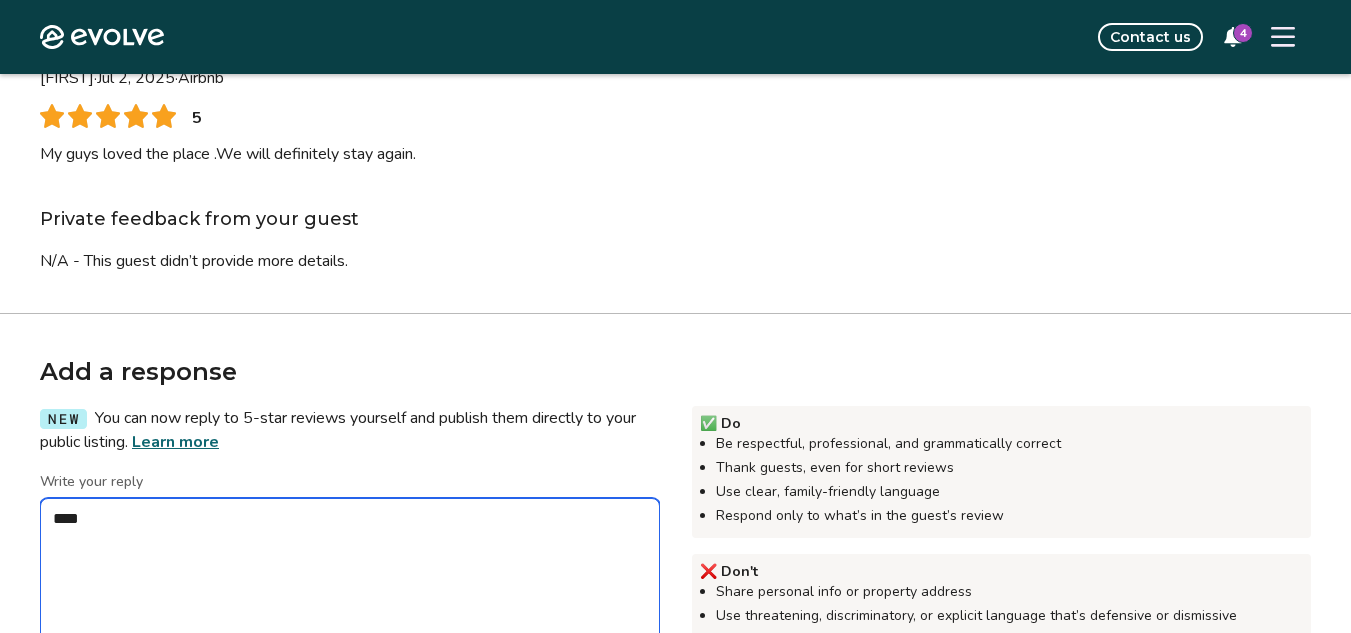 type on "*" 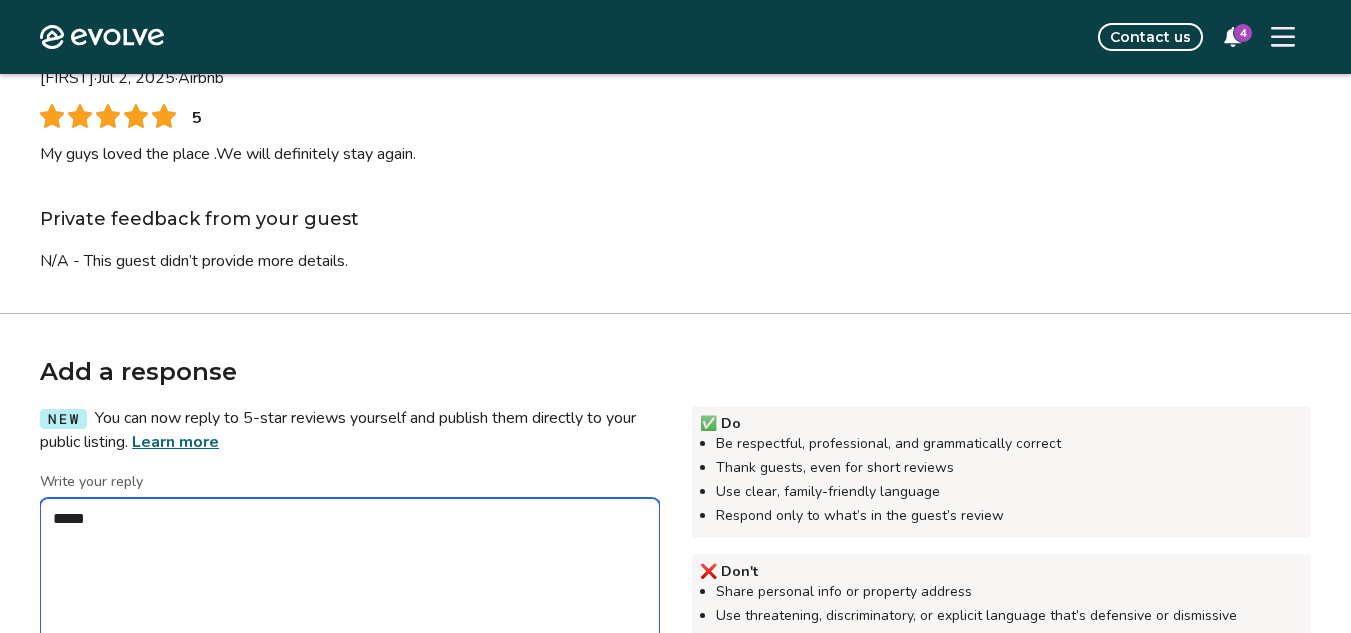 type on "*" 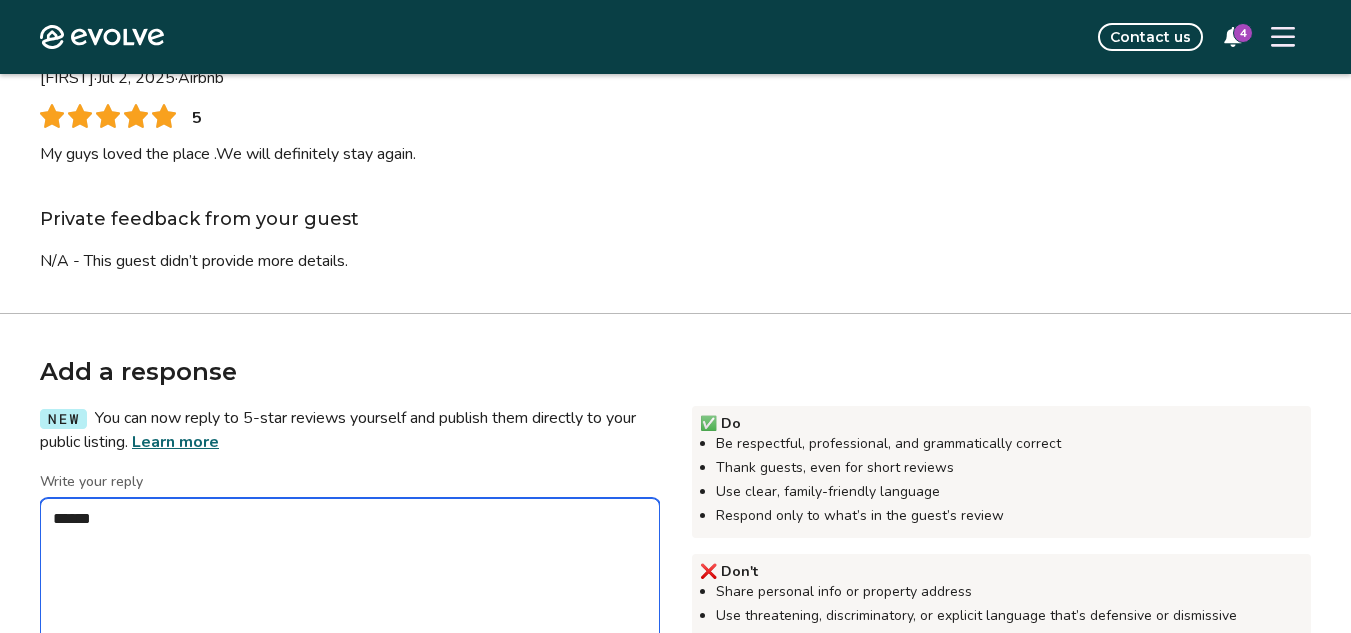 type on "******" 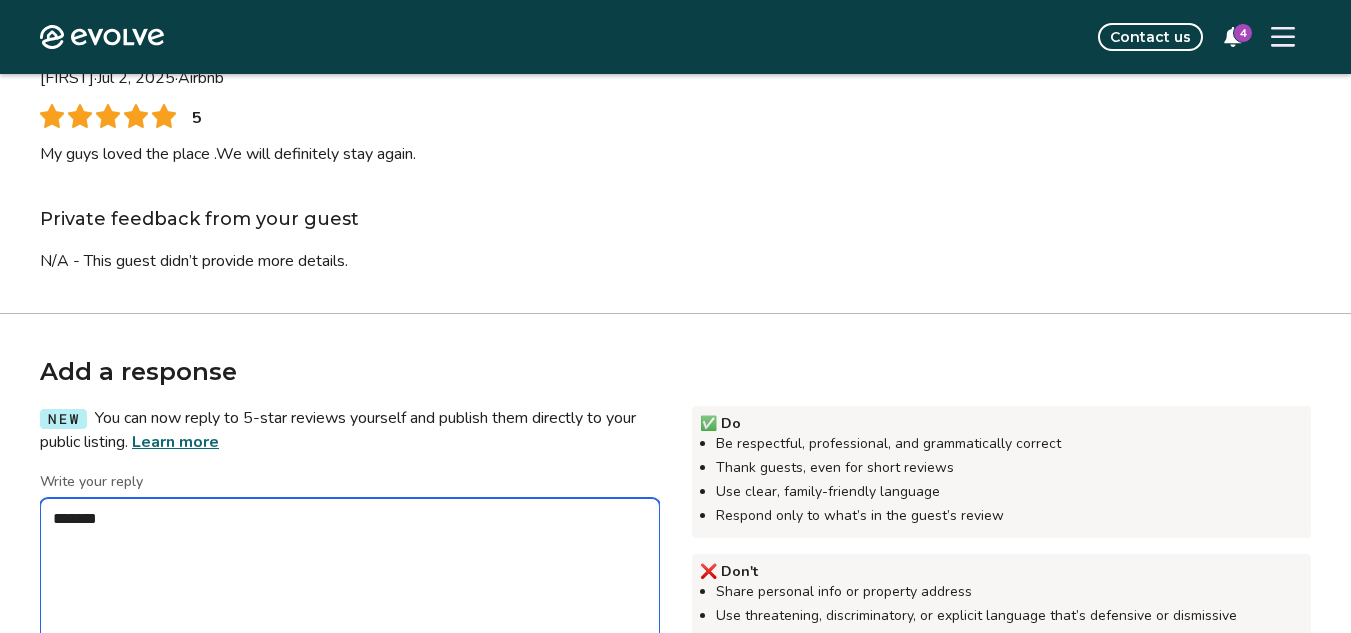 type on "*" 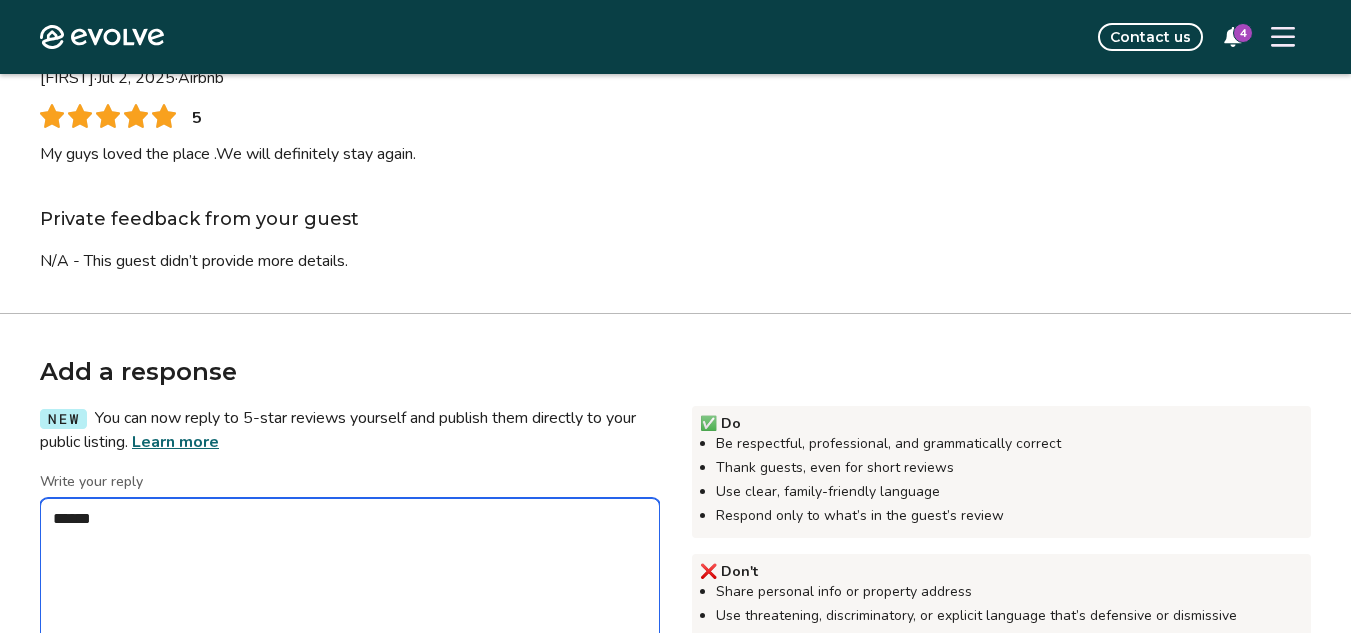 type on "*" 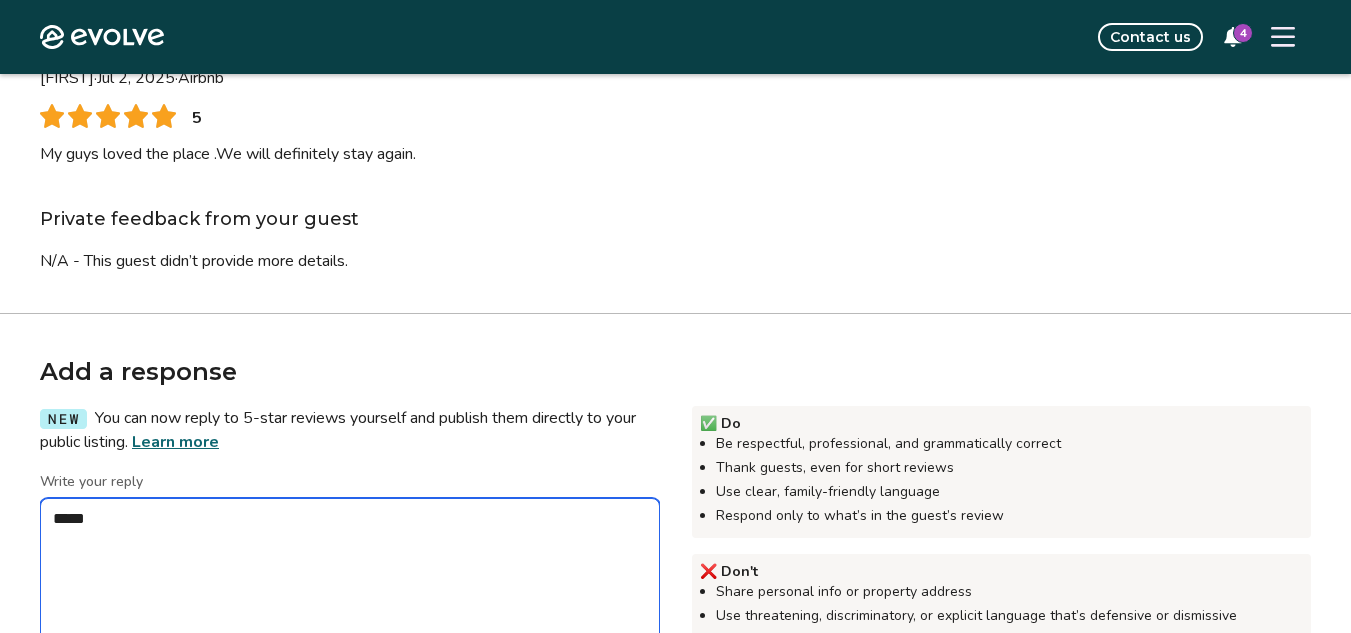 type on "*" 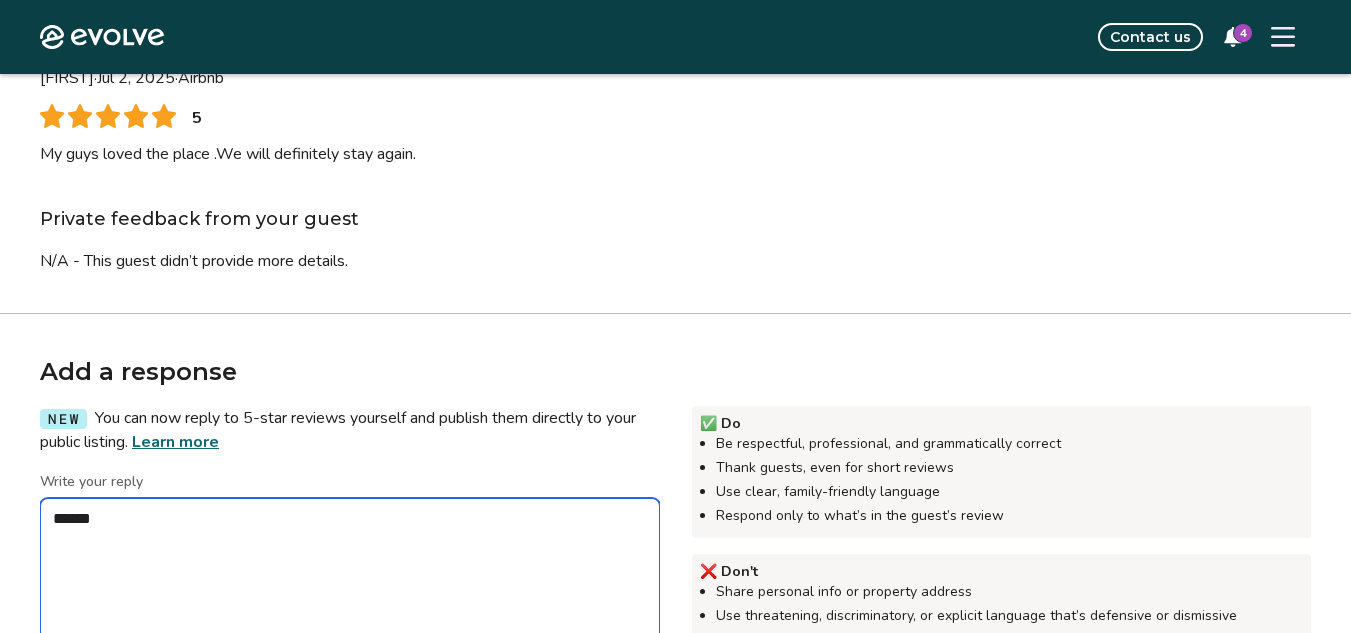 type on "*" 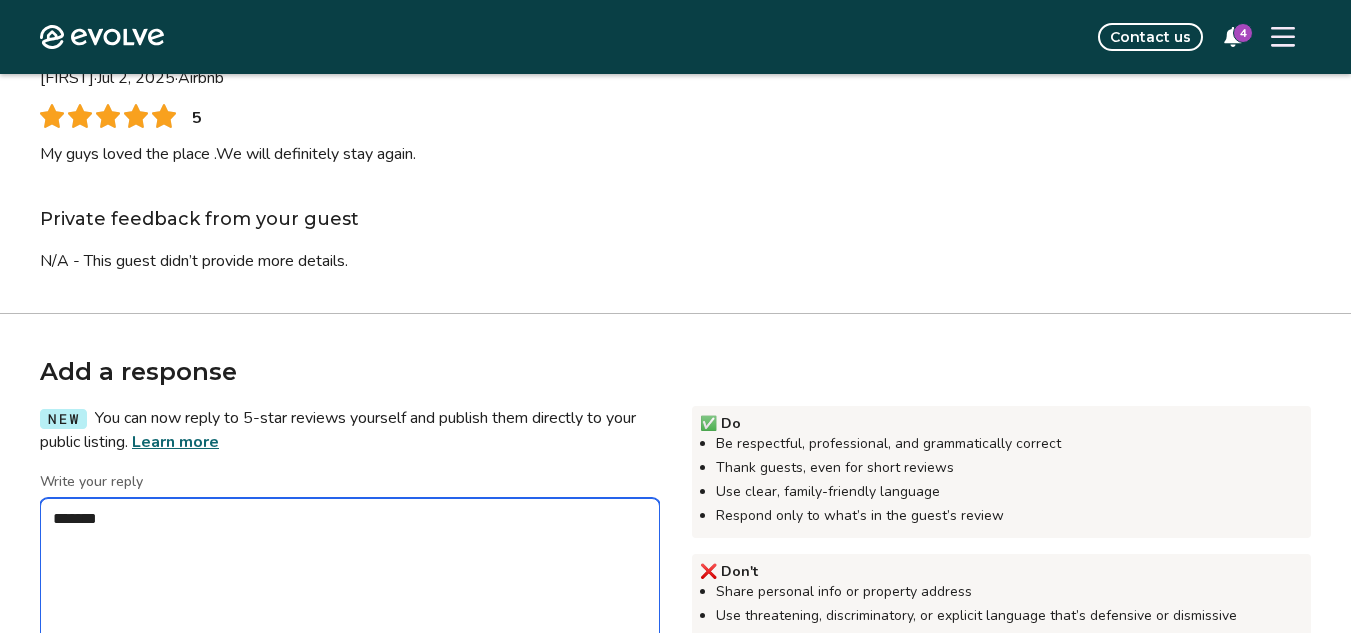 type on "*" 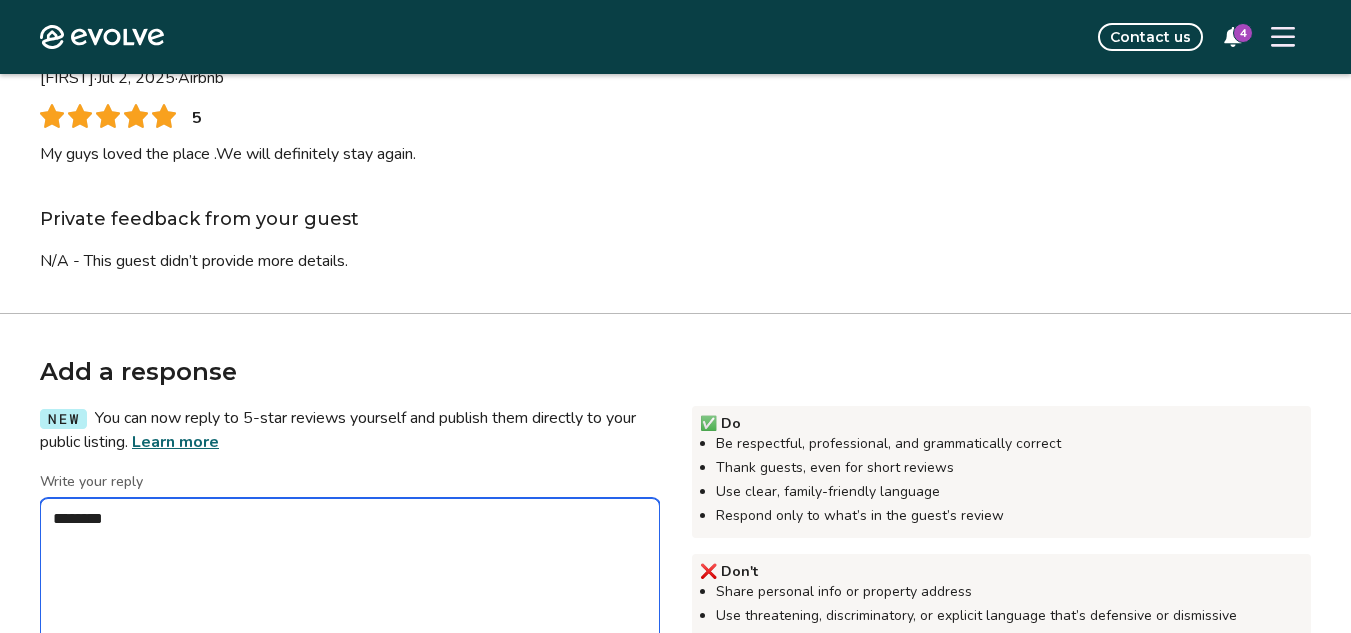 type on "*" 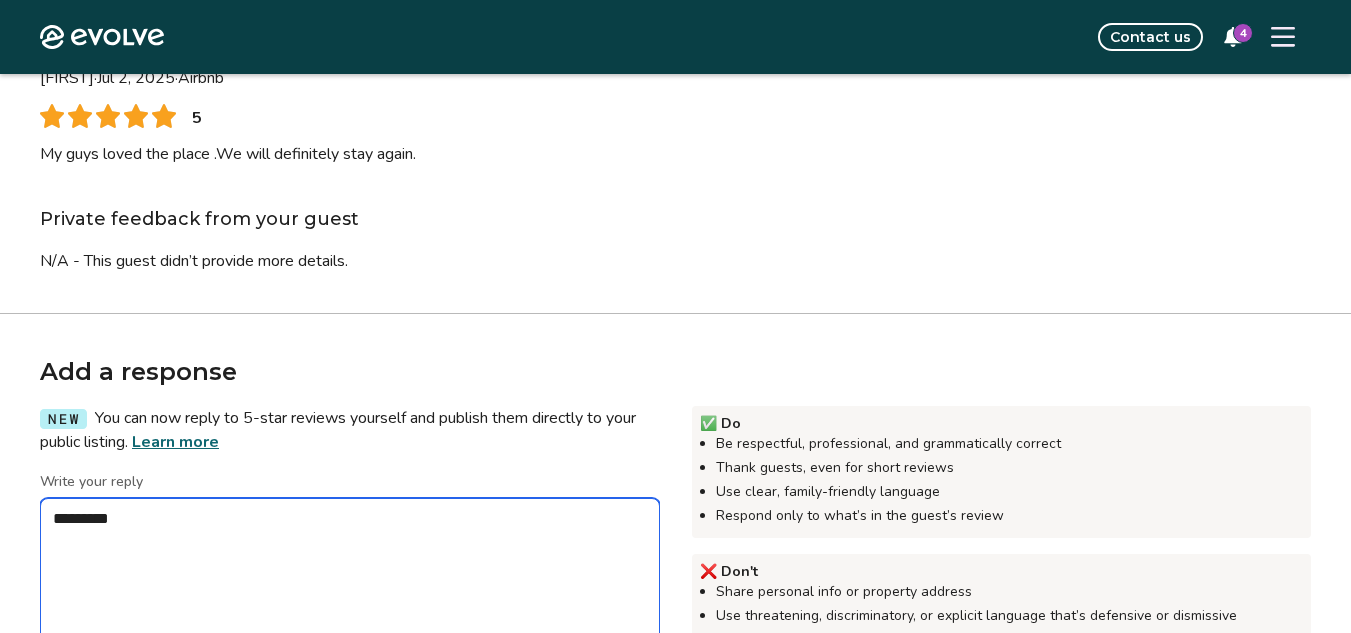 type on "*" 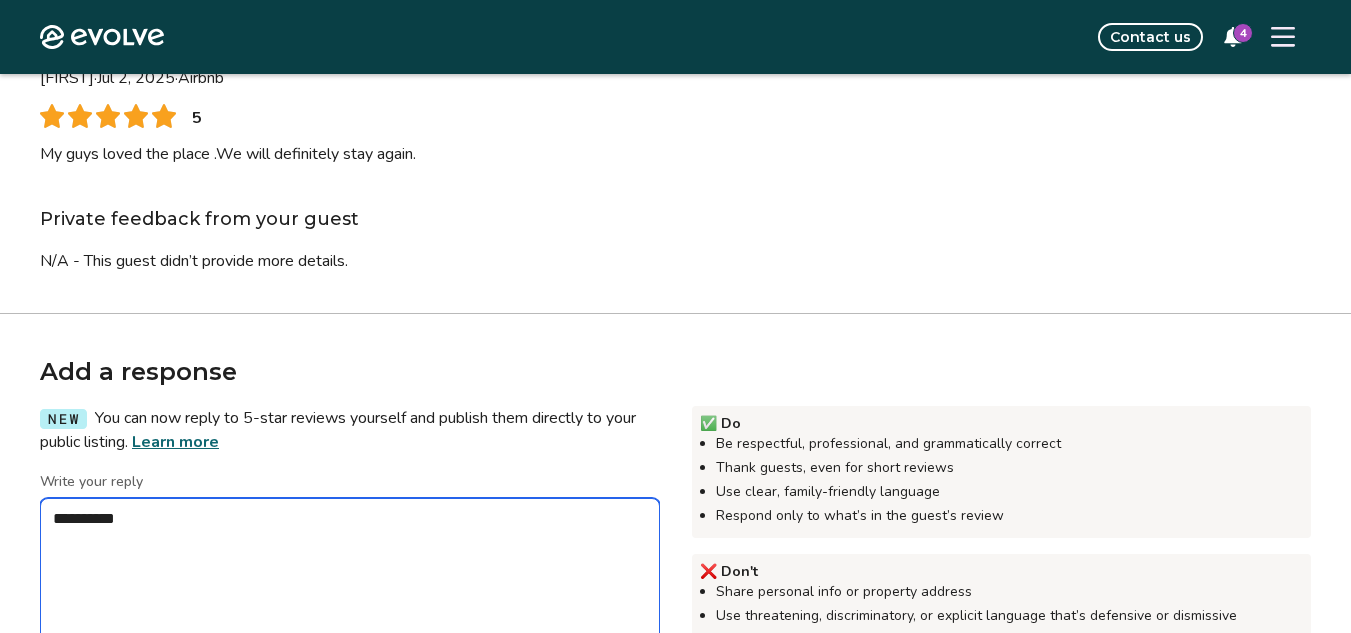 type on "*" 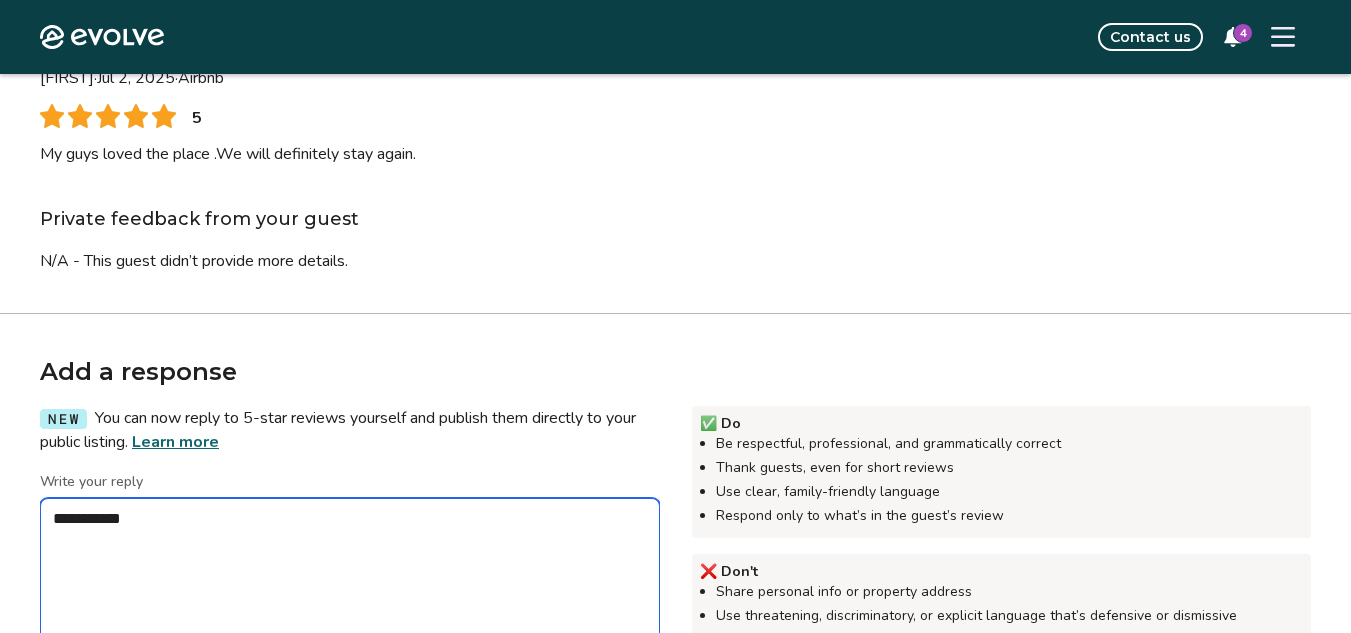 type on "*" 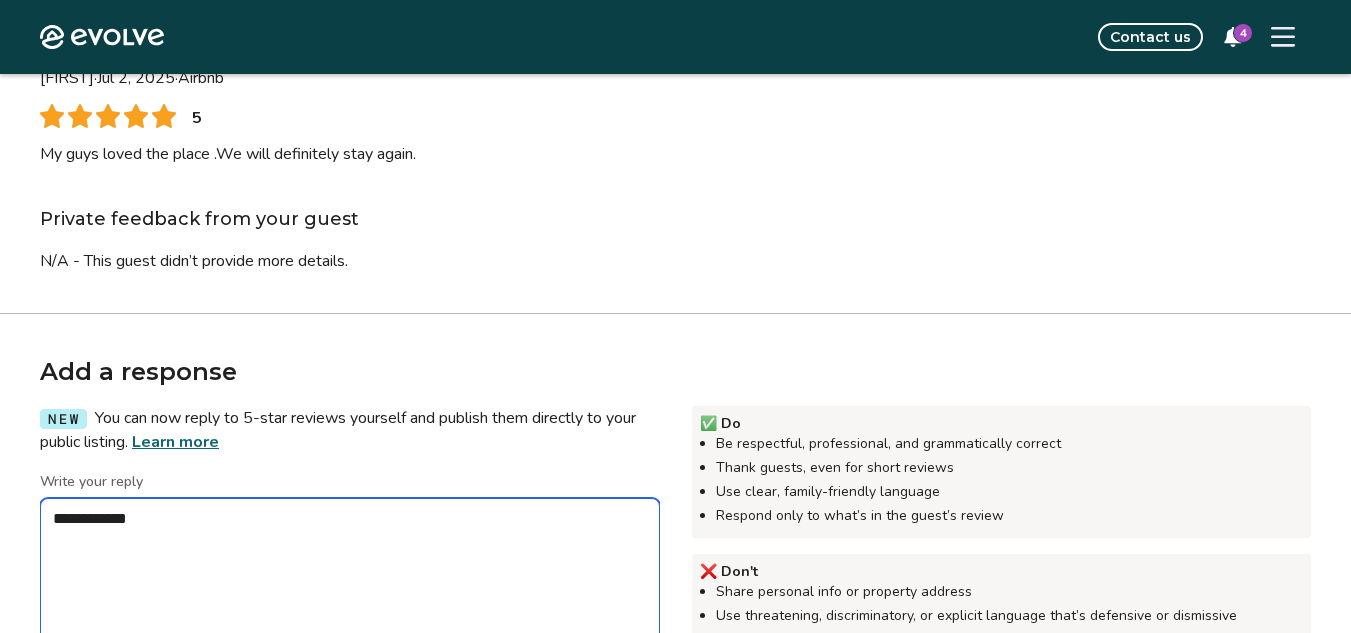 type on "**********" 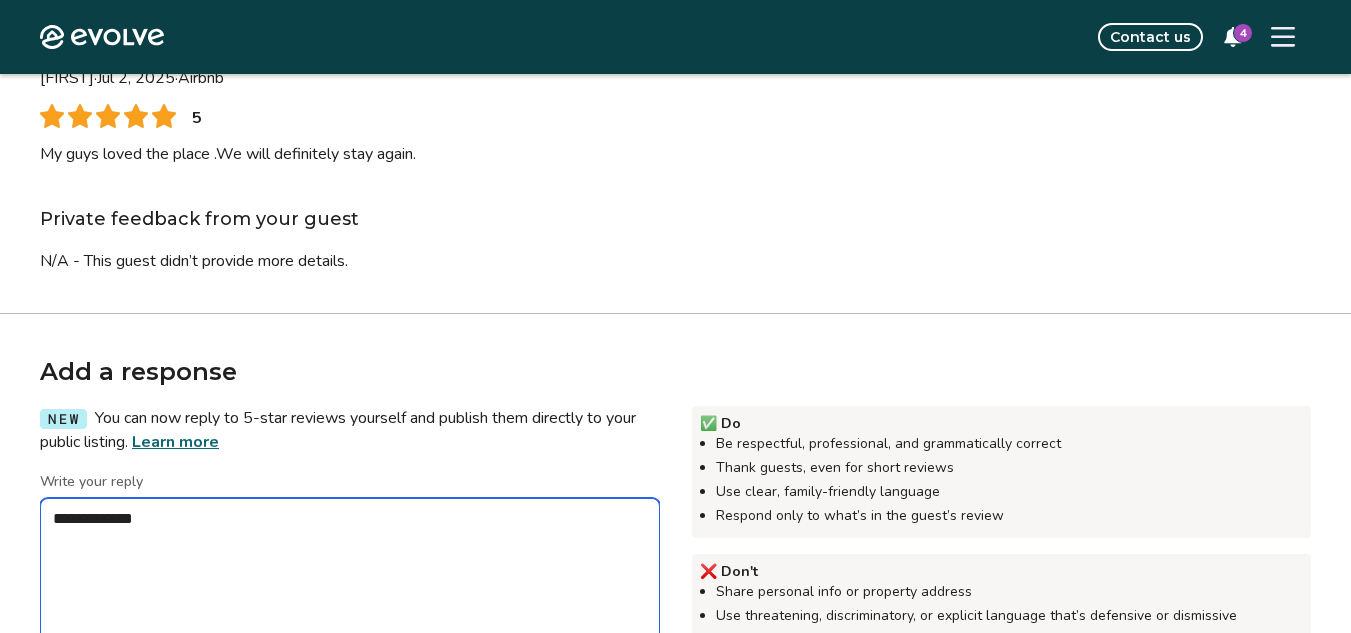 type on "*" 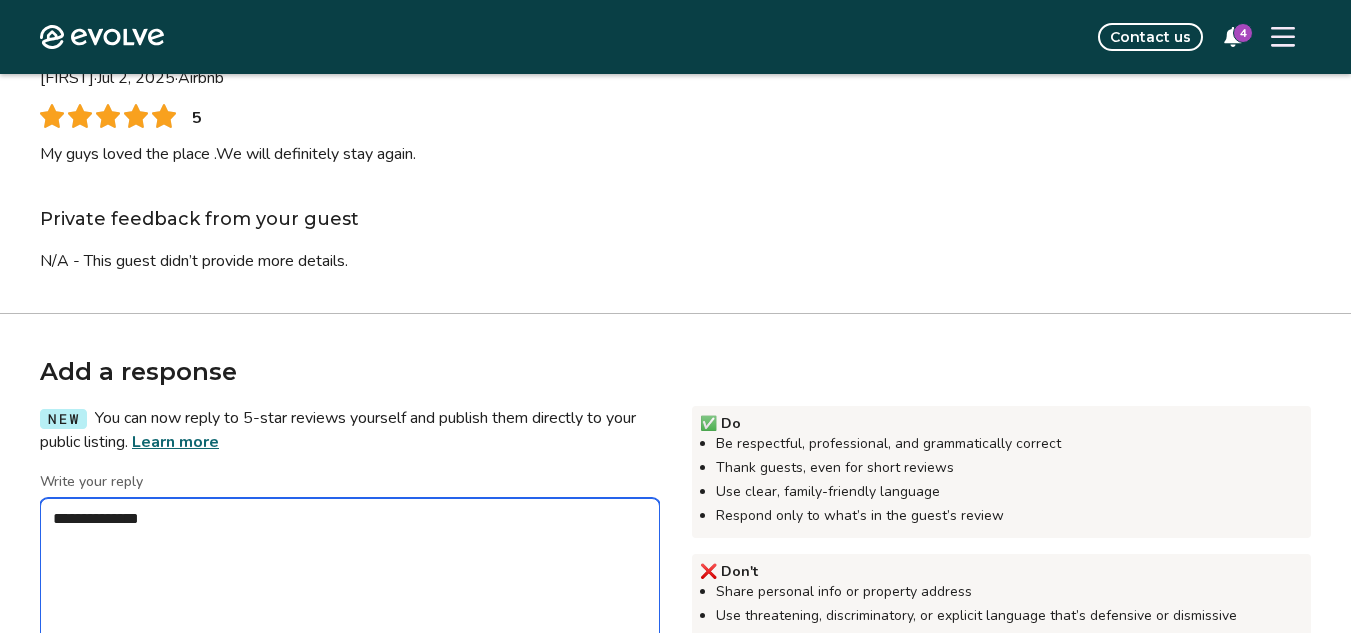 type on "*" 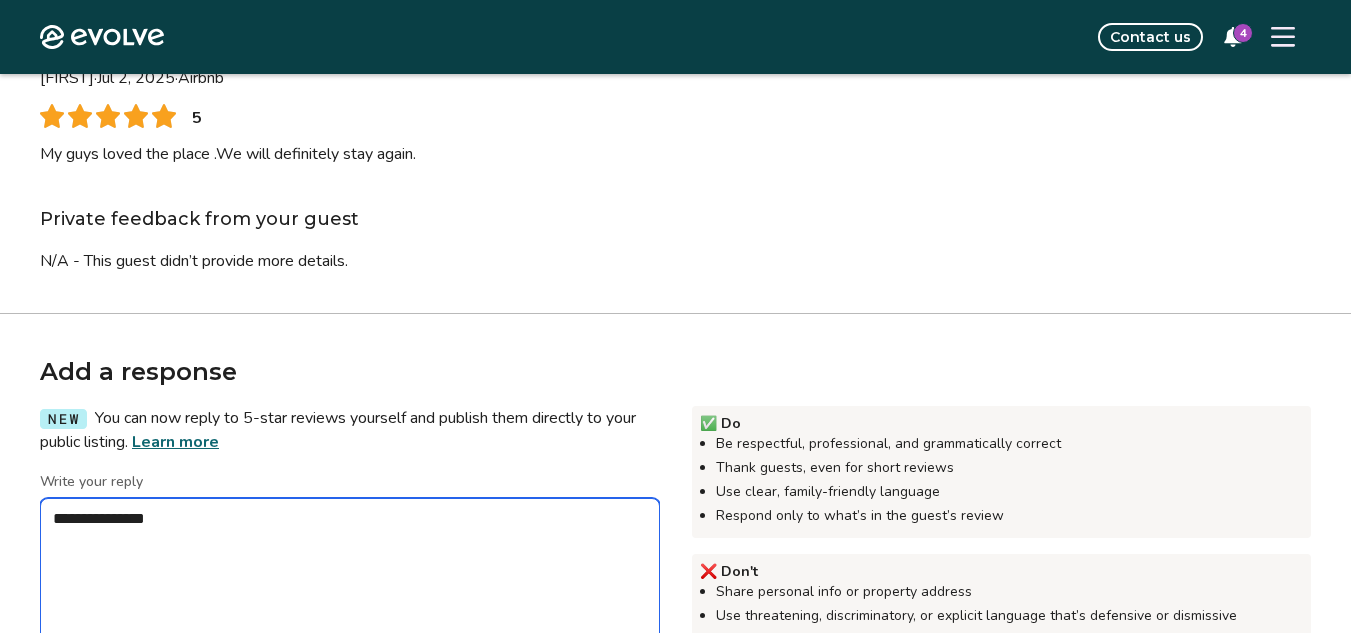 type on "*" 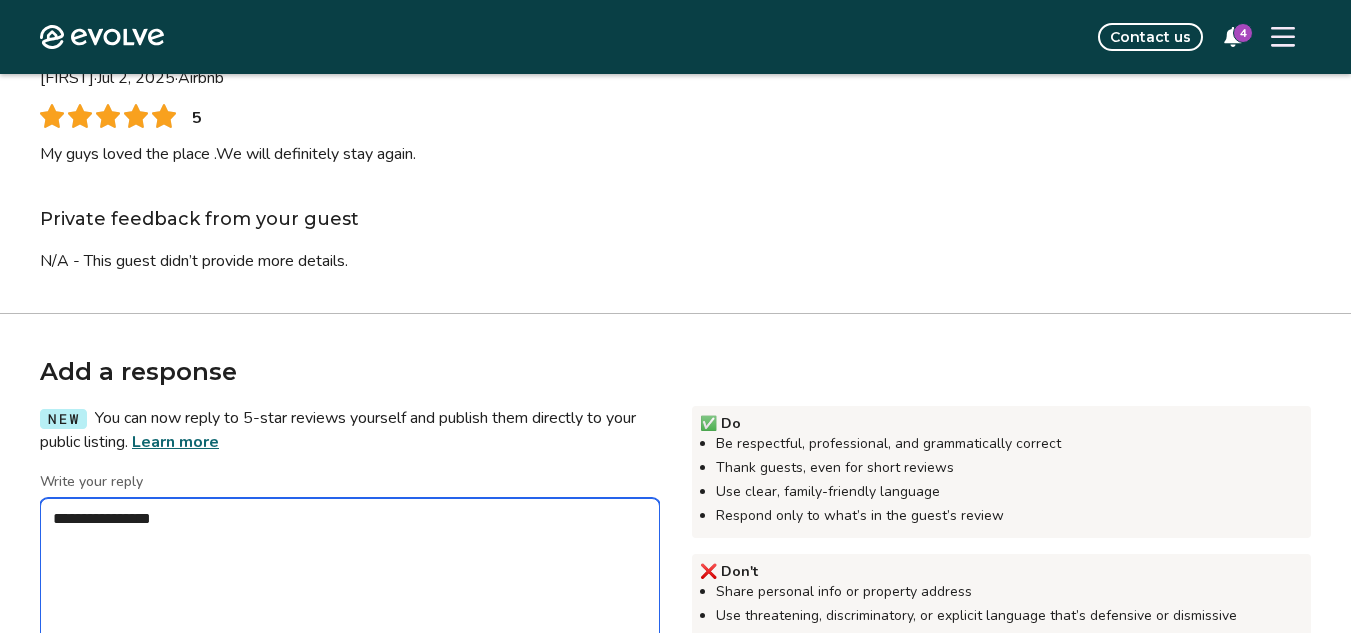 type on "**********" 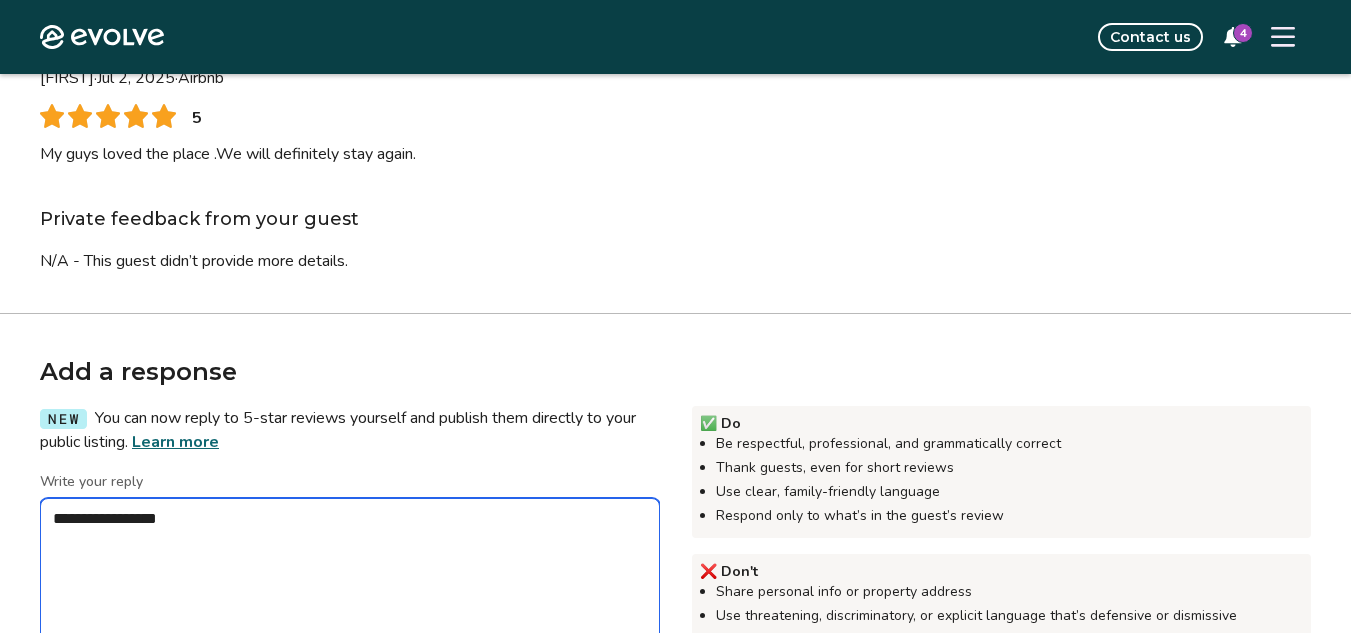 type on "*" 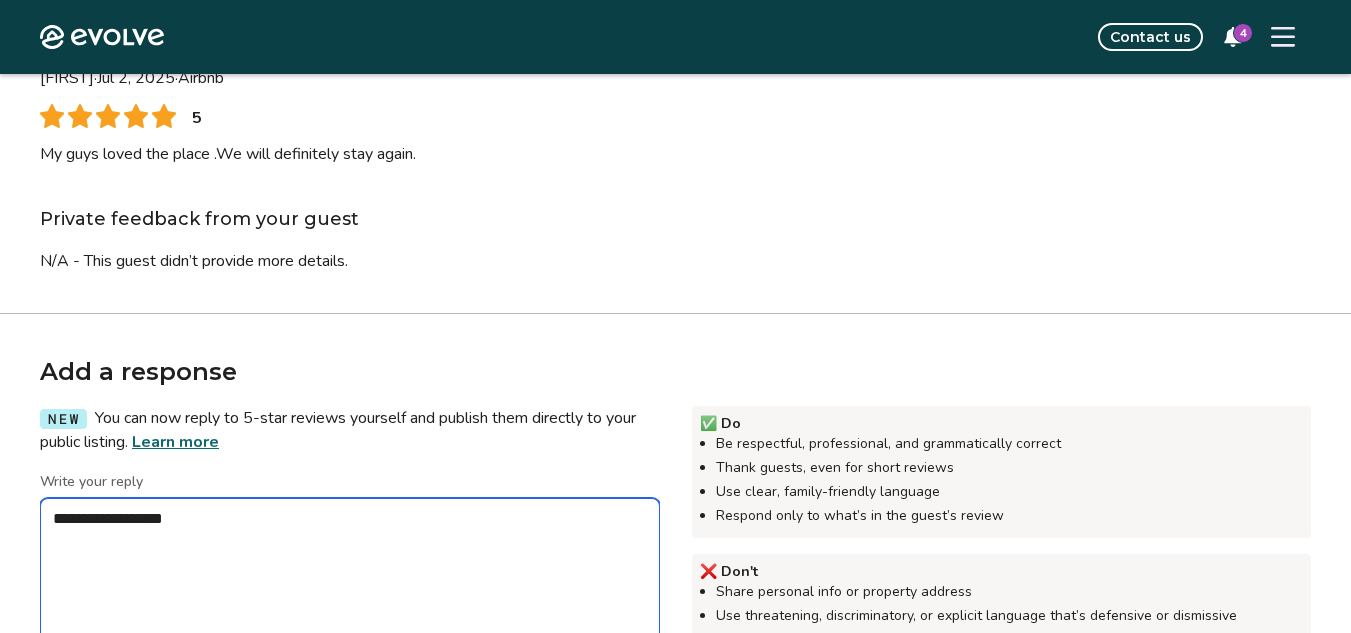 type on "*" 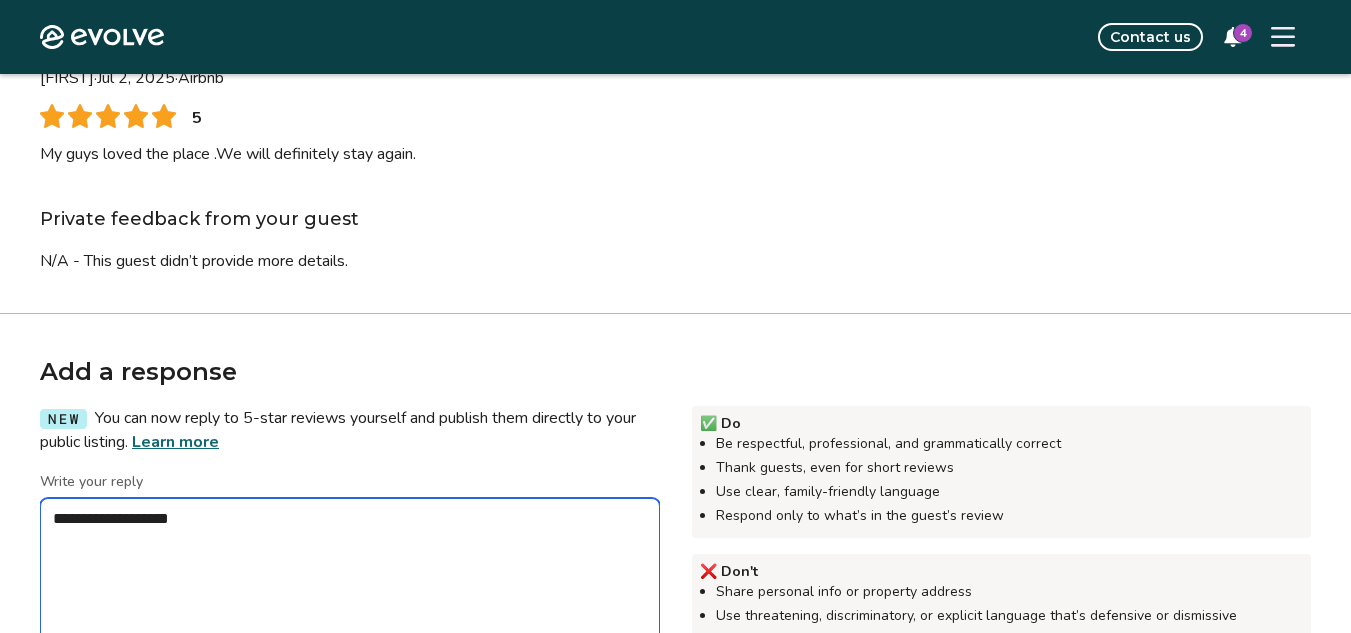 type on "*" 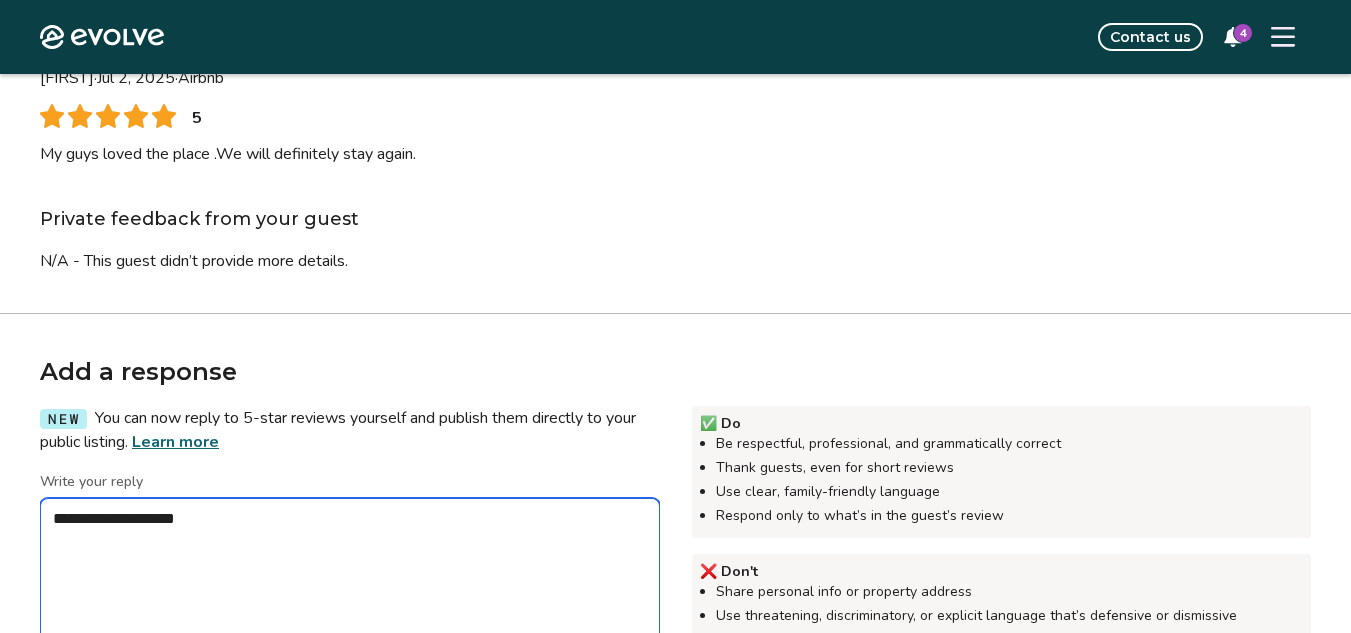 type on "*" 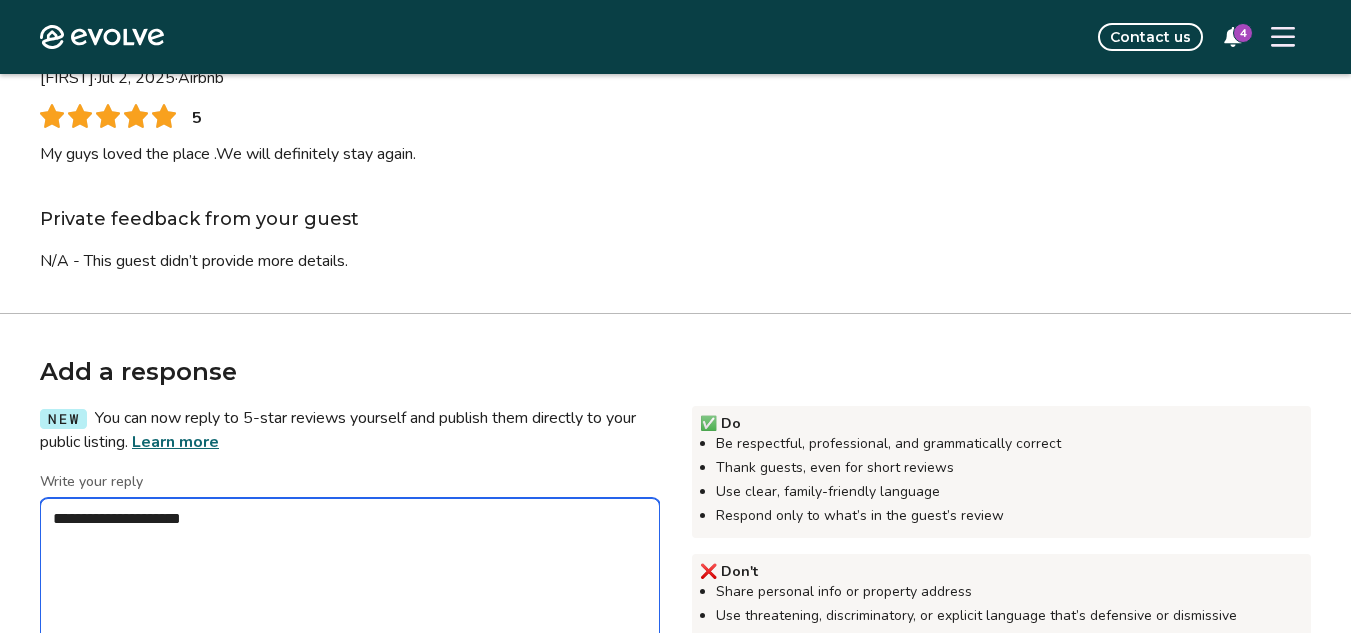 type on "*" 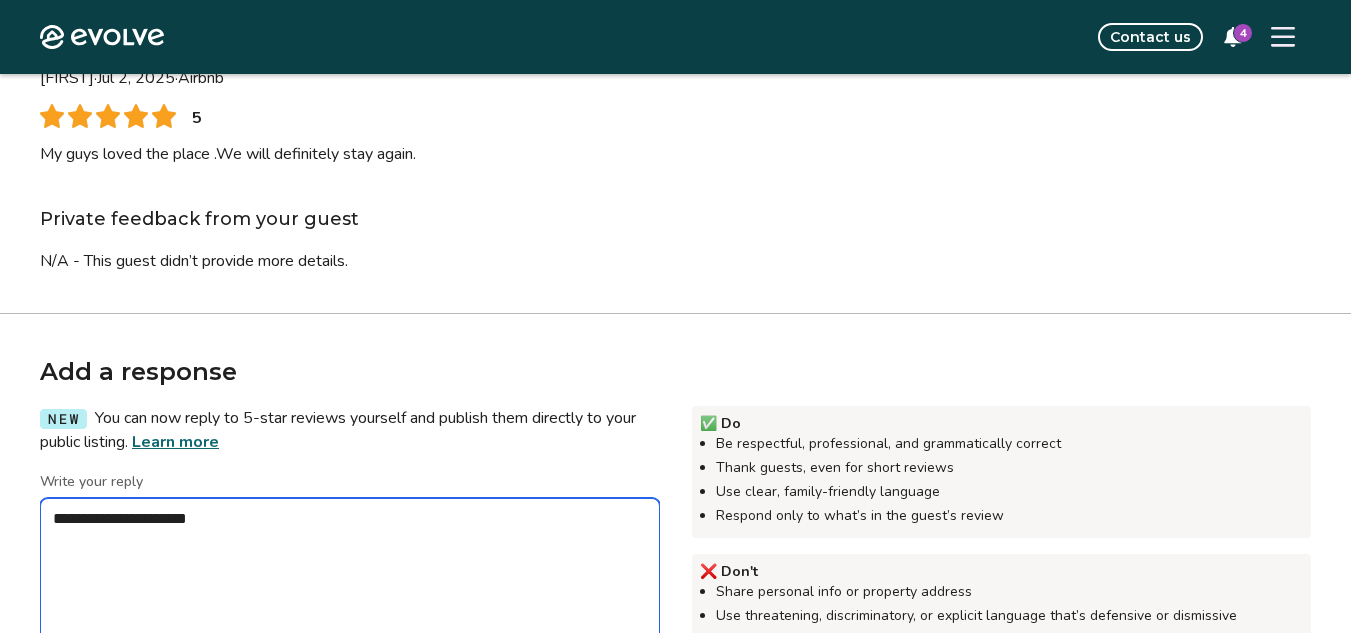 type on "*" 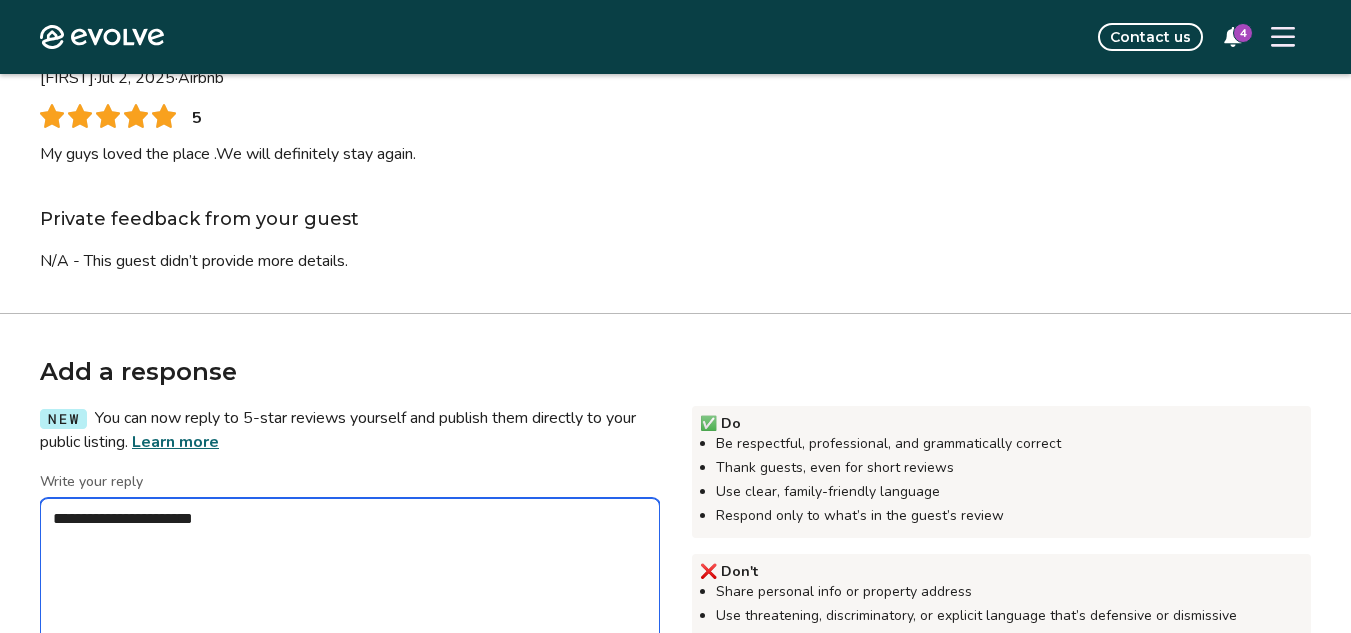 type on "*" 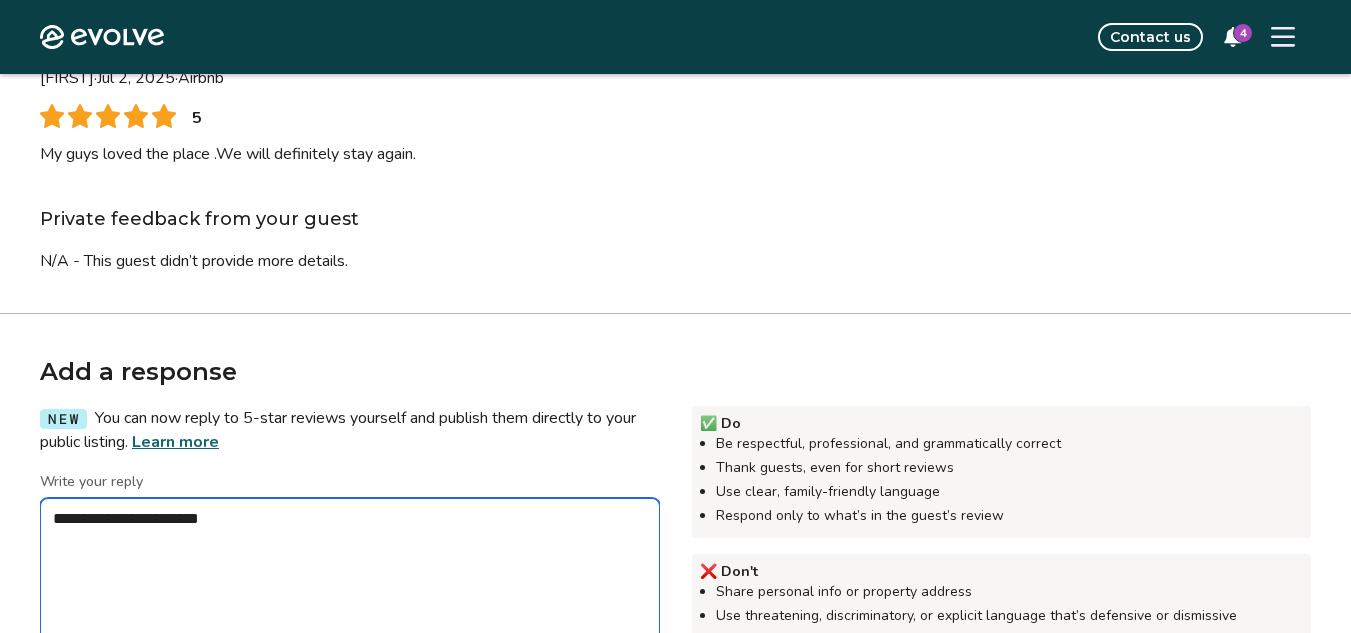 type on "*" 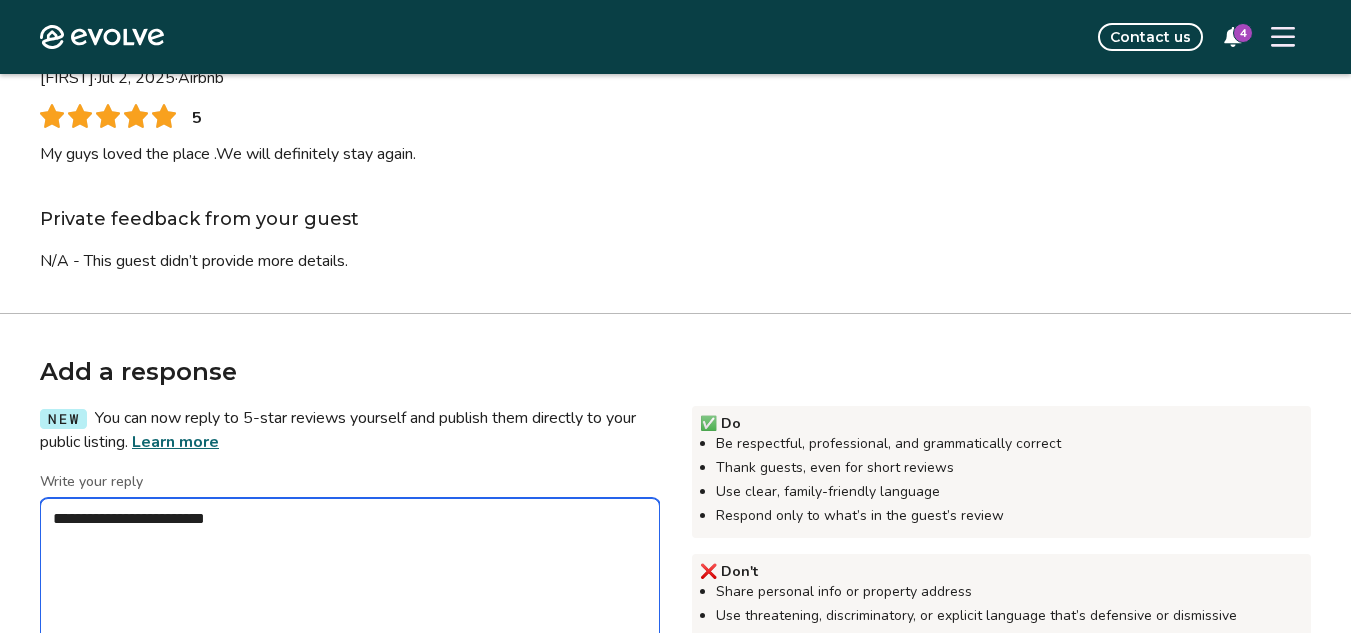 type on "*" 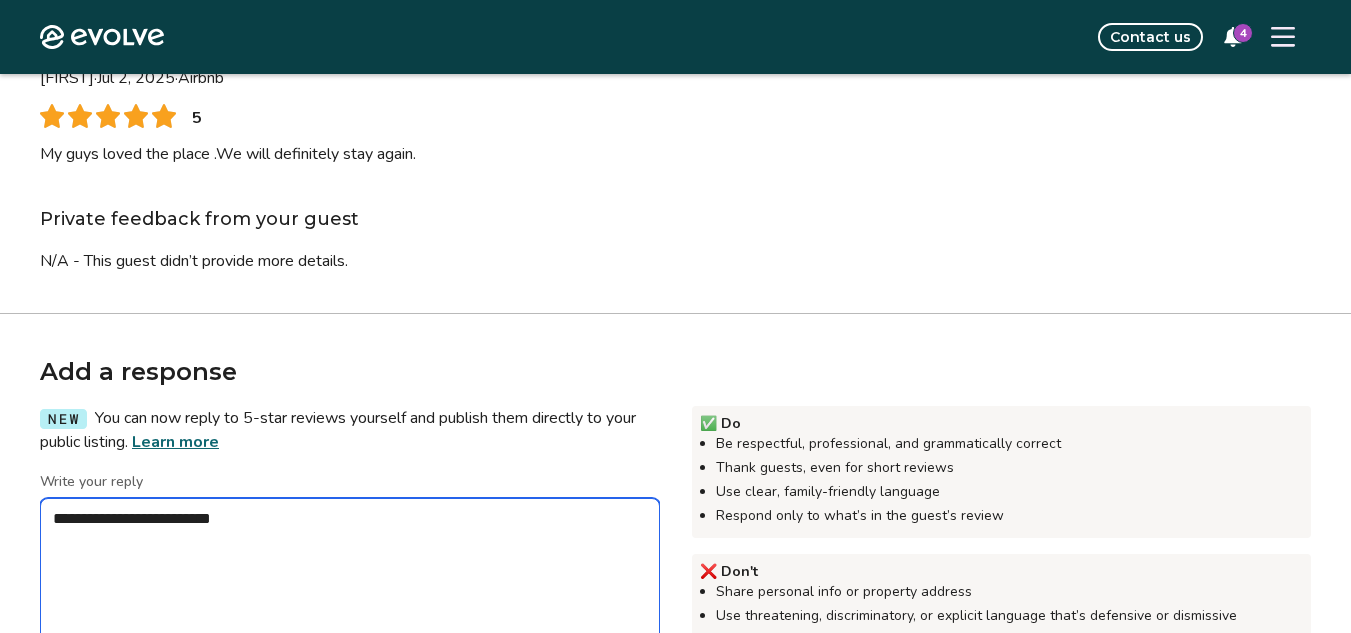 type on "*" 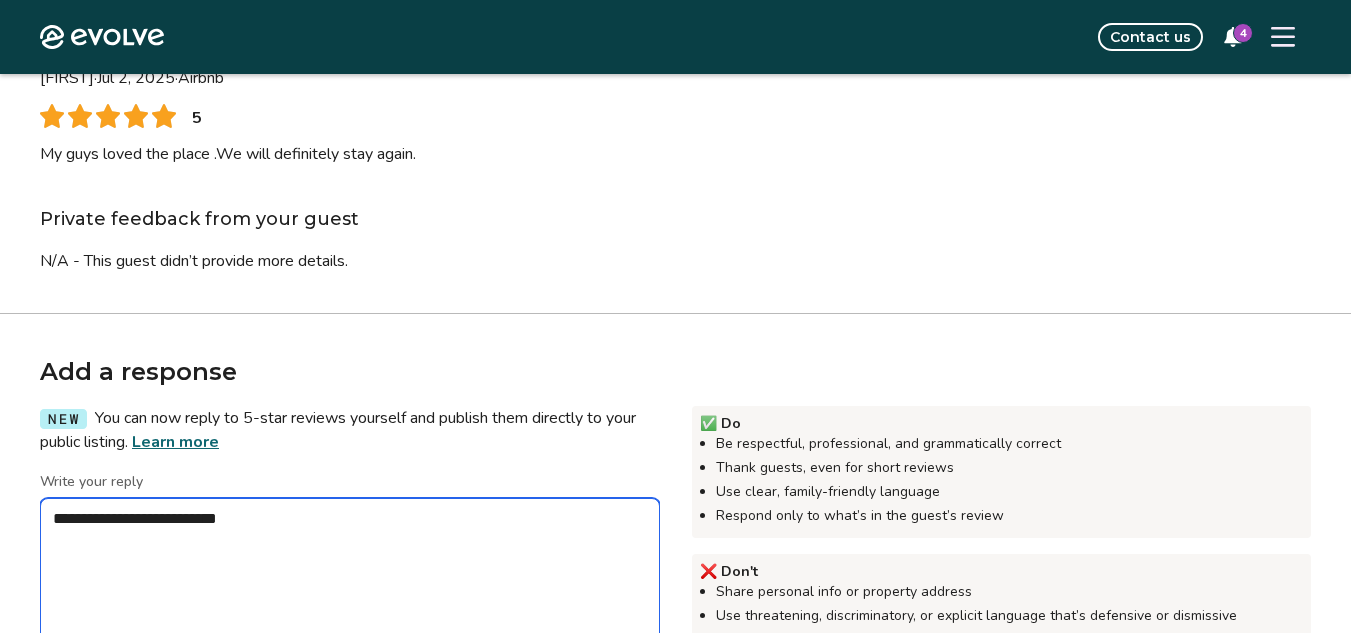 type on "*" 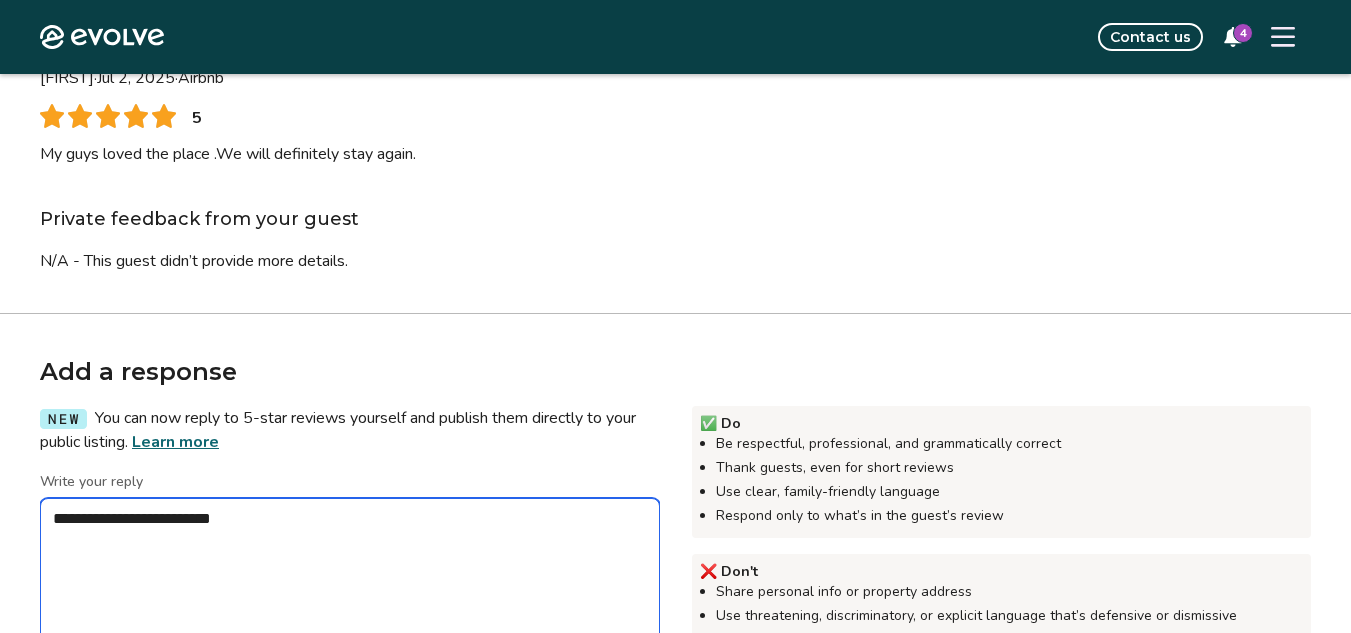 type on "*" 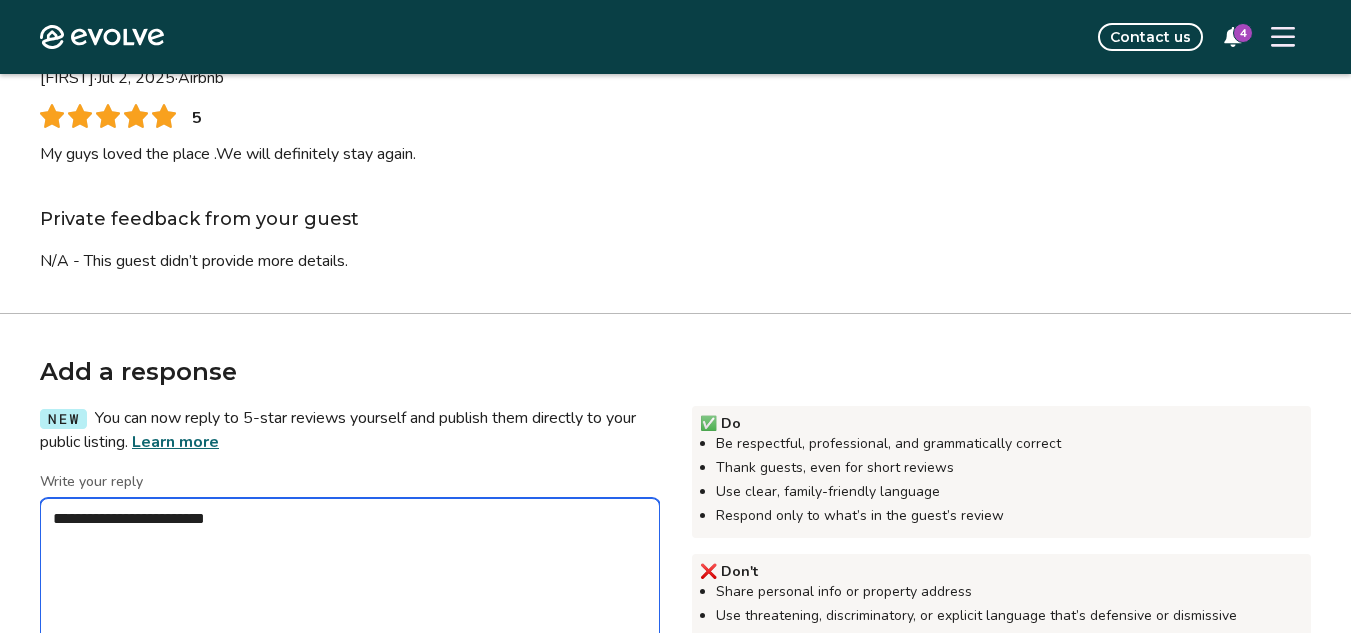type on "*" 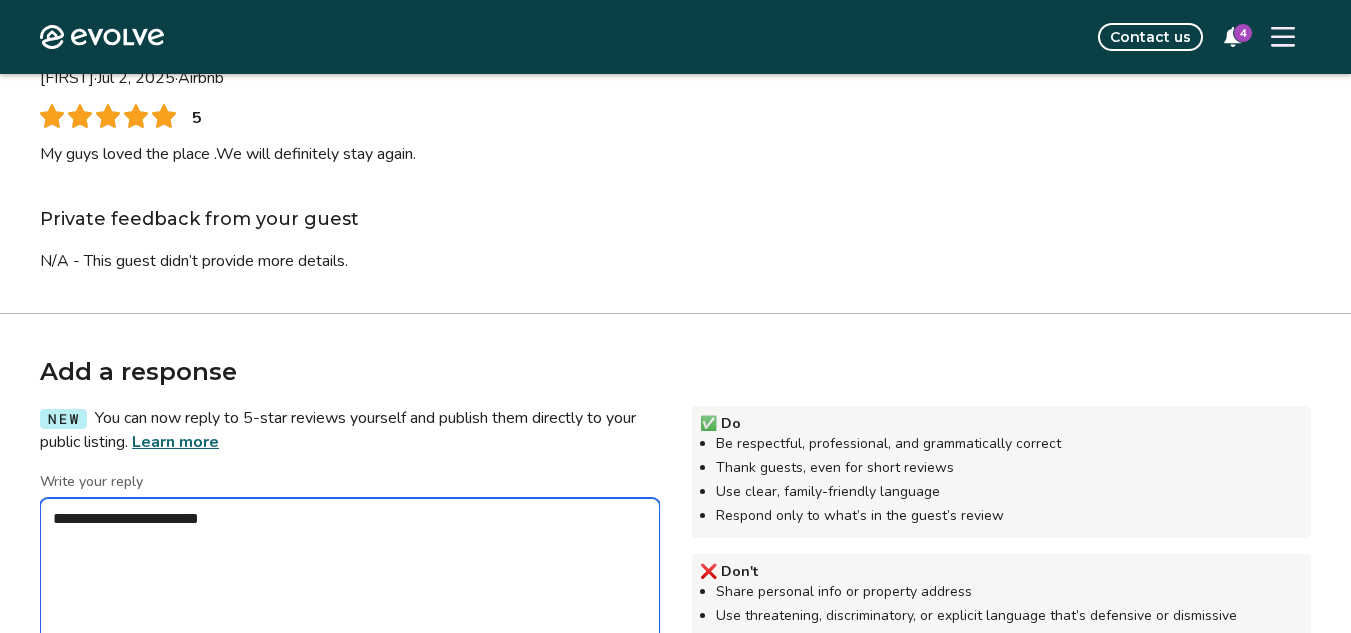 type on "*" 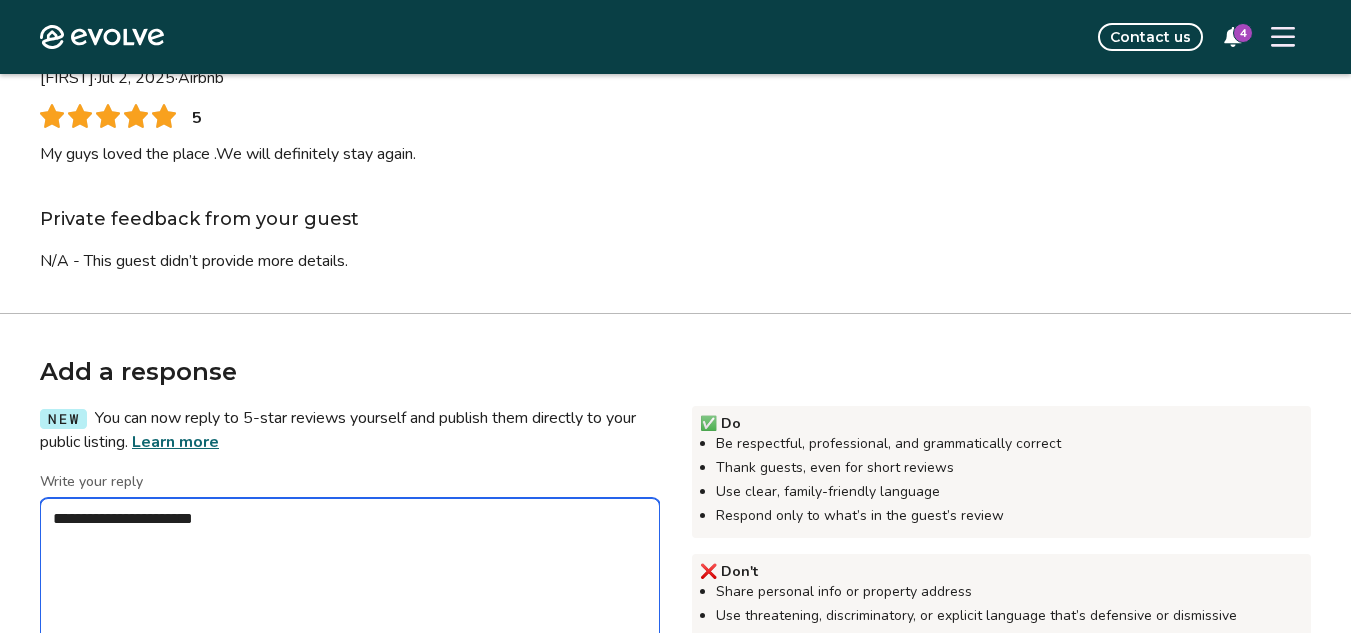 type on "*" 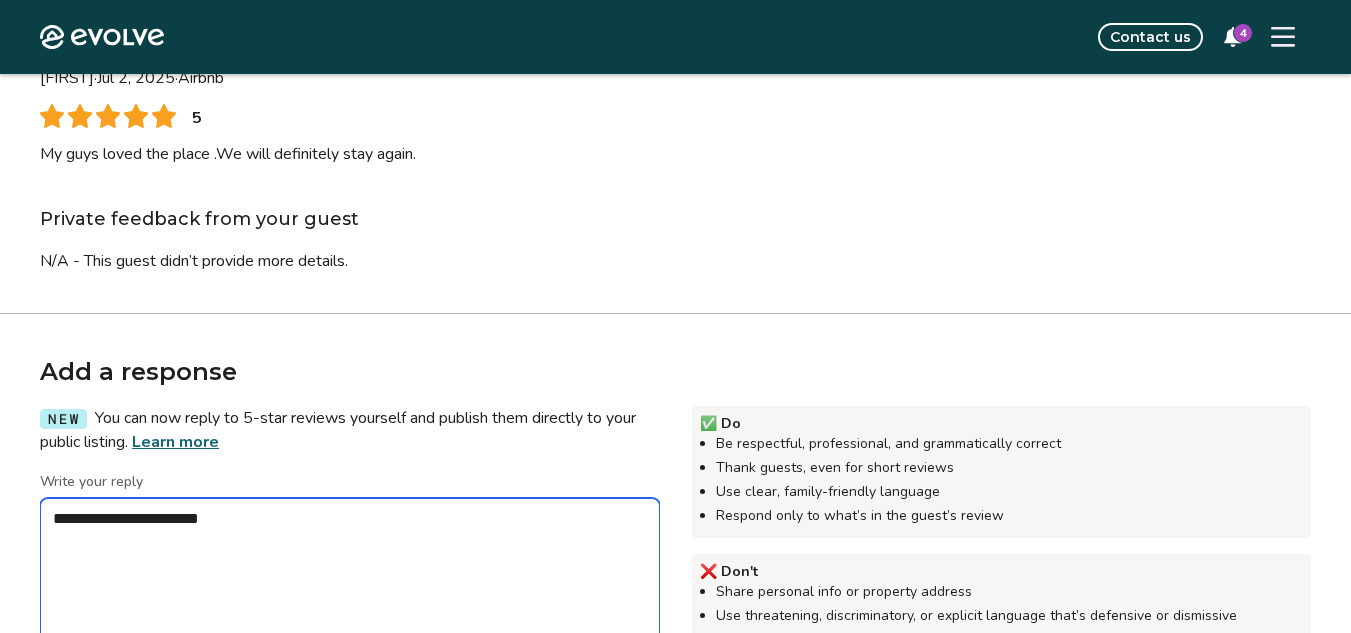 type on "*" 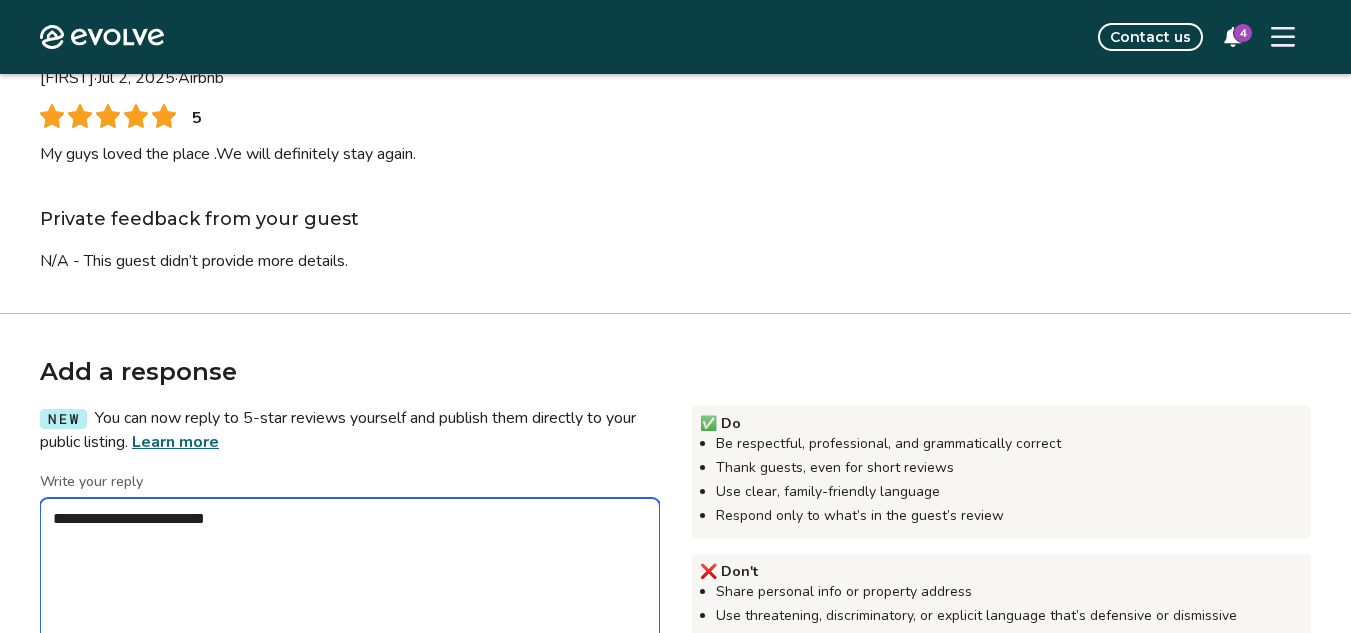 type on "*" 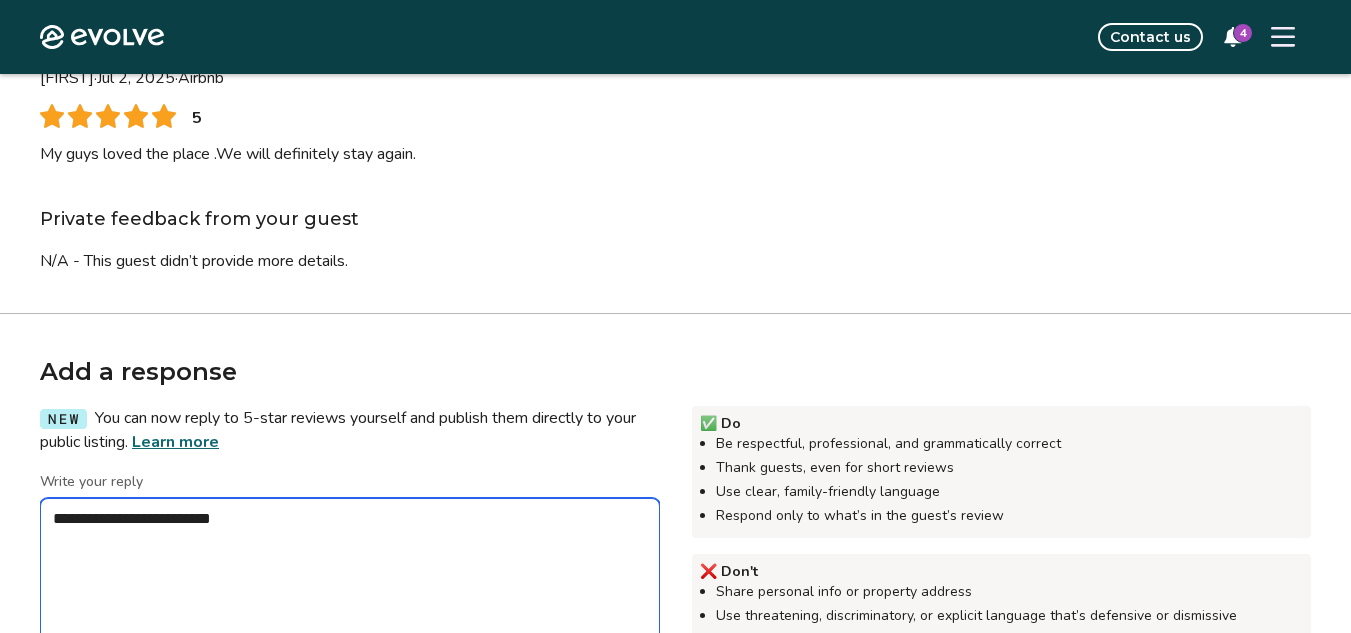 type on "*" 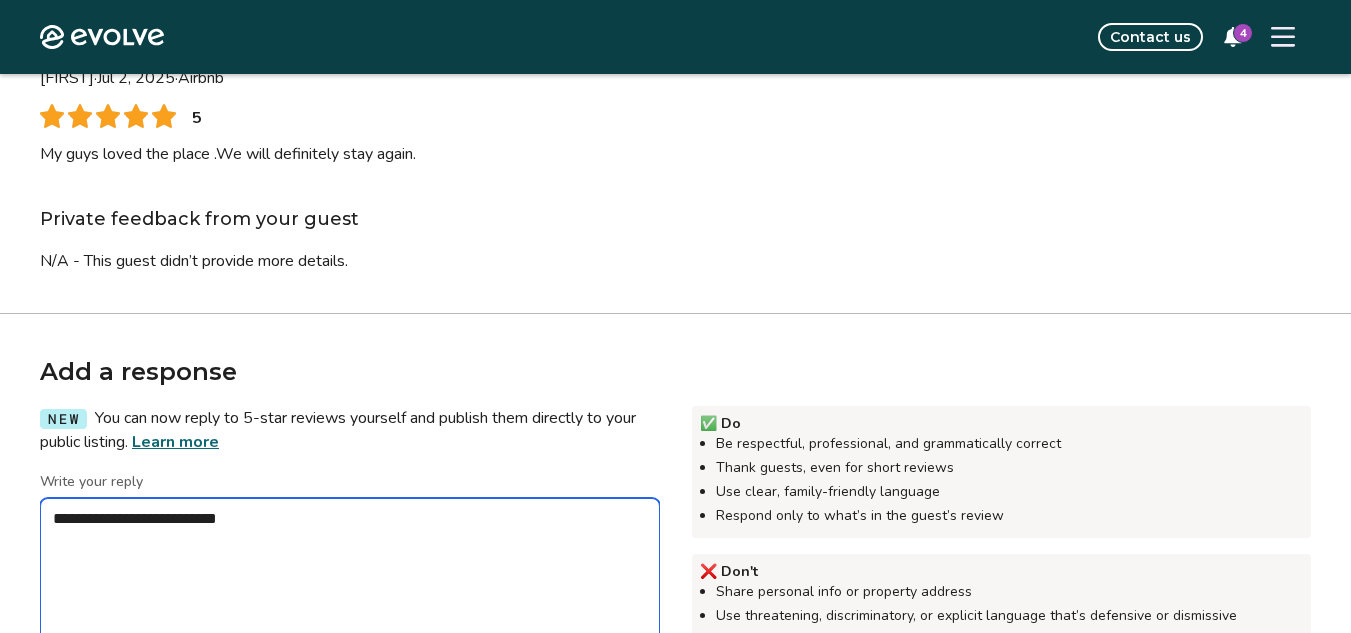 type on "*" 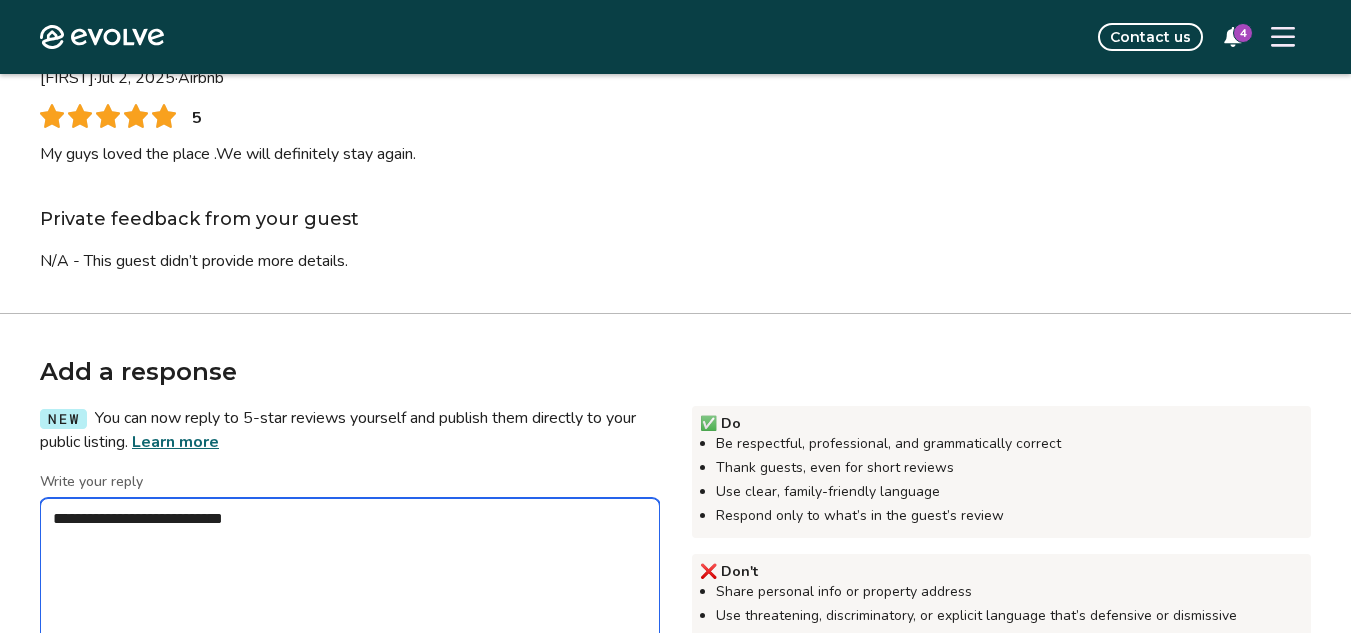 type on "*" 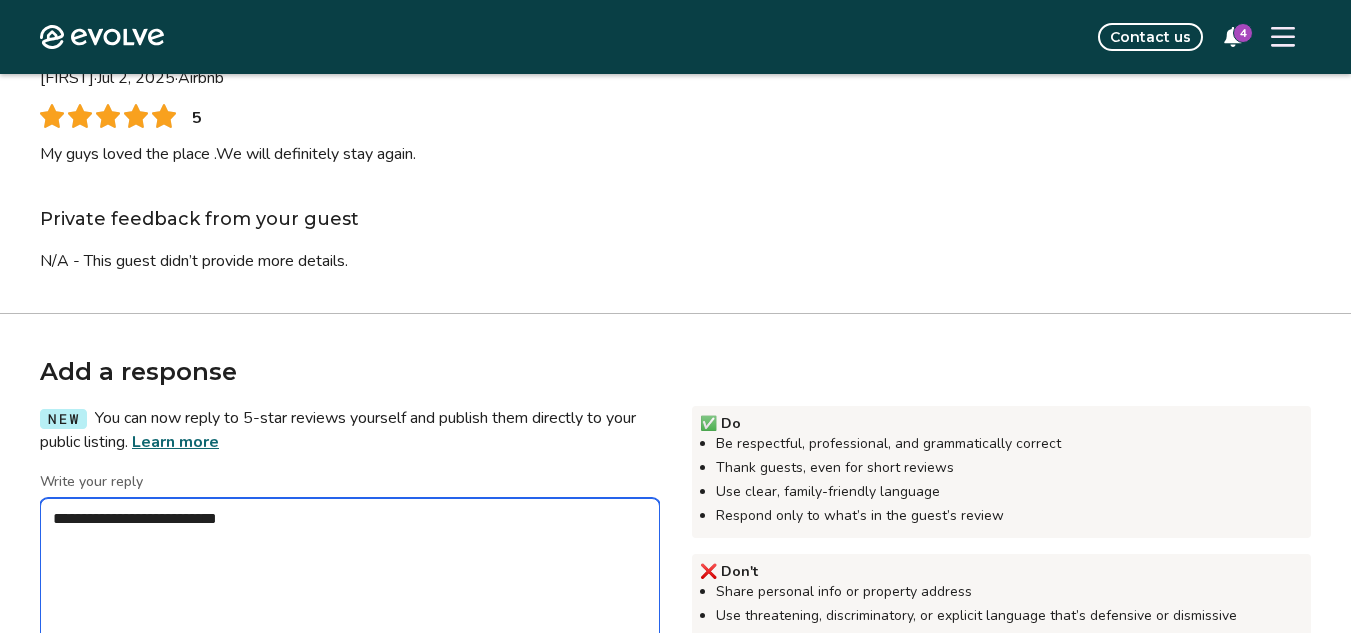 type on "*" 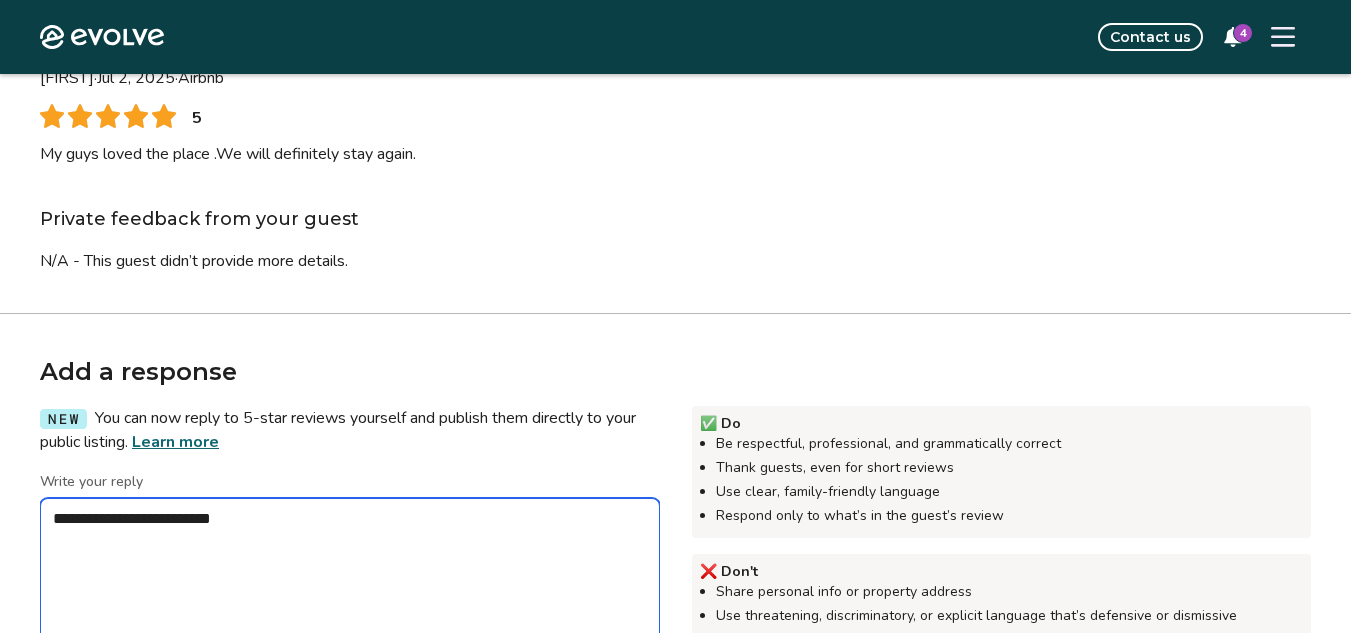 type on "*" 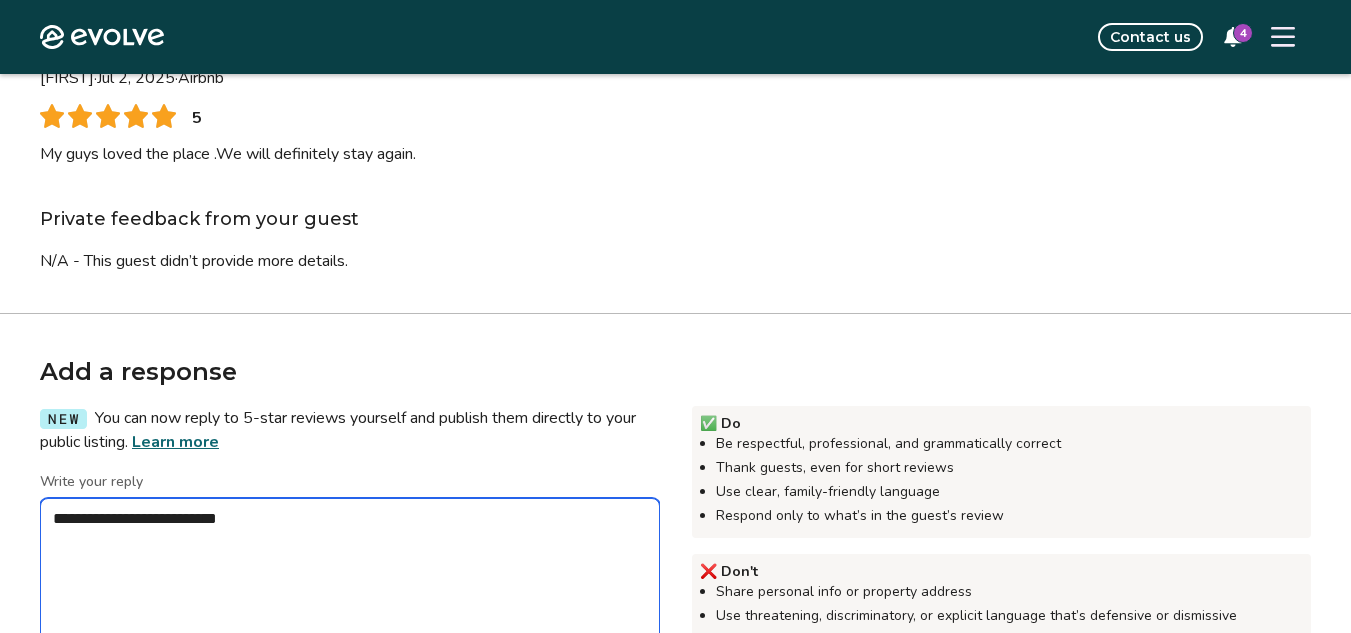 type on "*" 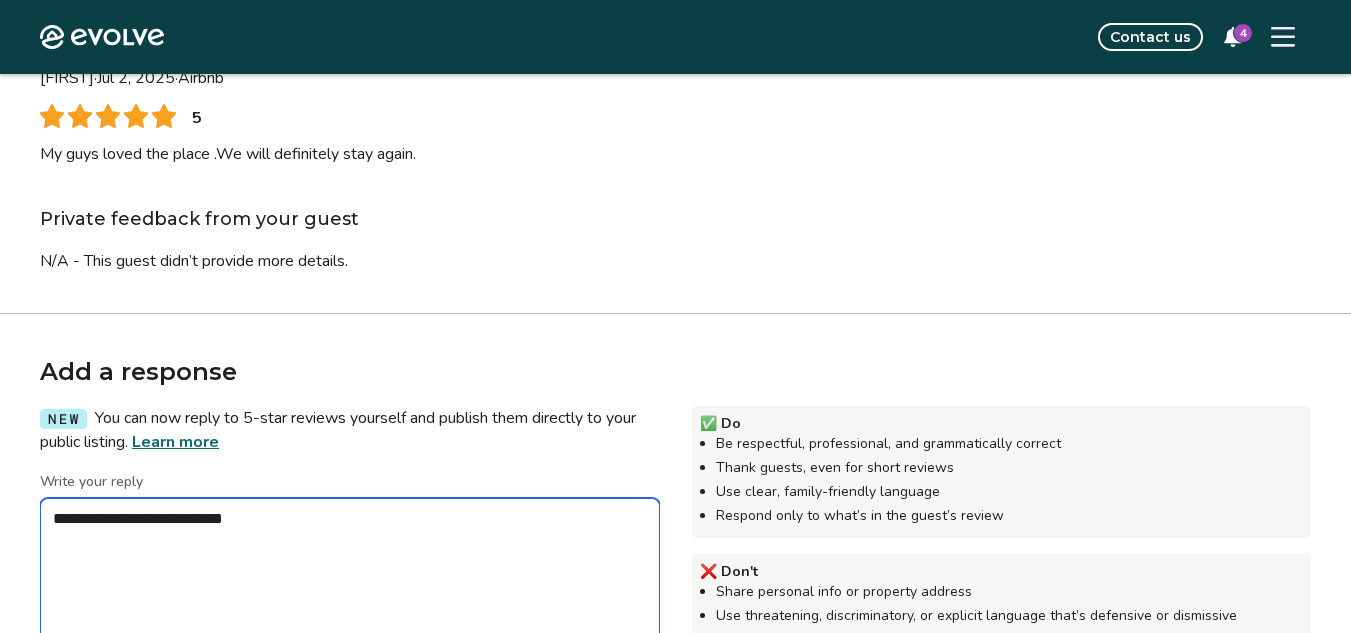 type on "*" 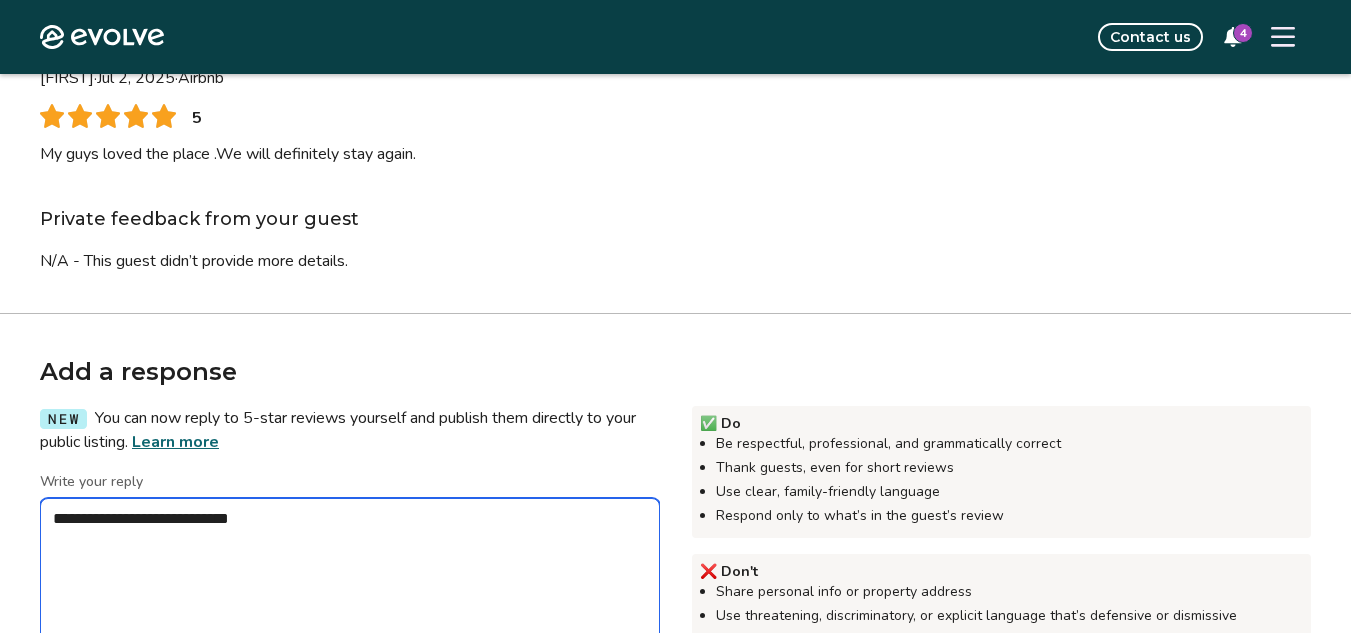 type on "*" 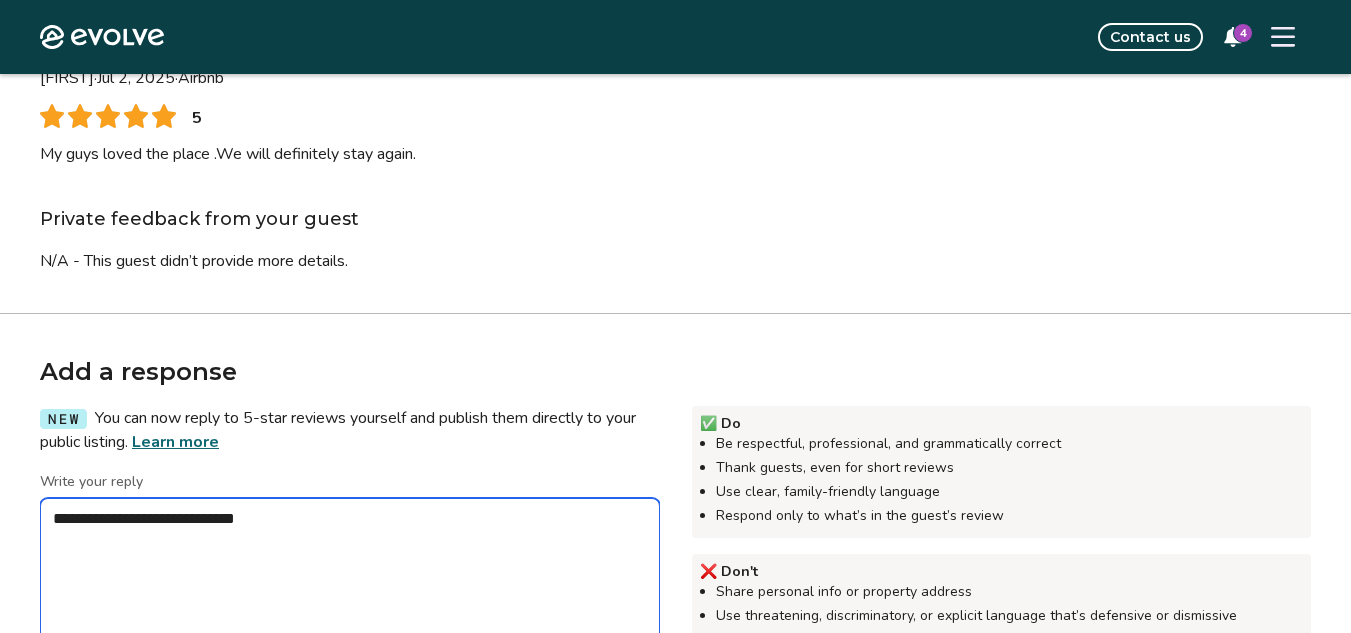 type on "*" 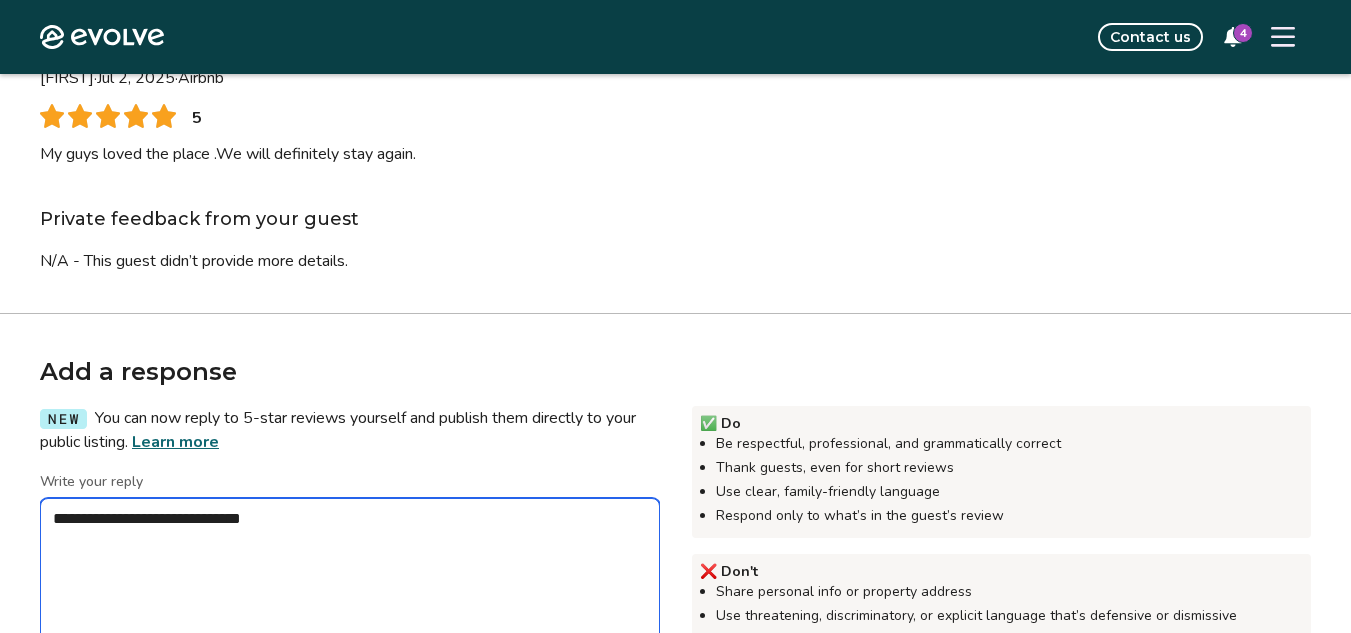 type on "*" 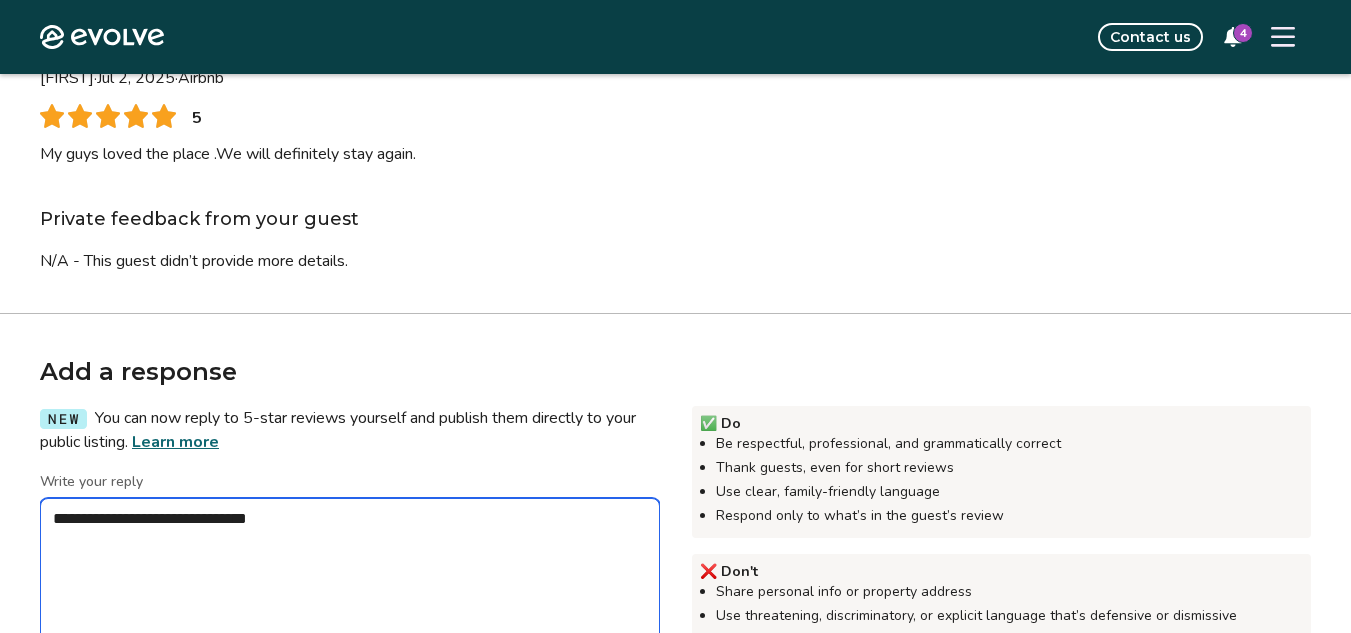 type on "*" 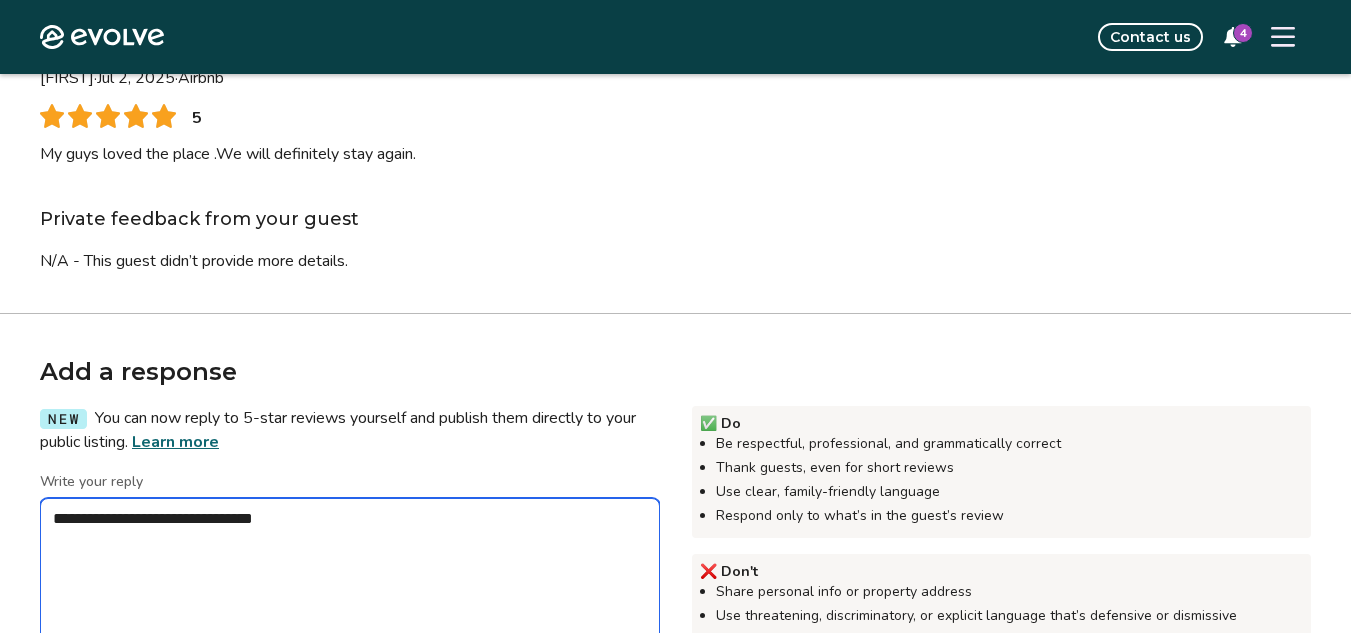 type on "*" 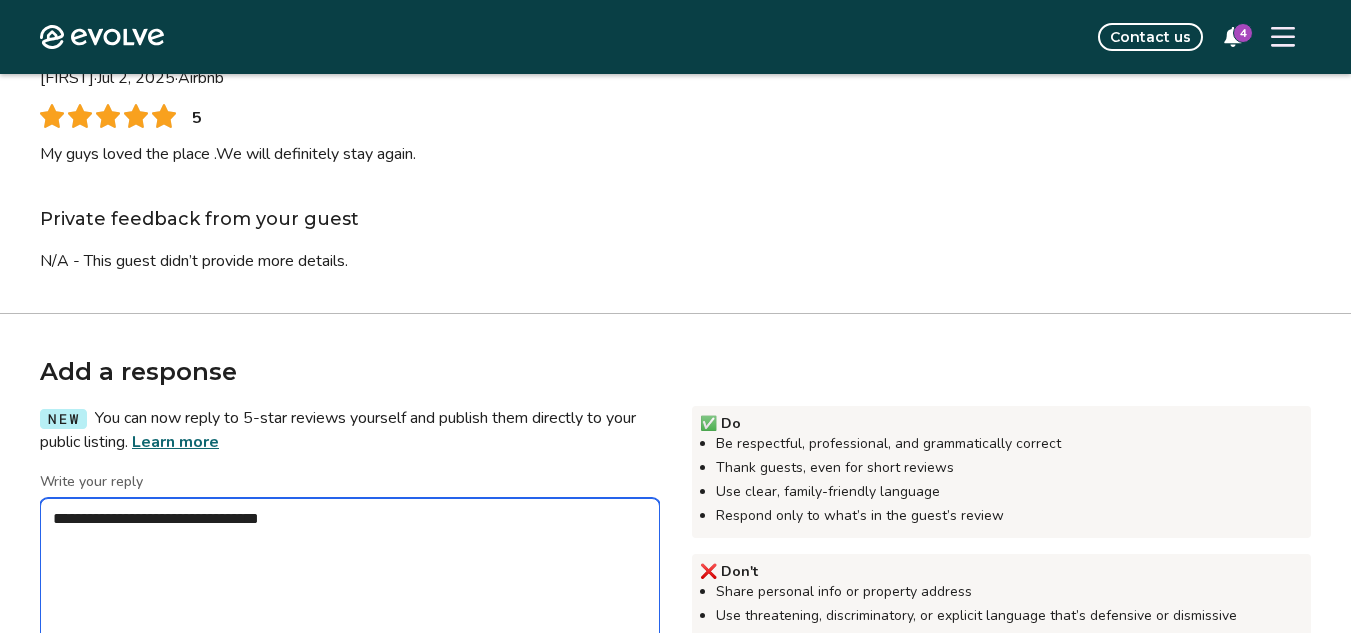 type on "*" 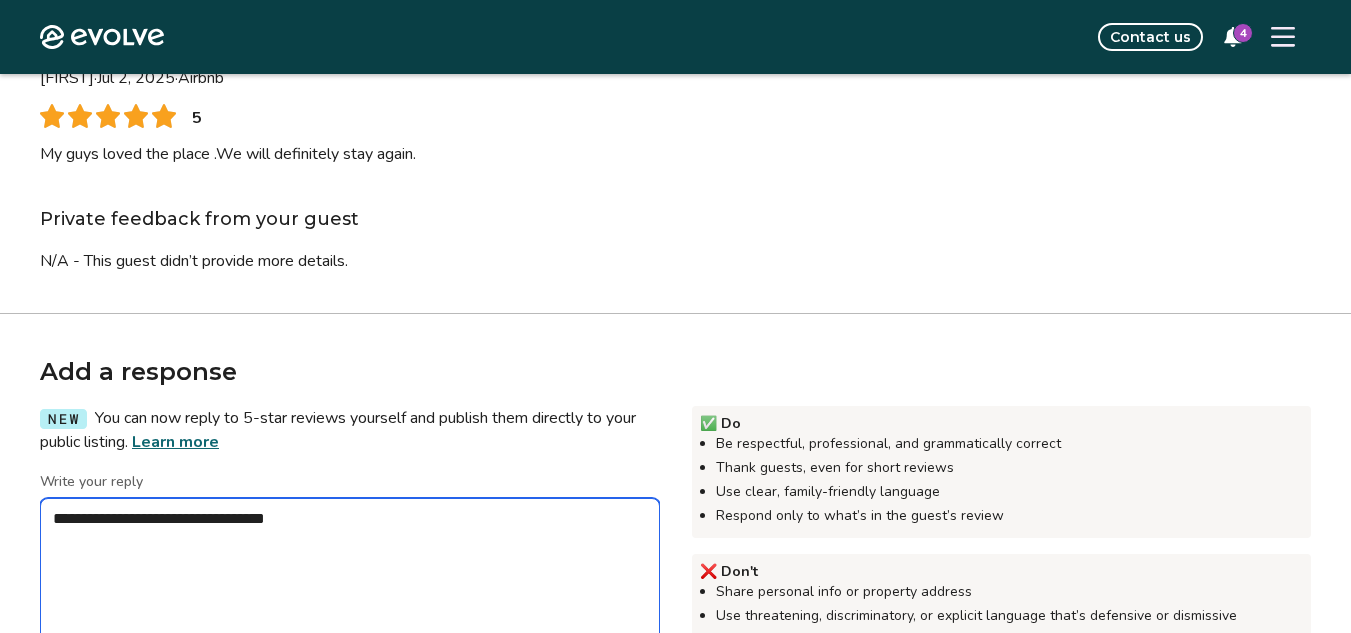 type on "*" 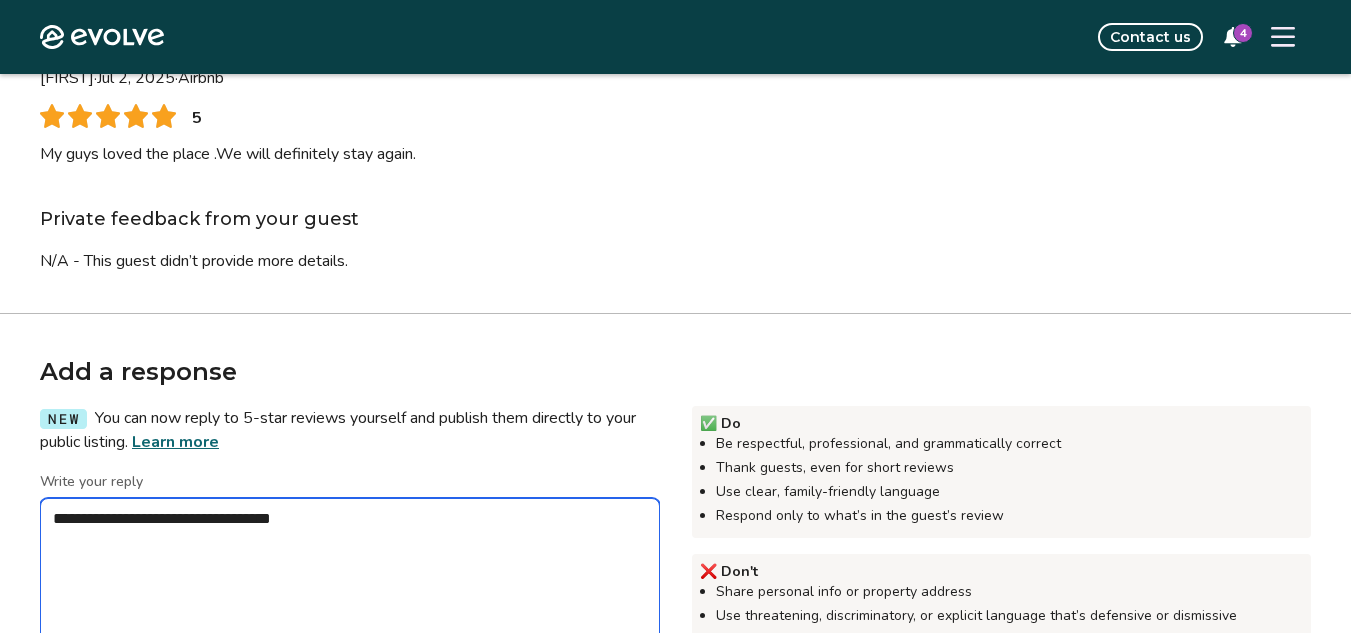 type on "*" 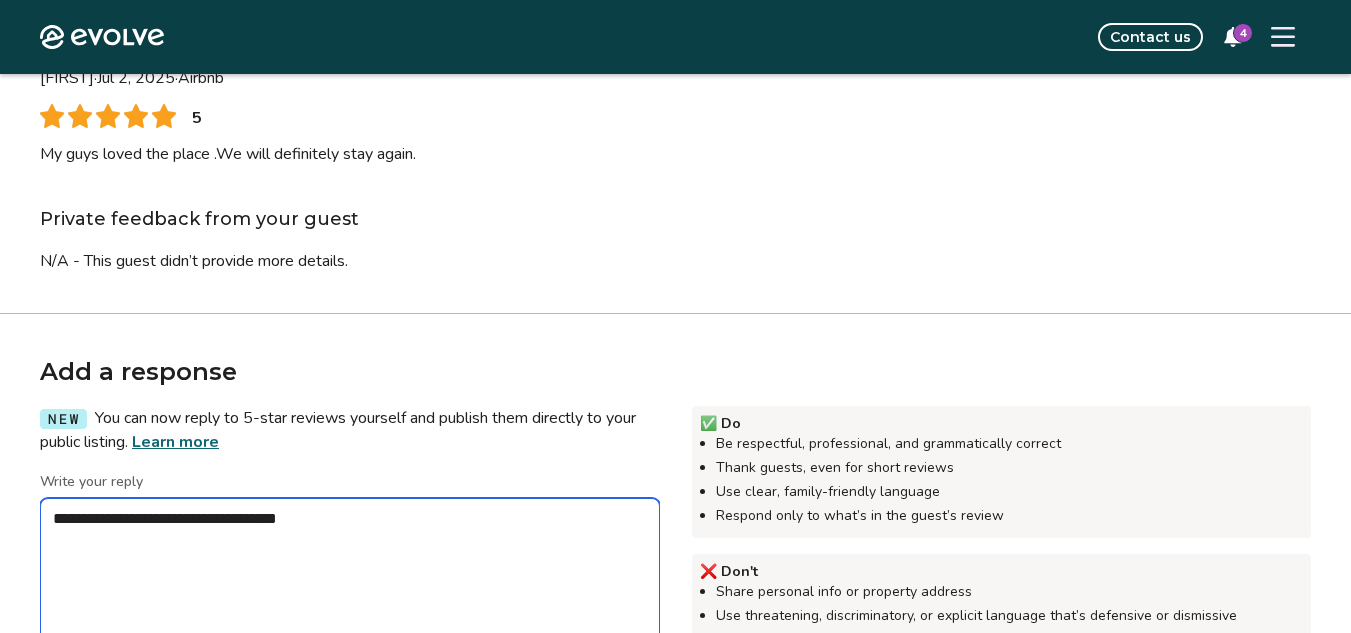 type on "*" 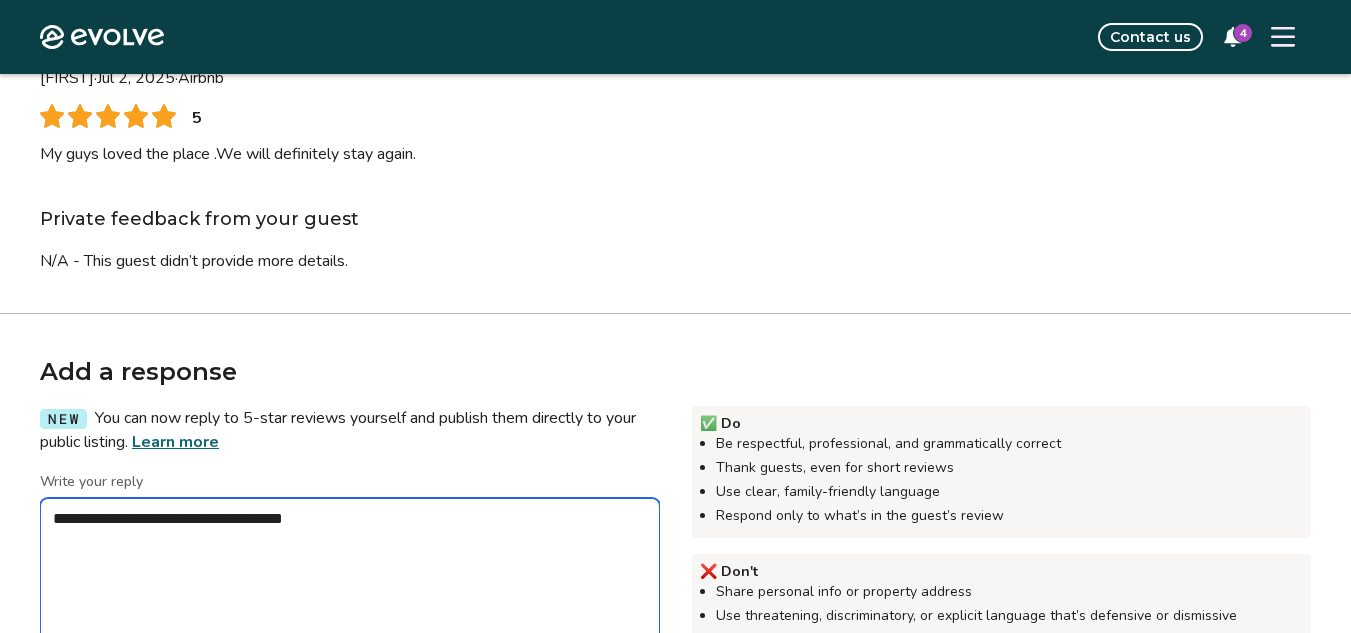 type on "*" 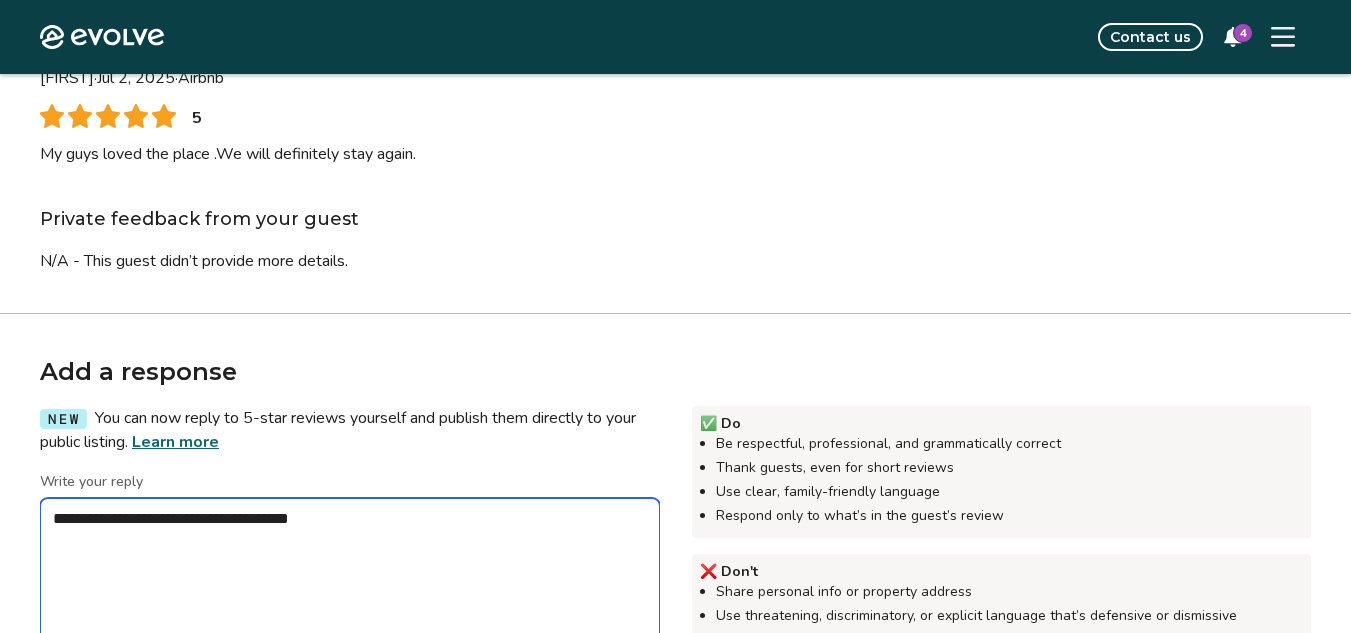 type on "*" 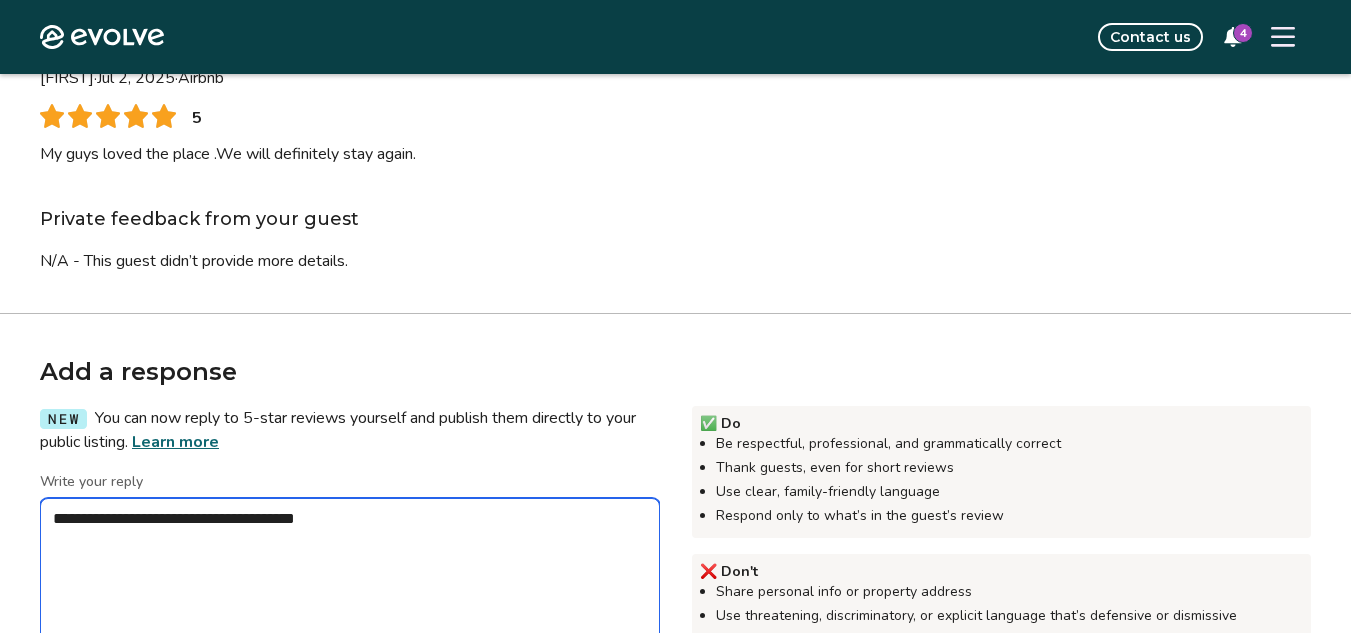 type on "*" 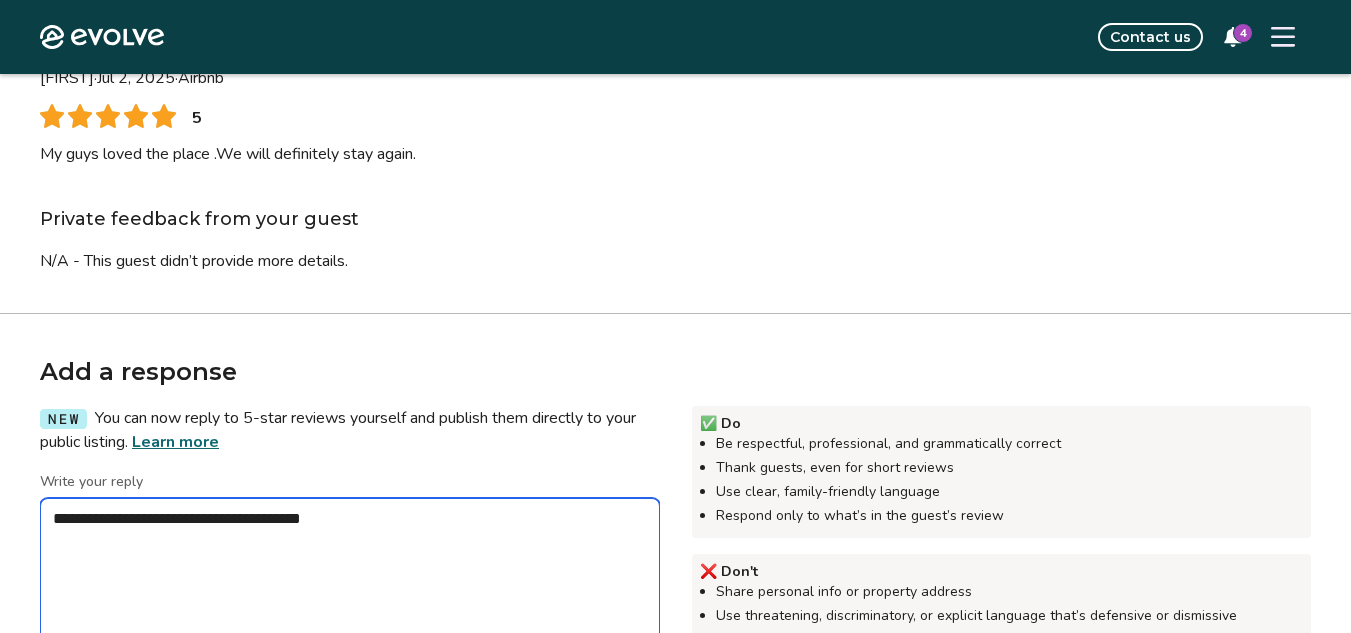 type on "*" 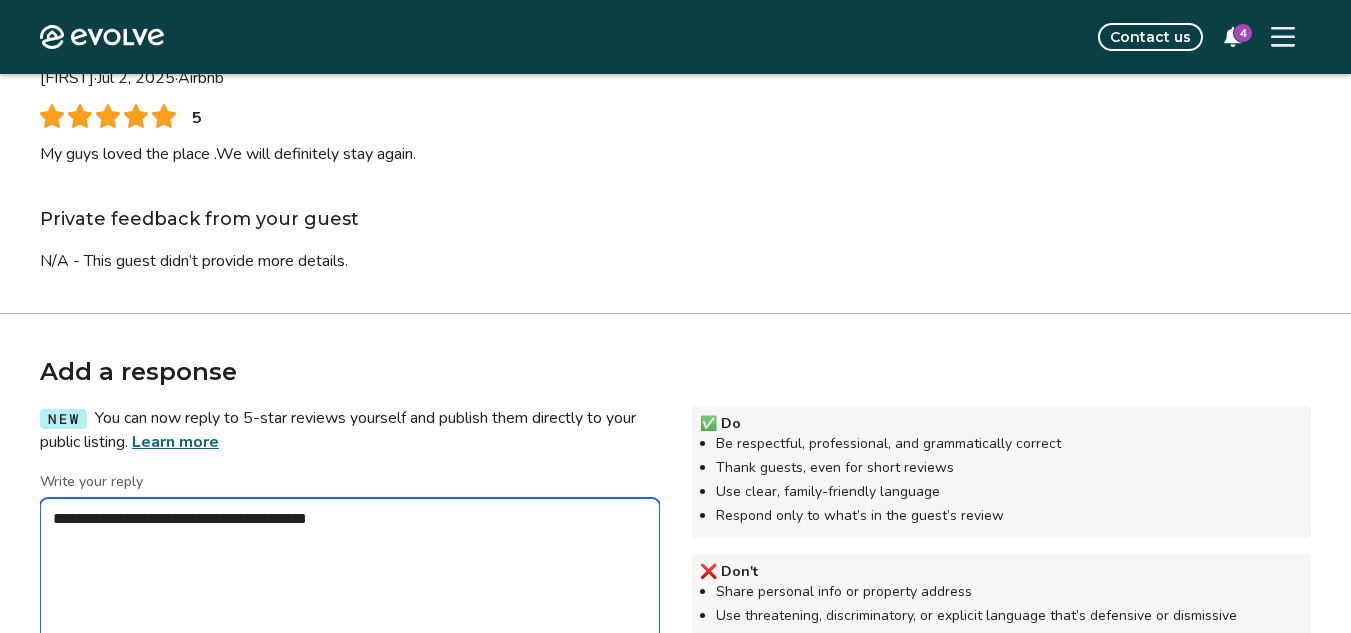type on "*" 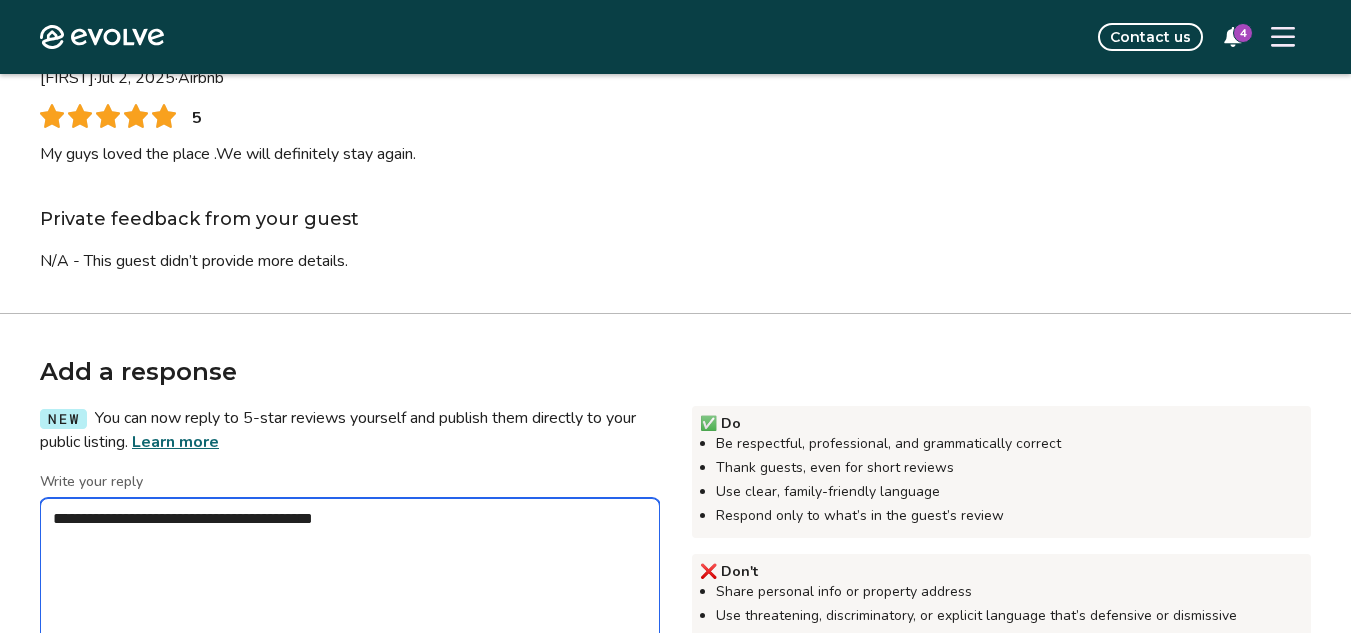 type on "*" 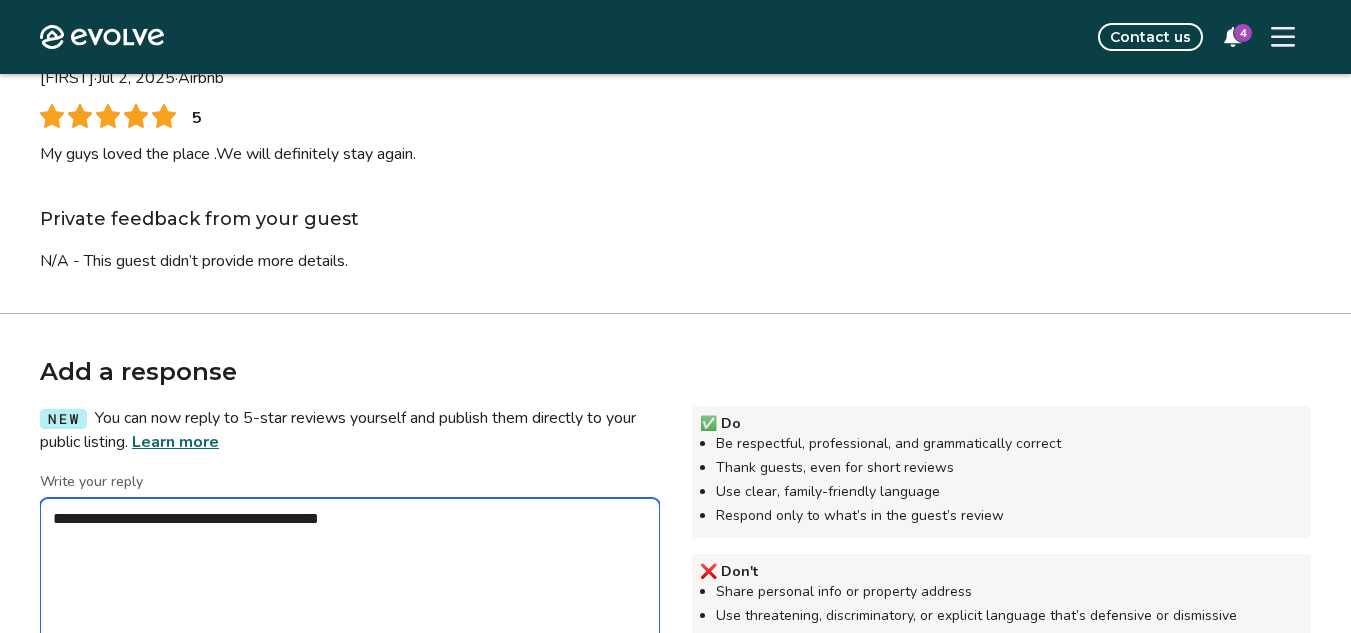 type on "*" 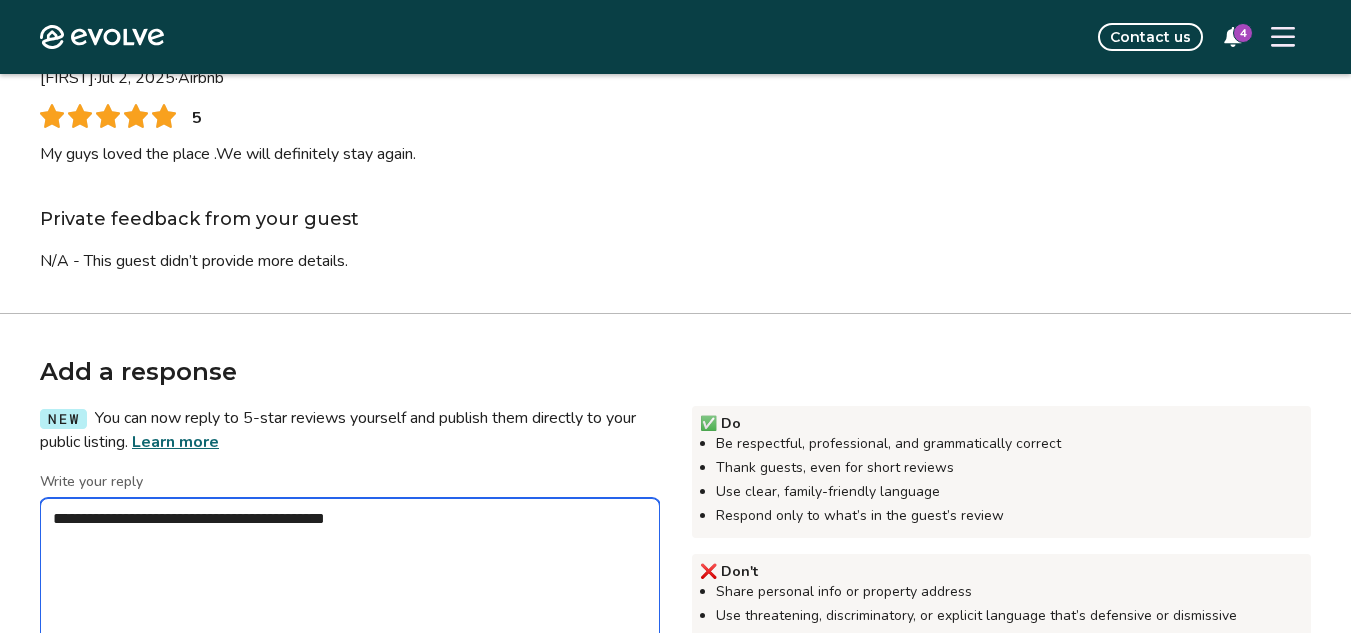 type on "*" 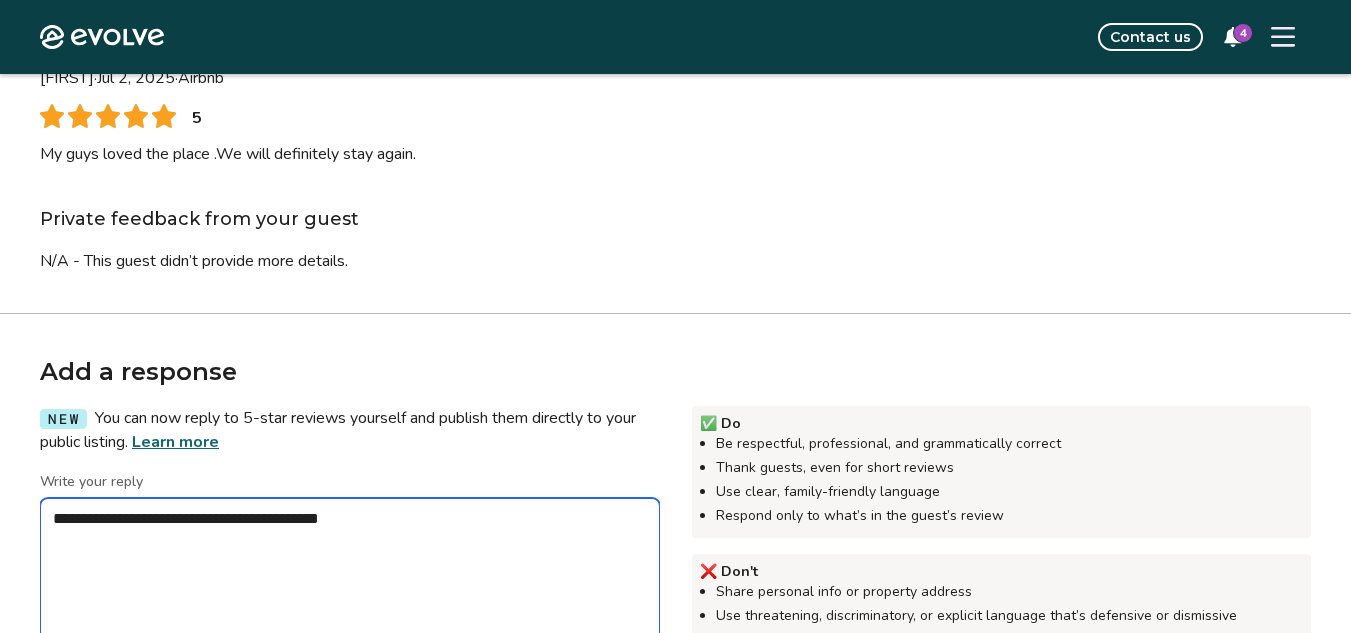 type on "*" 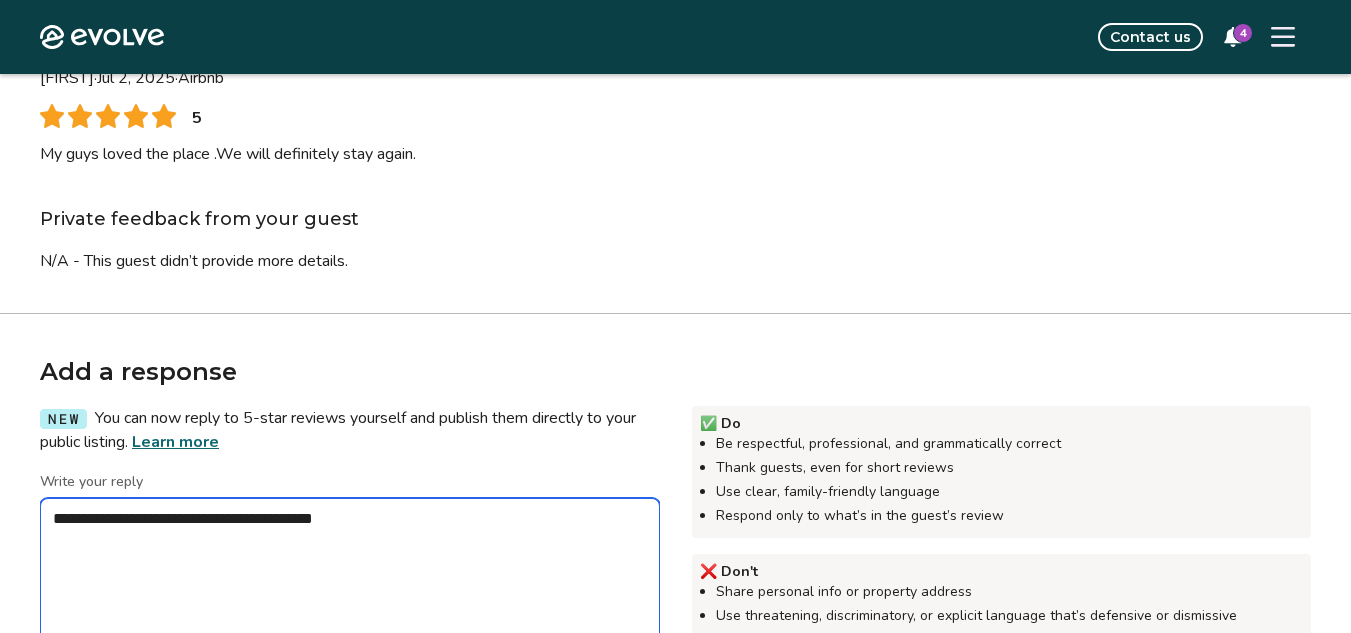 type on "*" 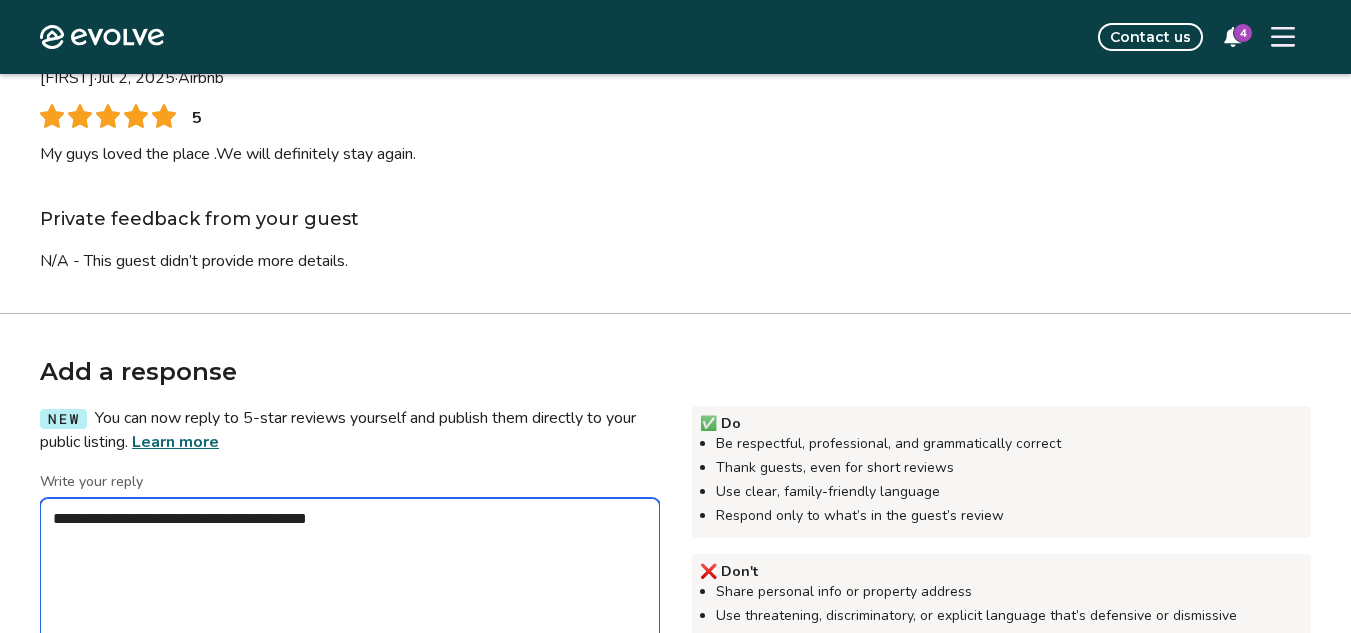 type on "*" 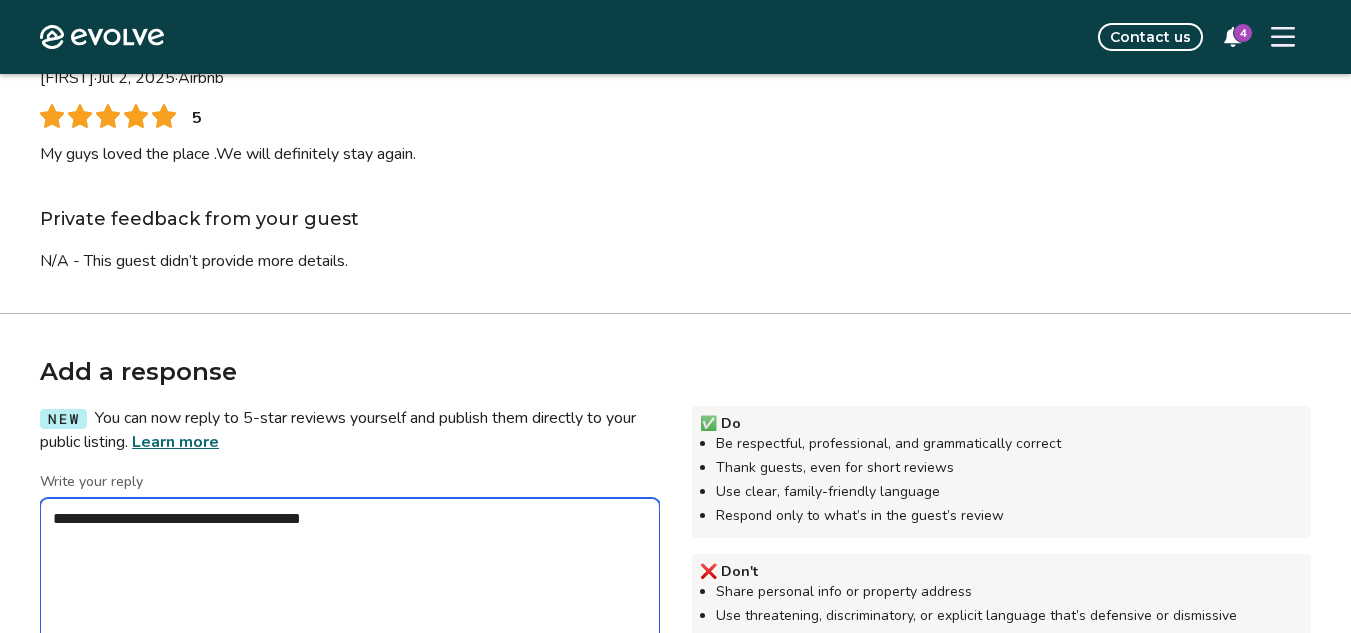 type on "*" 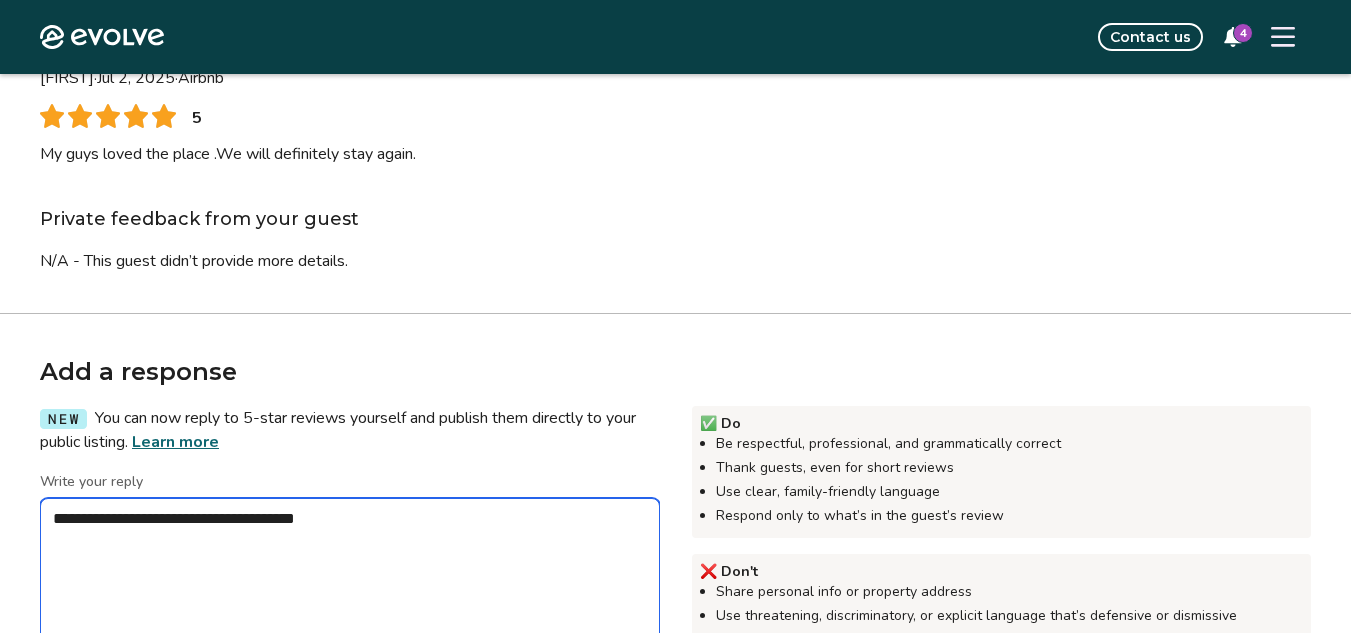 type on "*" 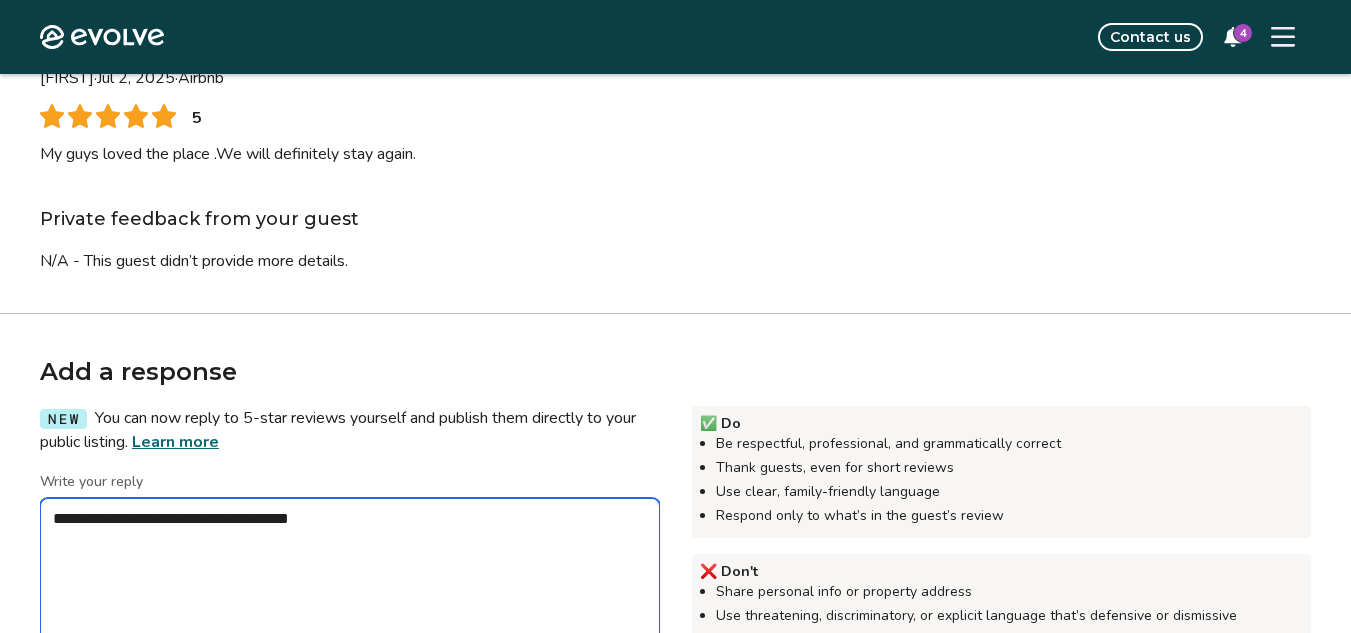 type on "*" 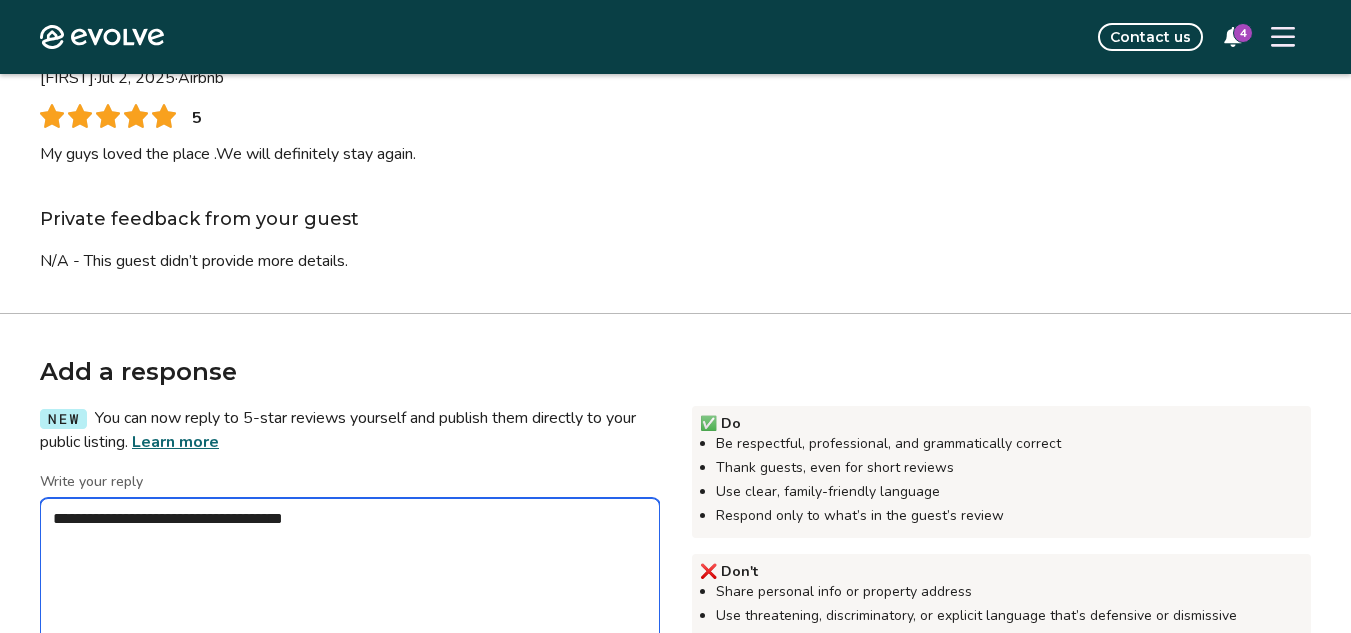 type on "*" 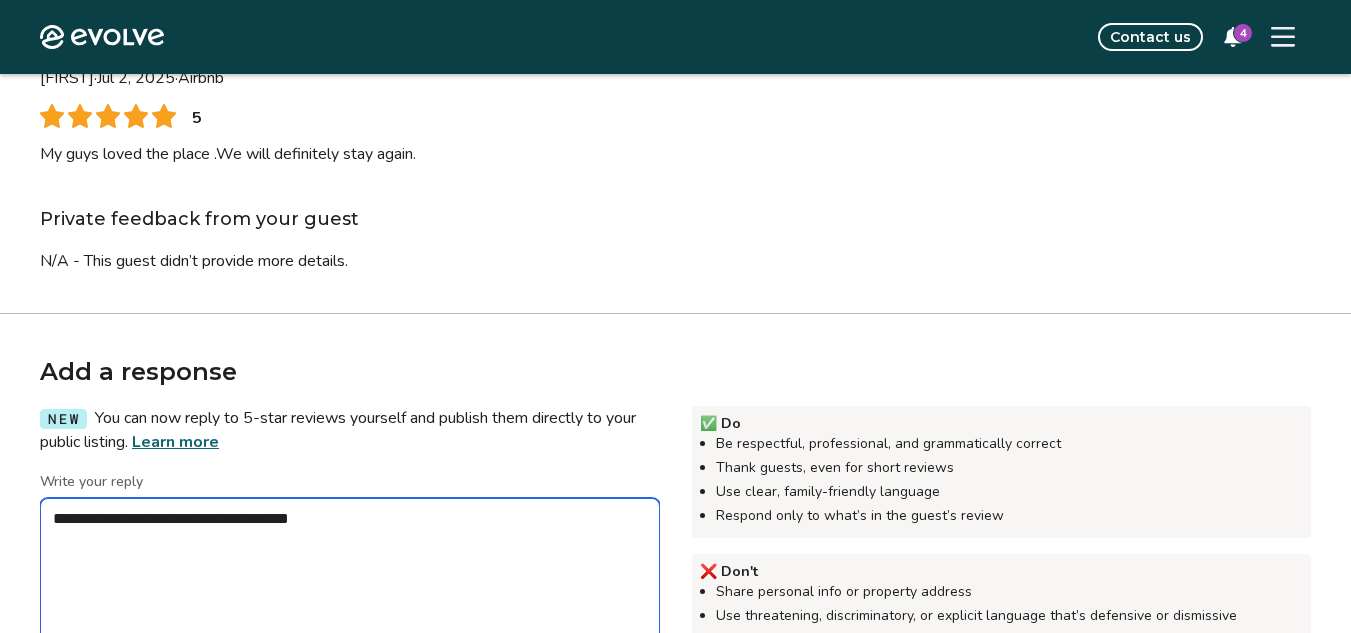 type on "*" 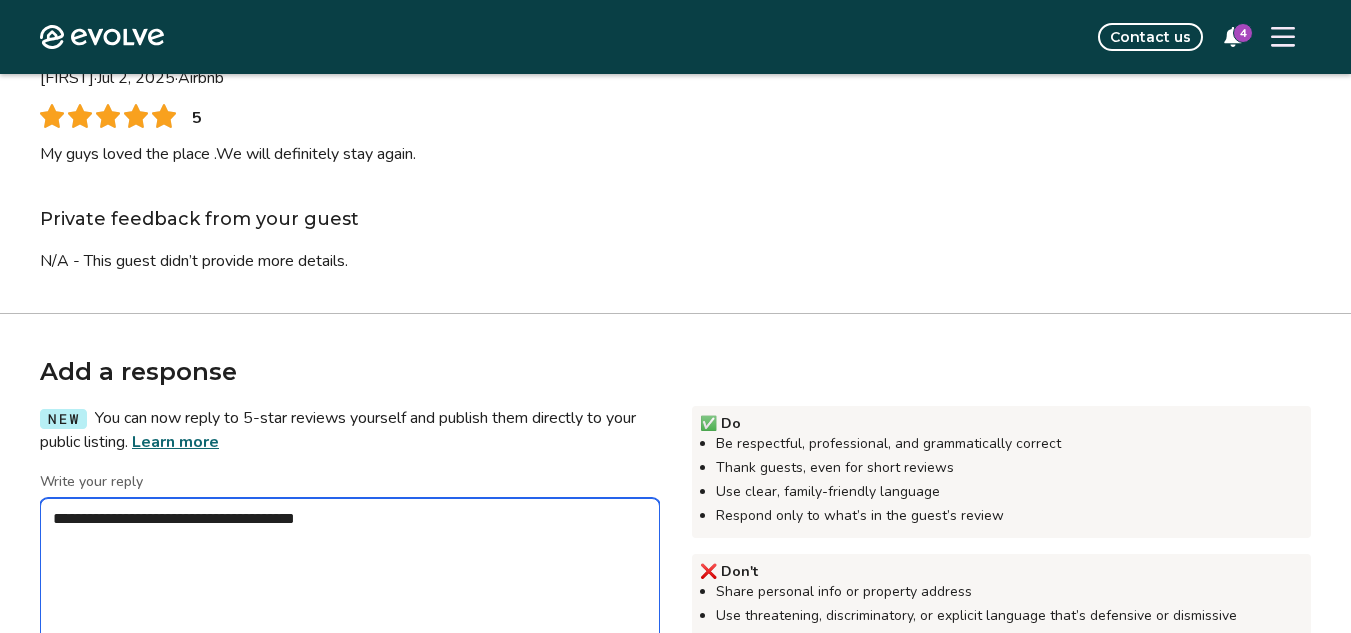 type on "*" 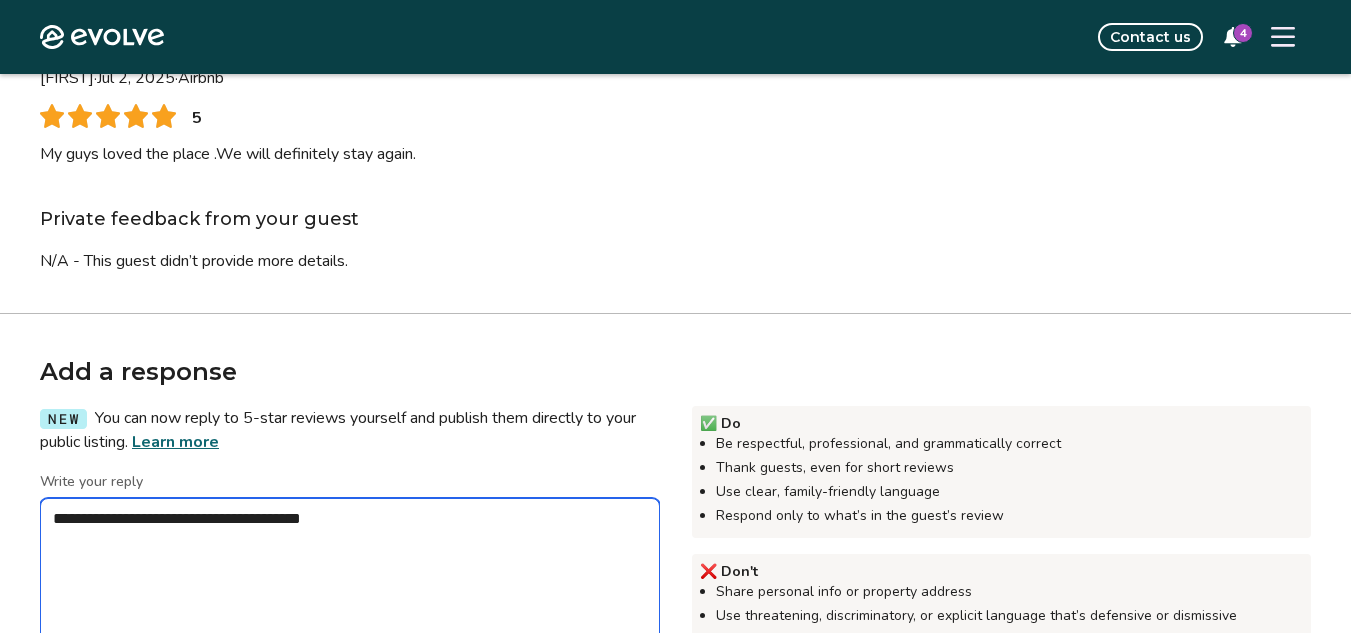 type on "*" 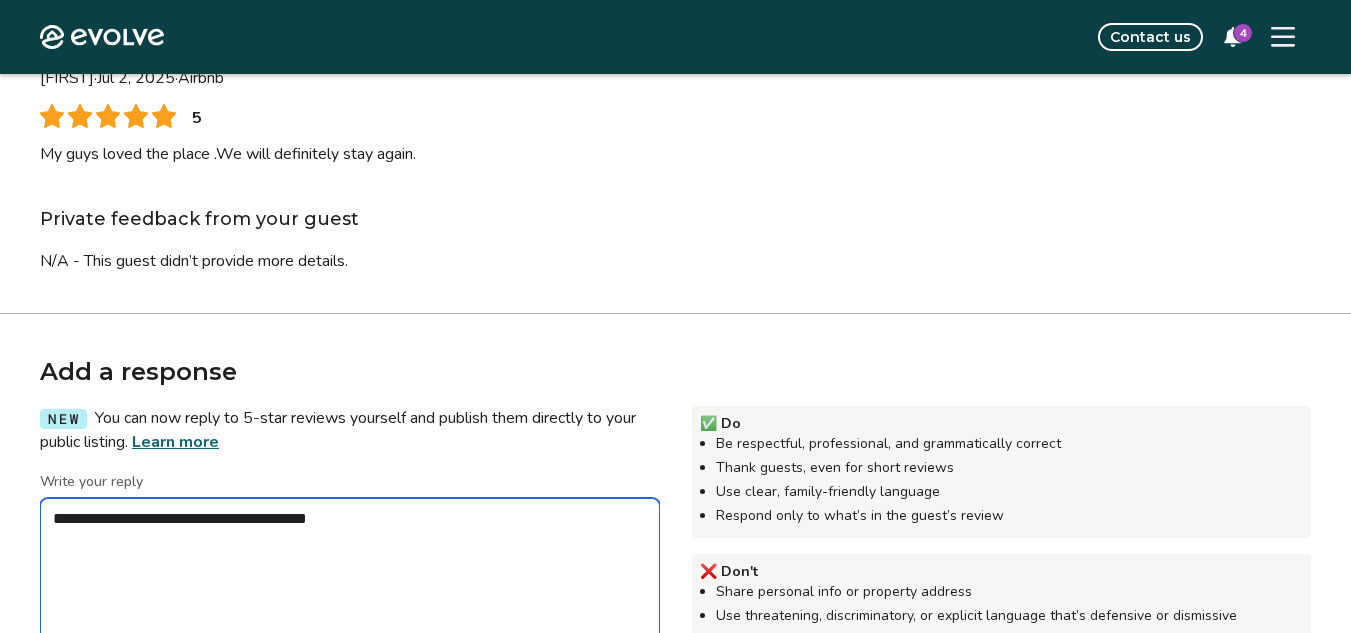 type on "*" 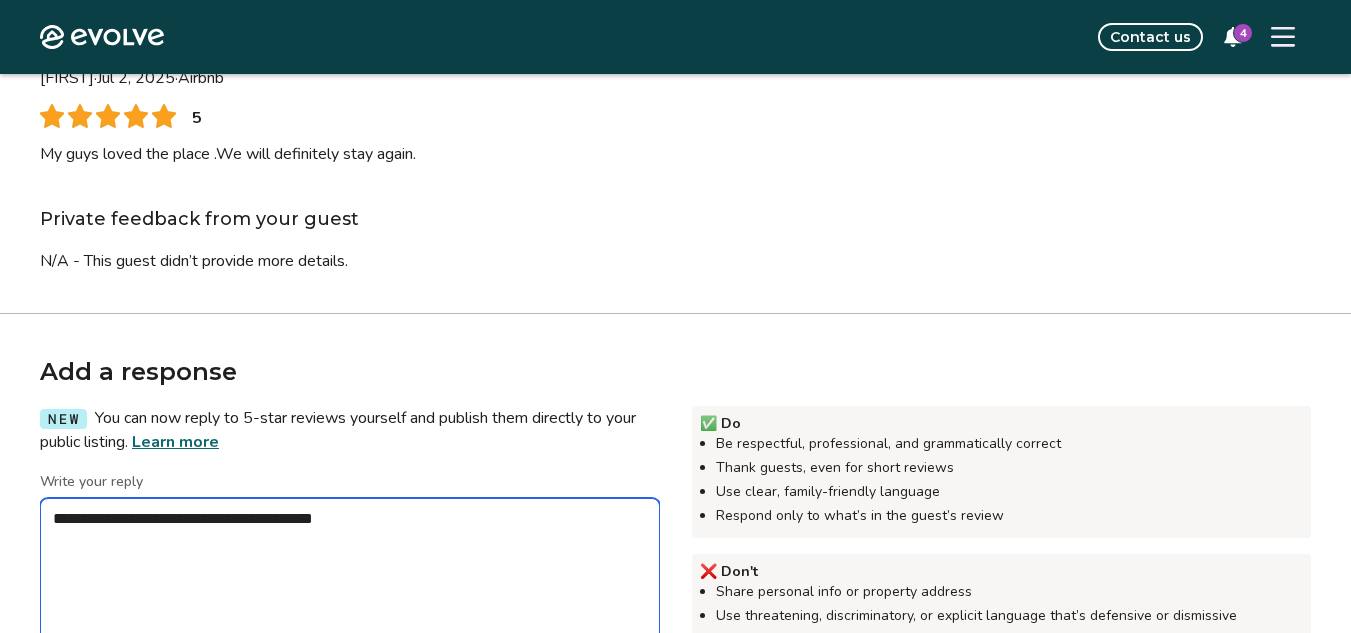 type on "**********" 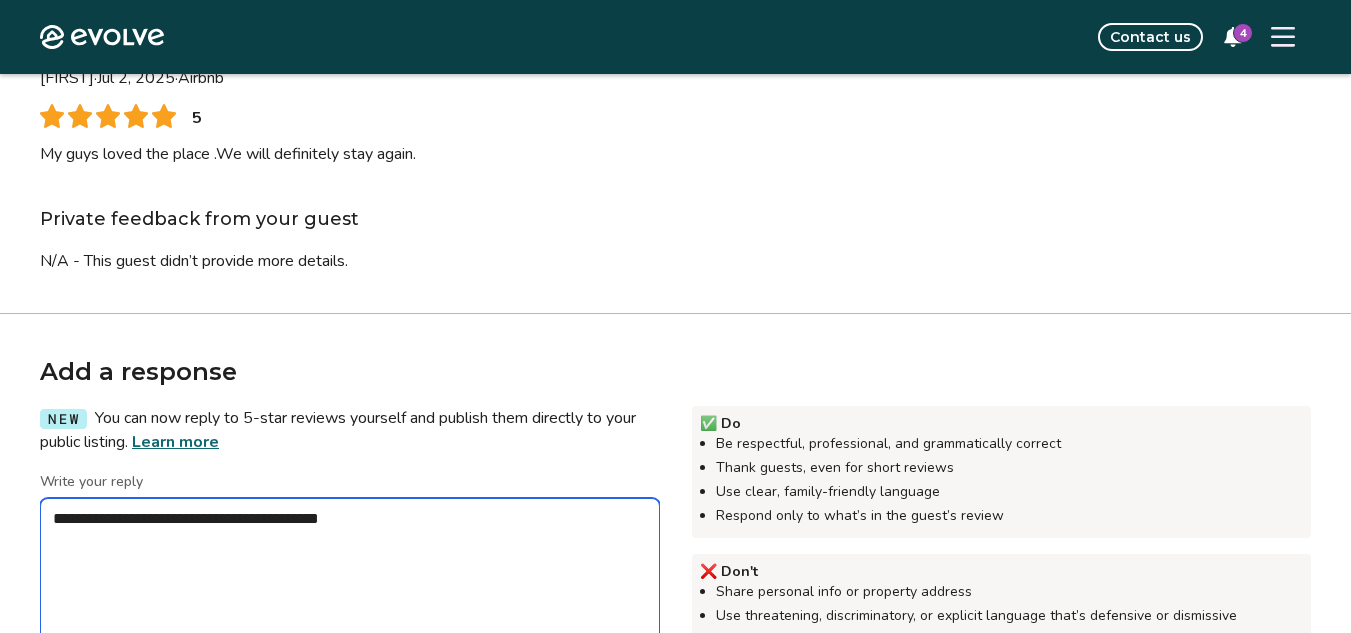 type on "*" 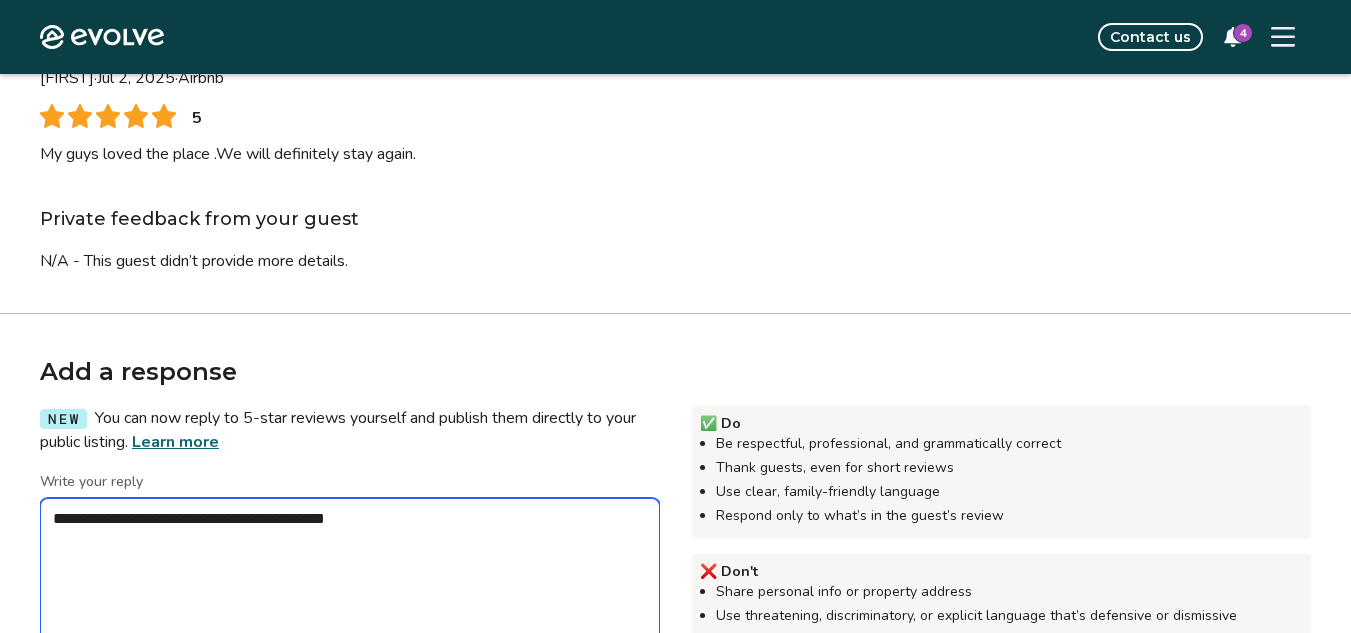 type on "*" 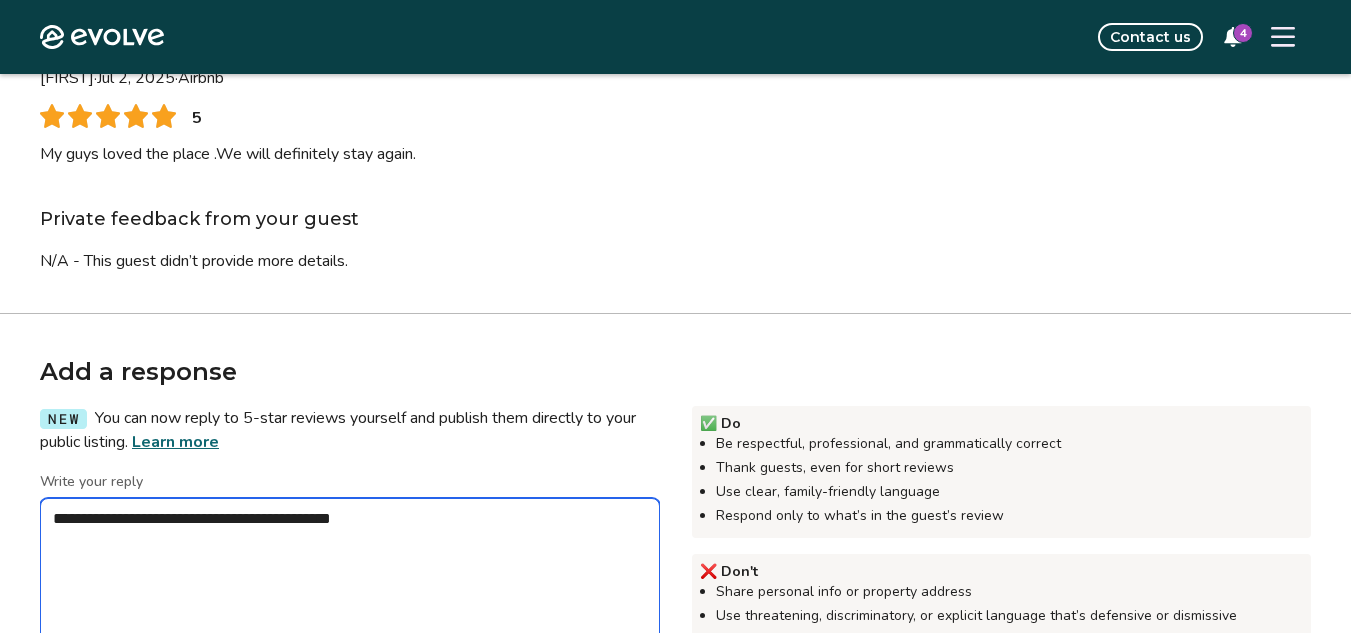 type on "*" 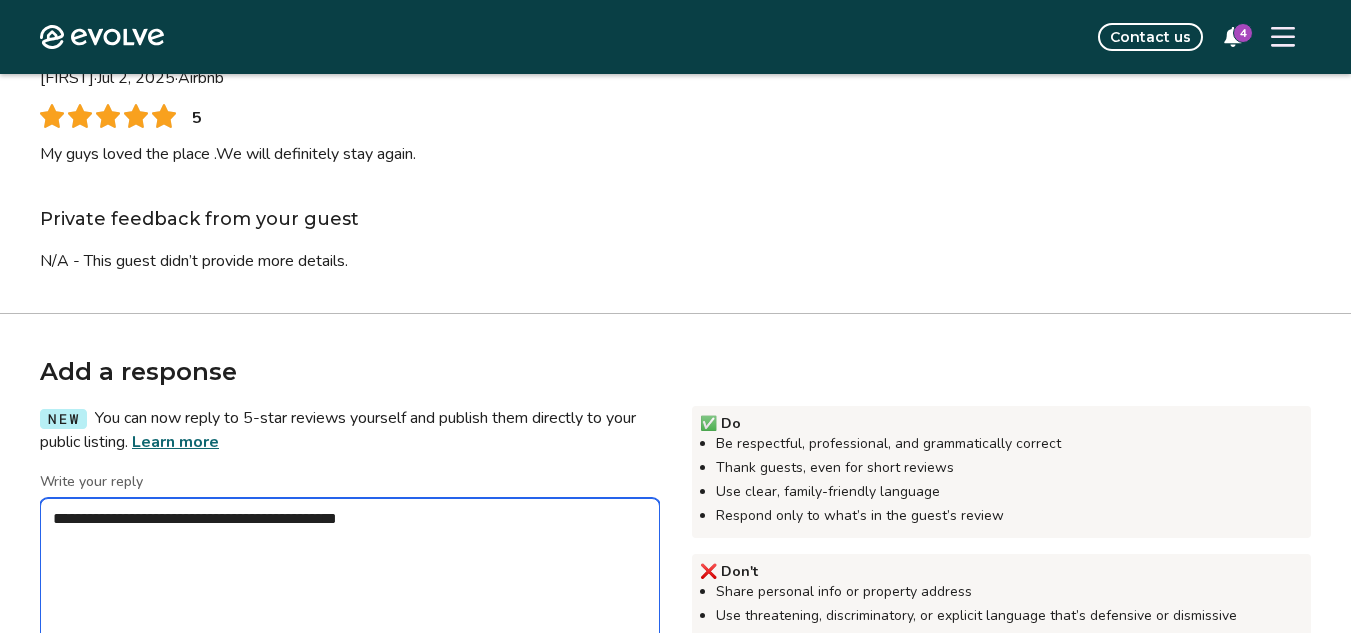 type on "*" 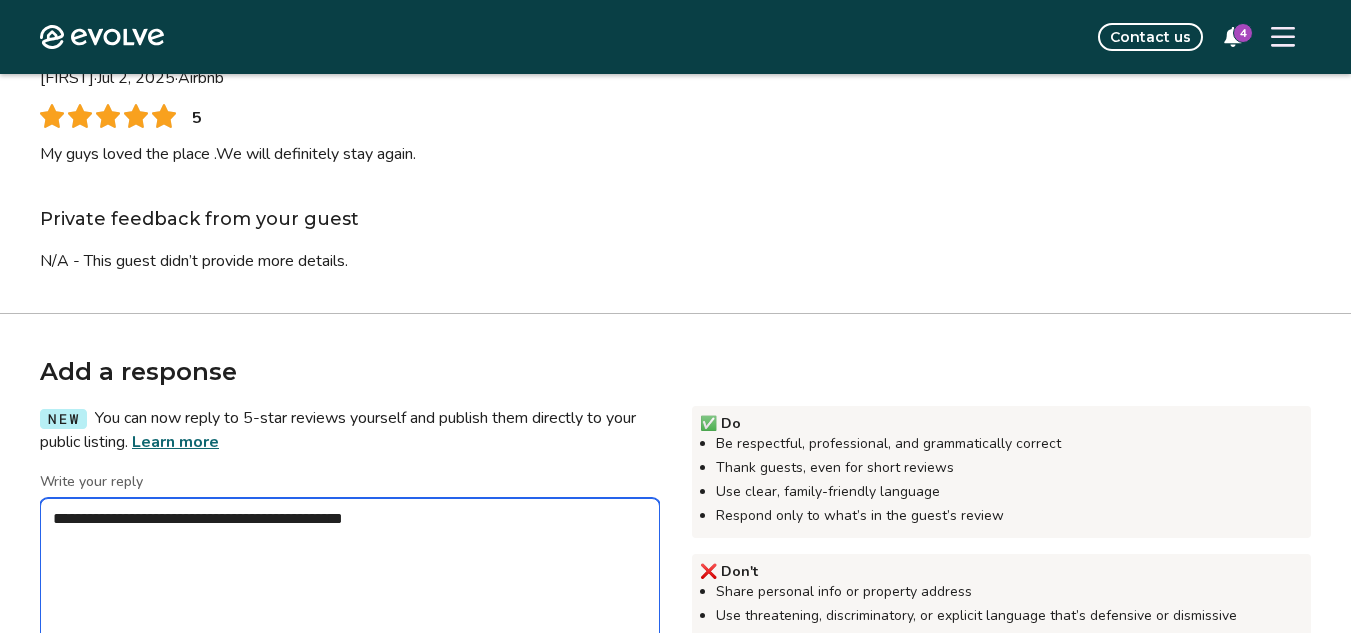type on "*" 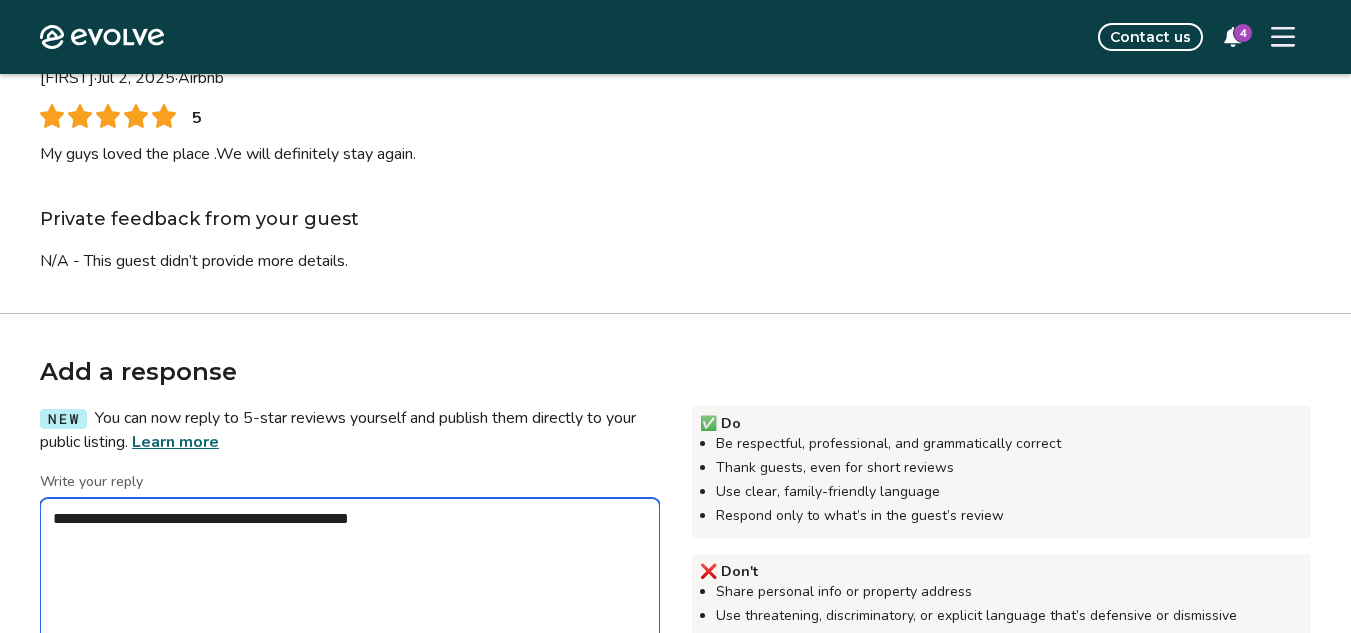 type on "*" 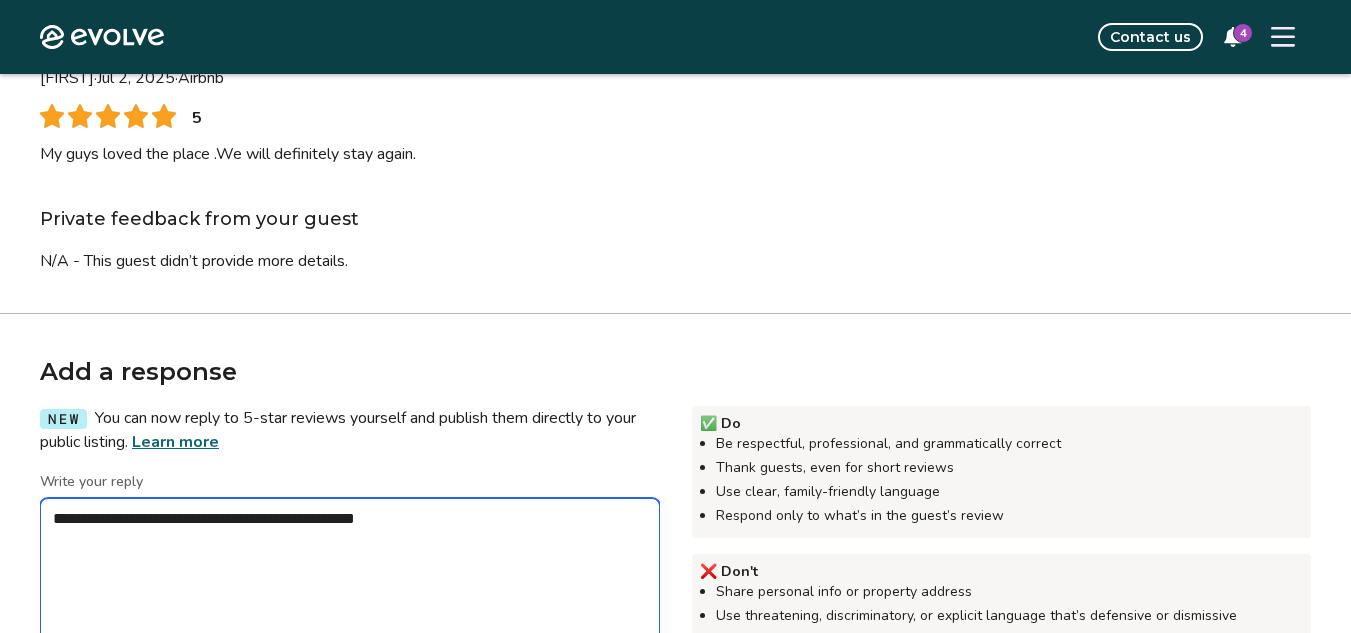 type on "*" 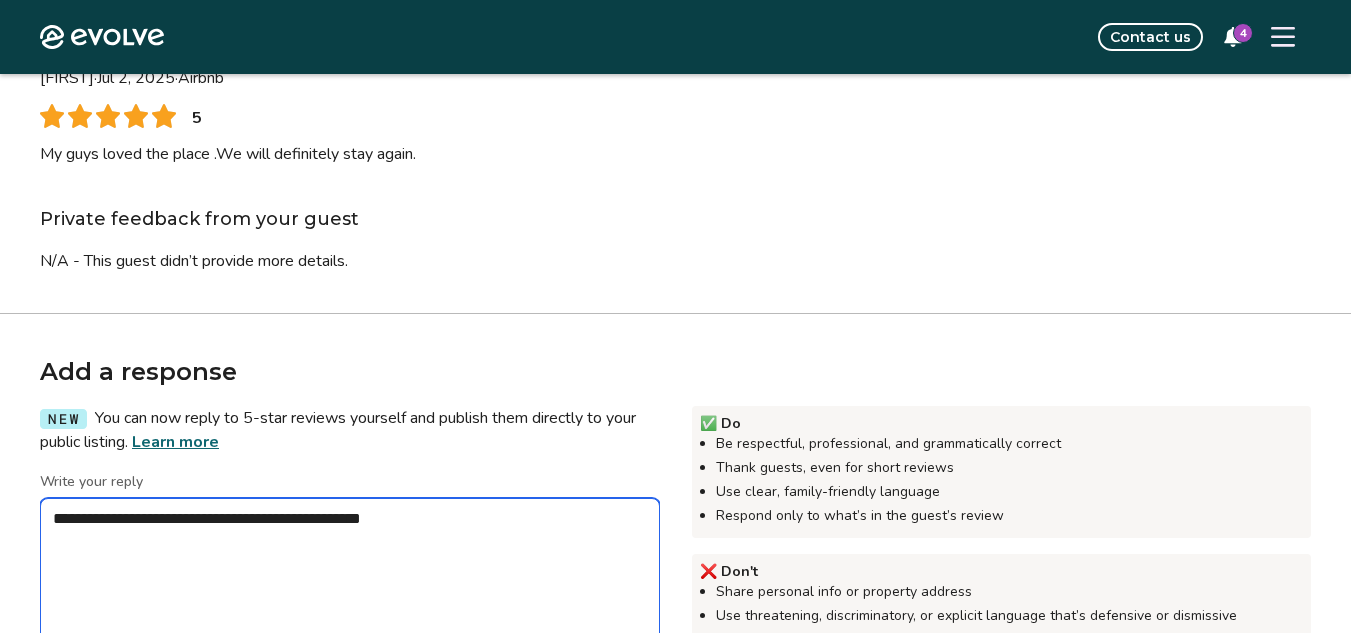 type on "*" 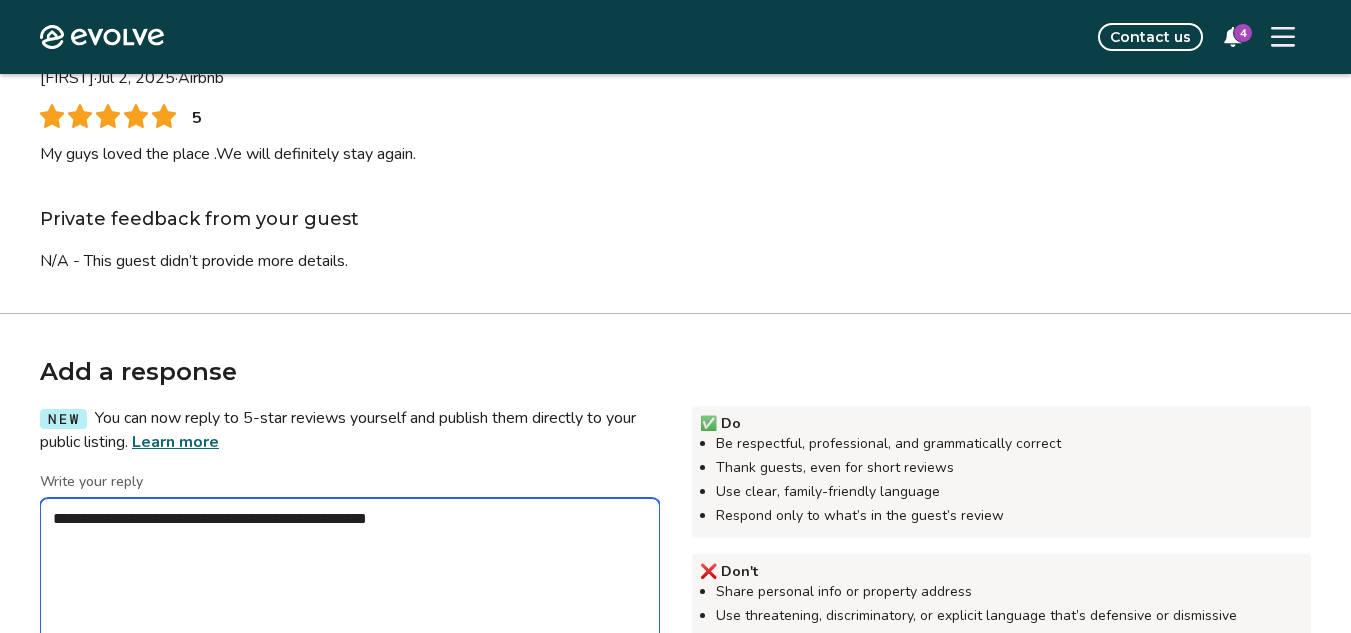 type on "*" 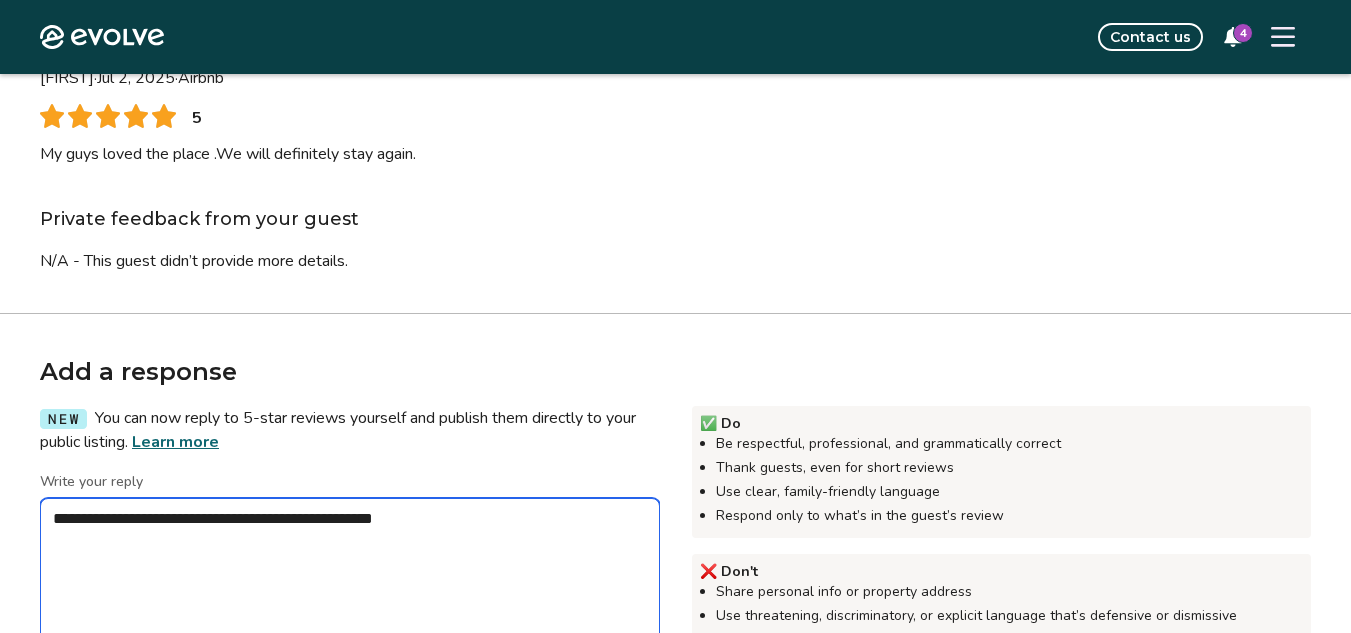 type on "*" 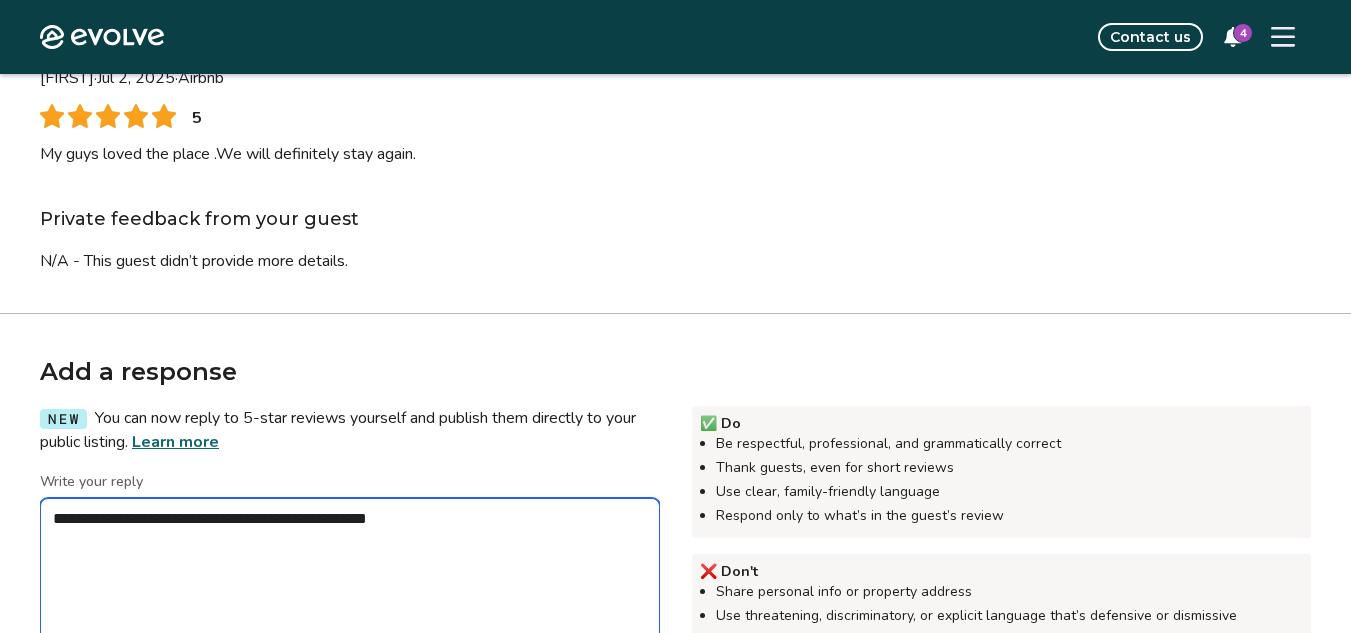 type on "*" 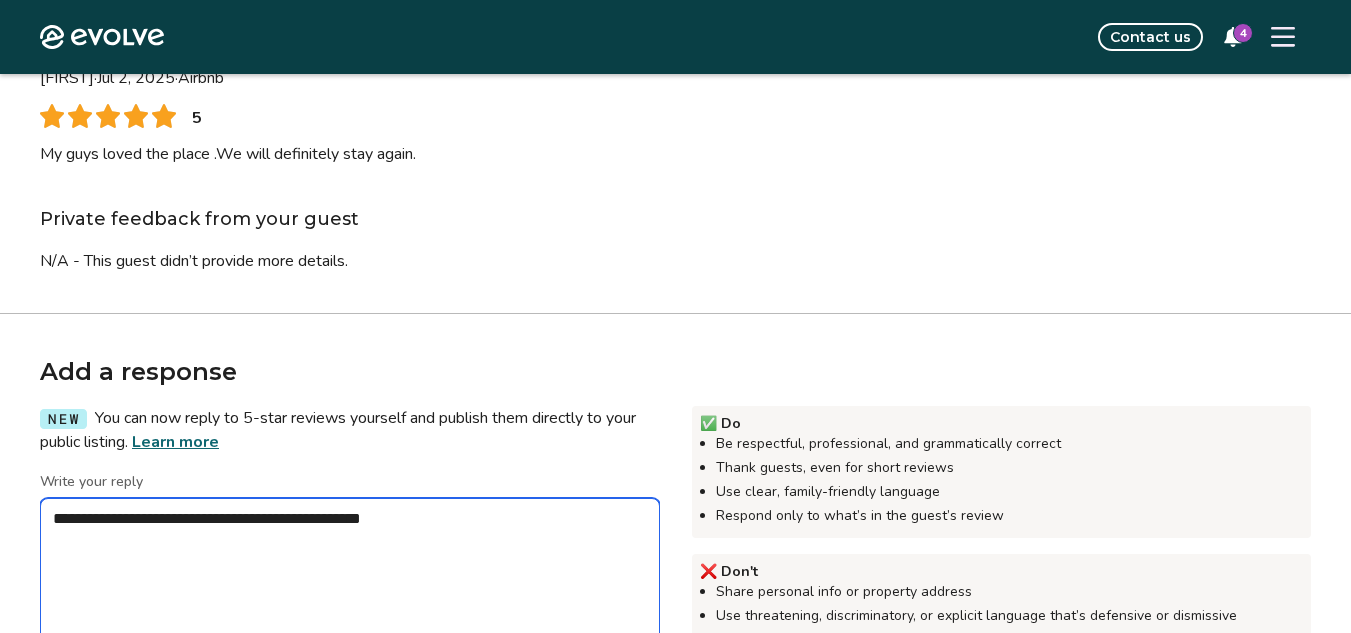 type on "*" 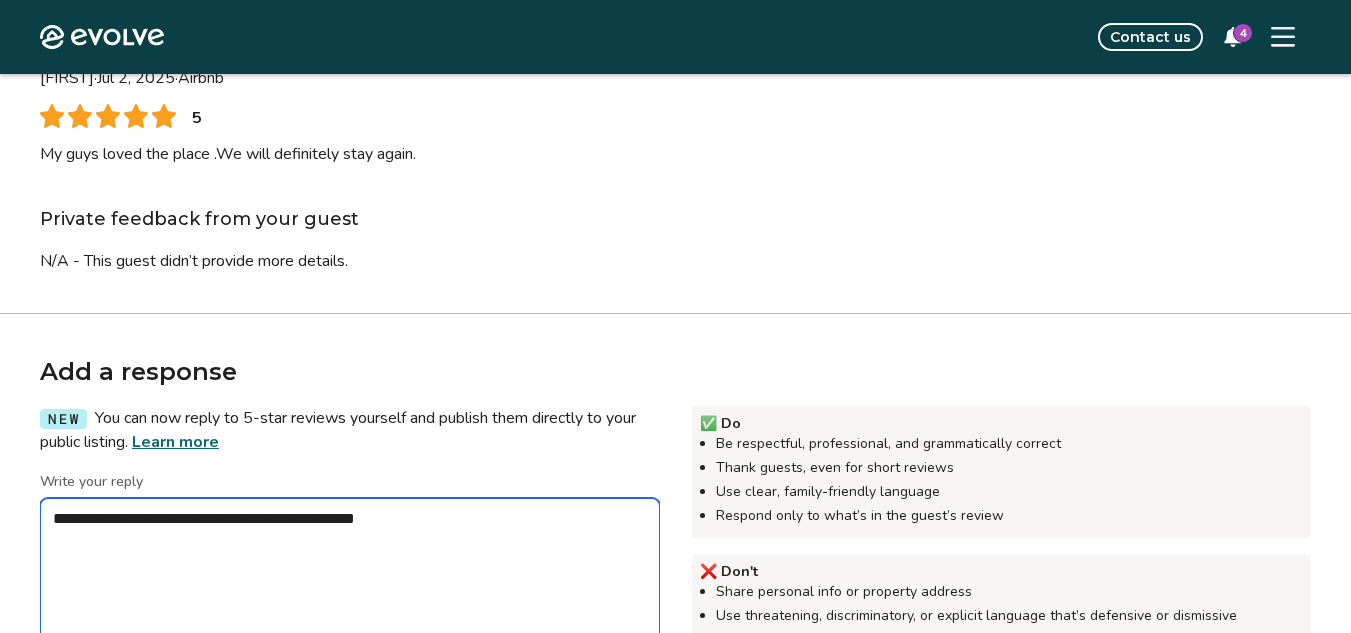 type on "*" 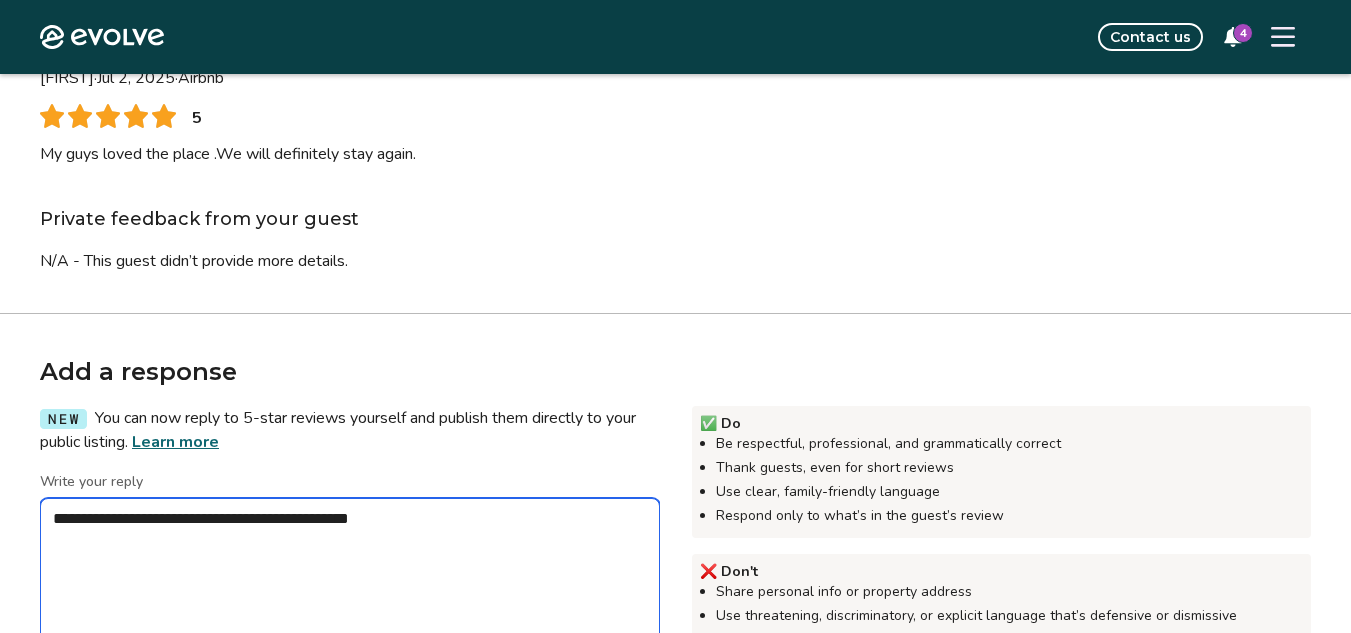 type on "*" 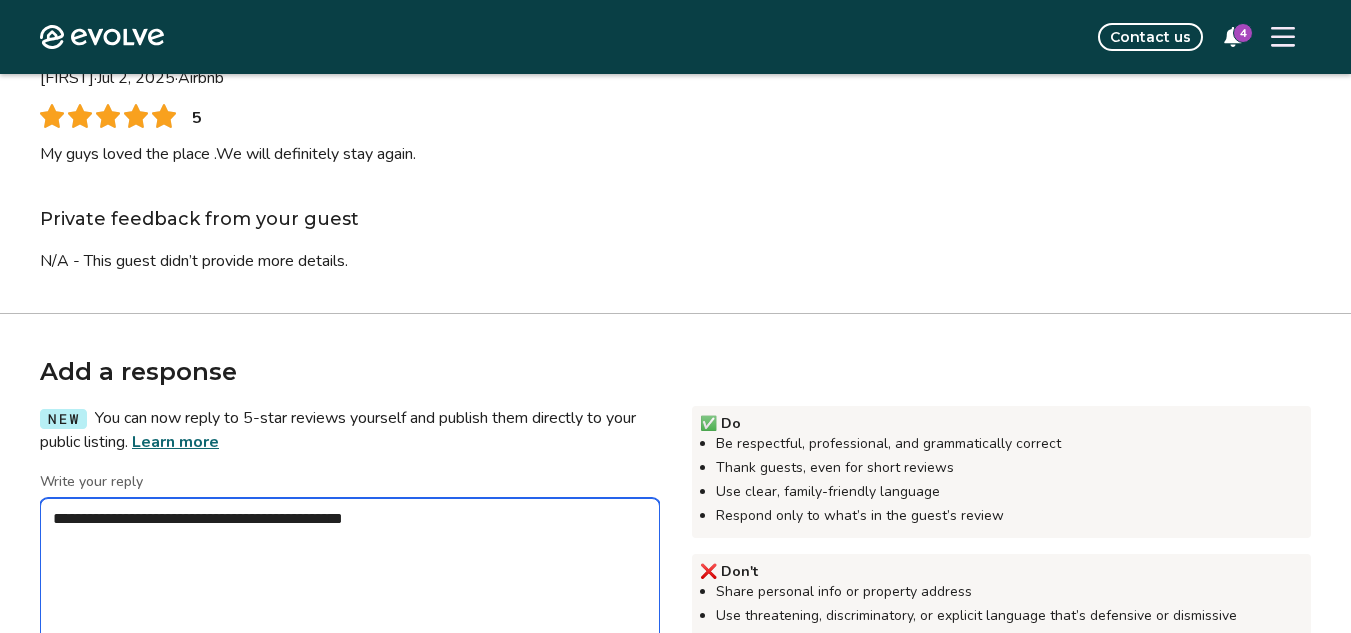 type on "**********" 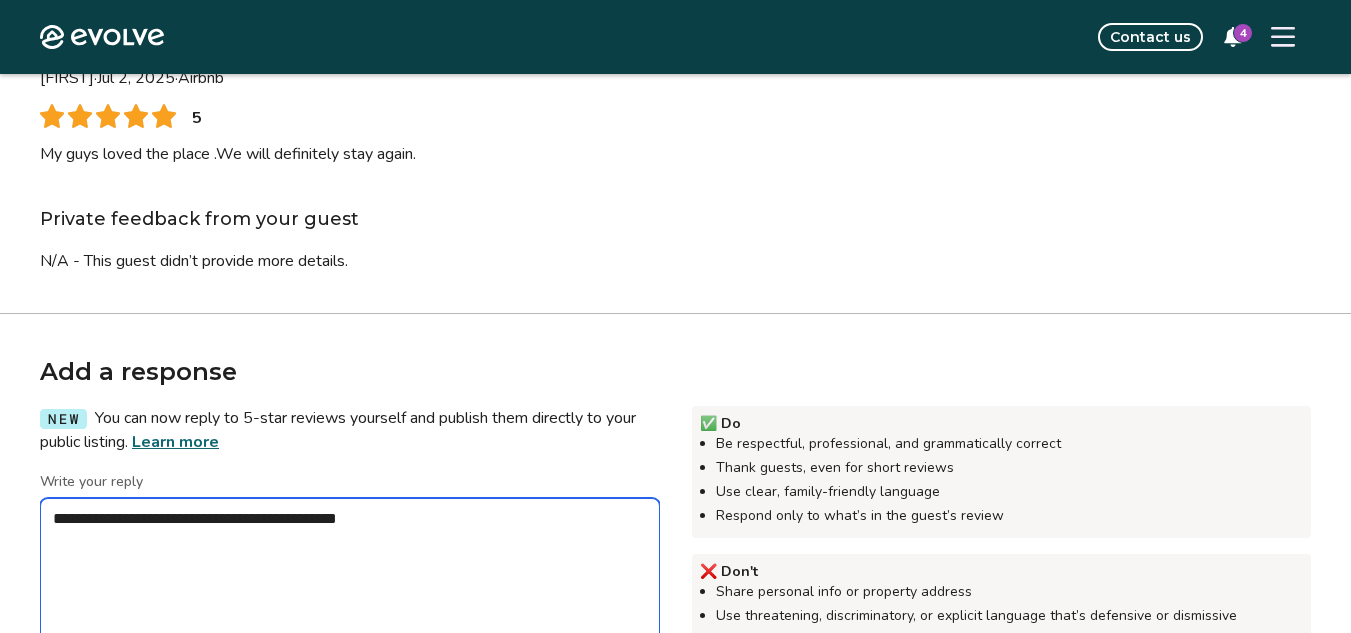 type on "*" 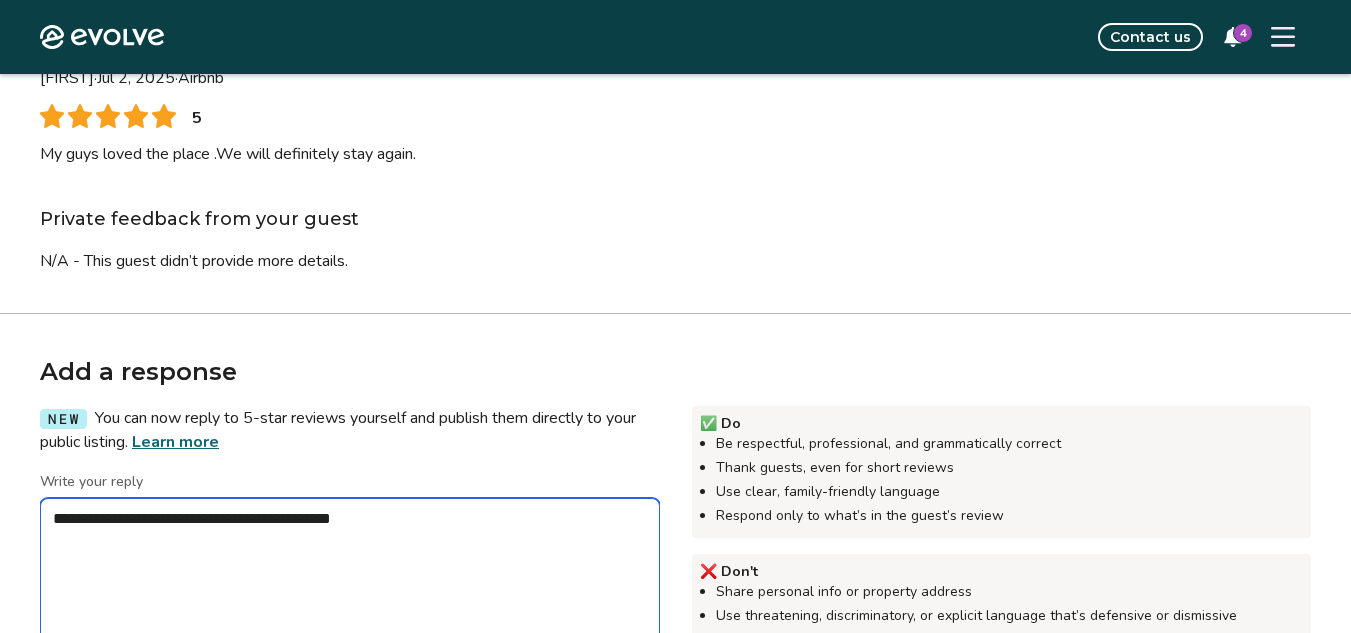 type on "*" 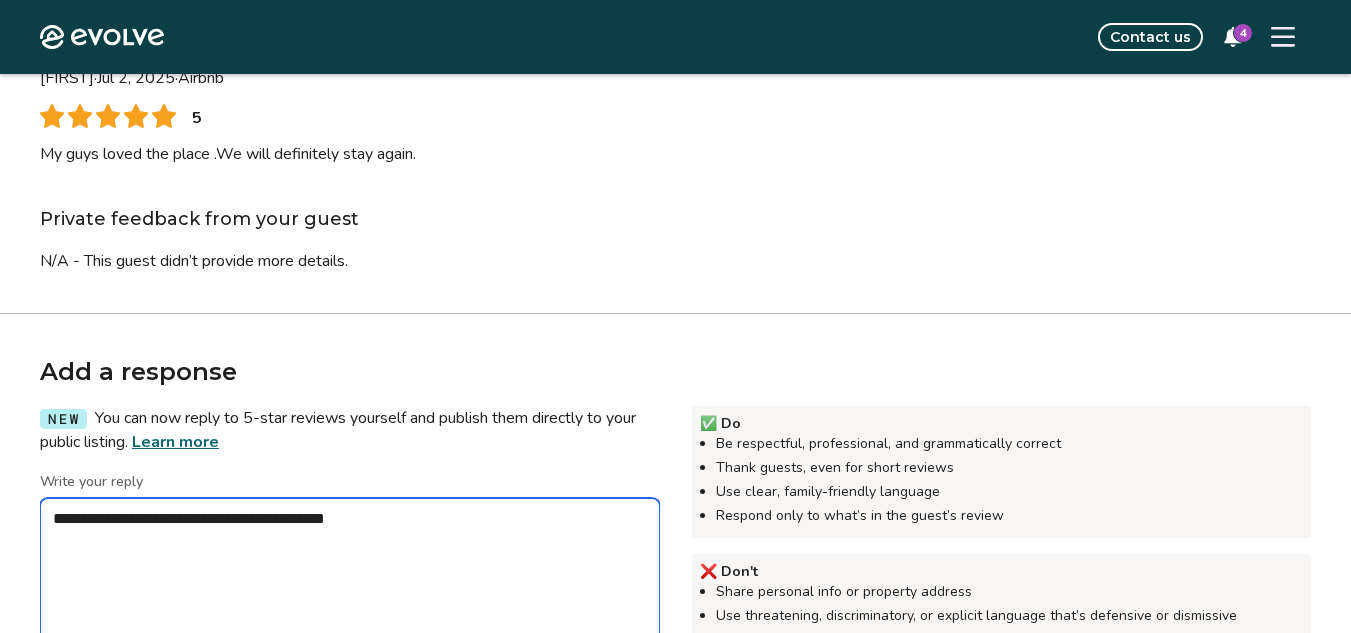 type on "*" 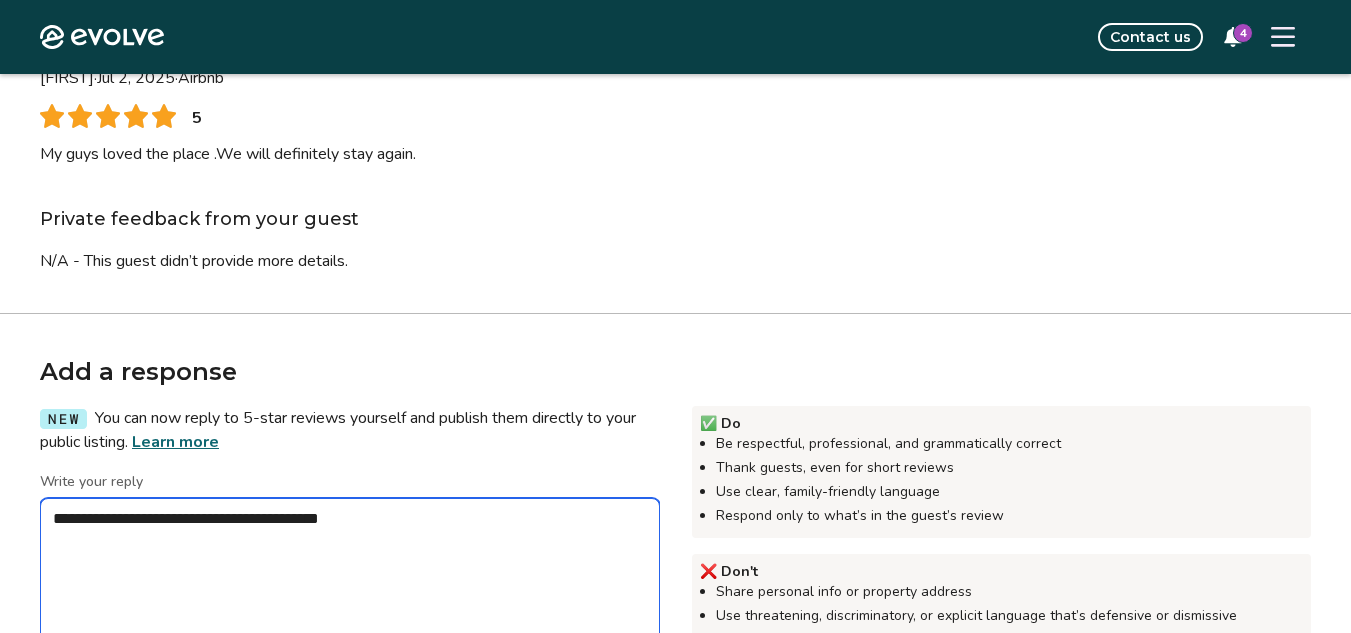 type on "*" 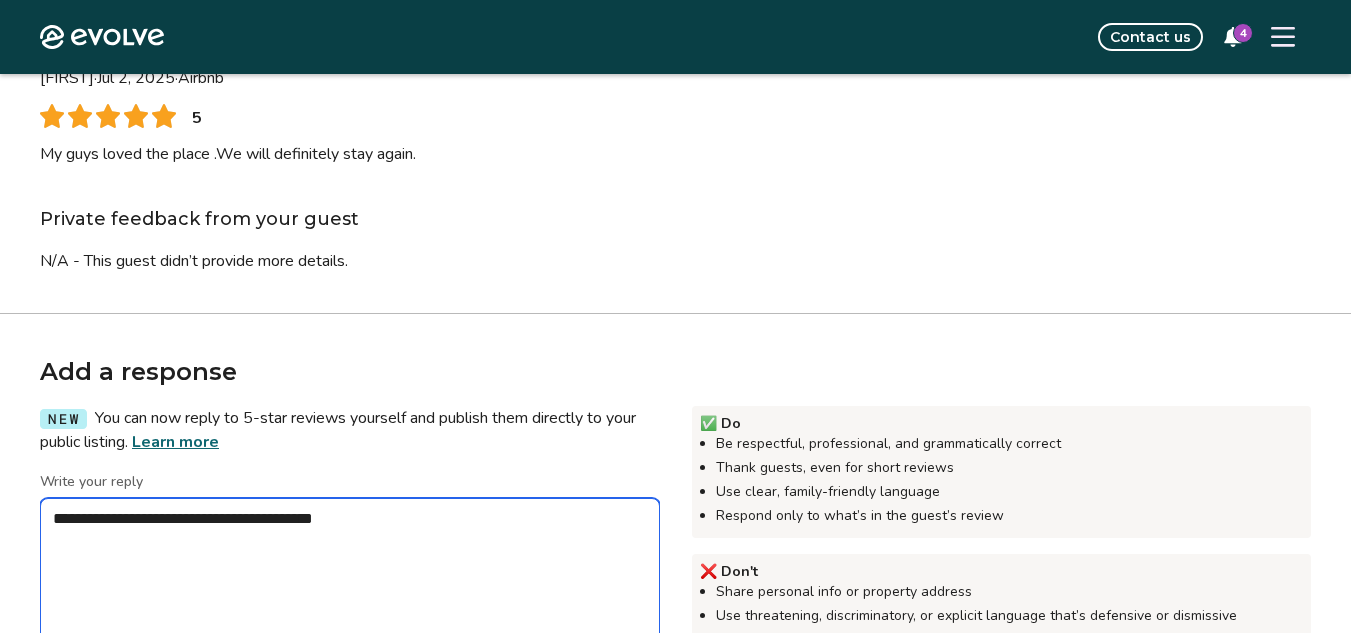 type on "*" 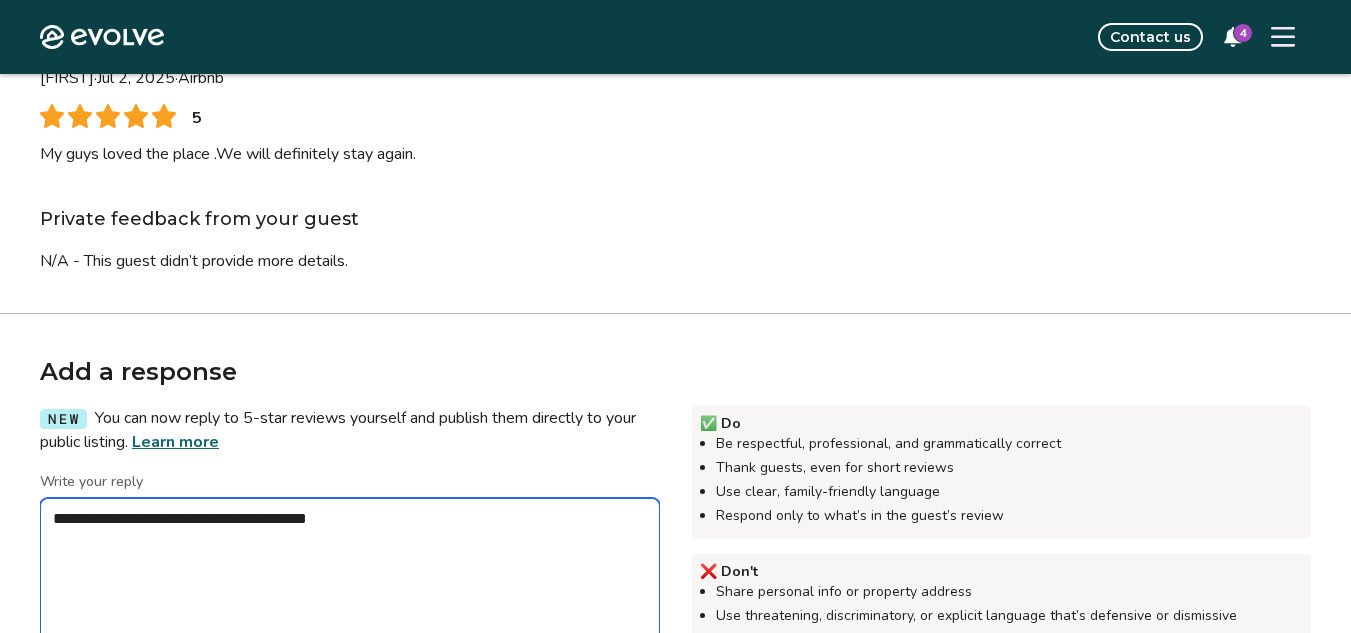 type on "*" 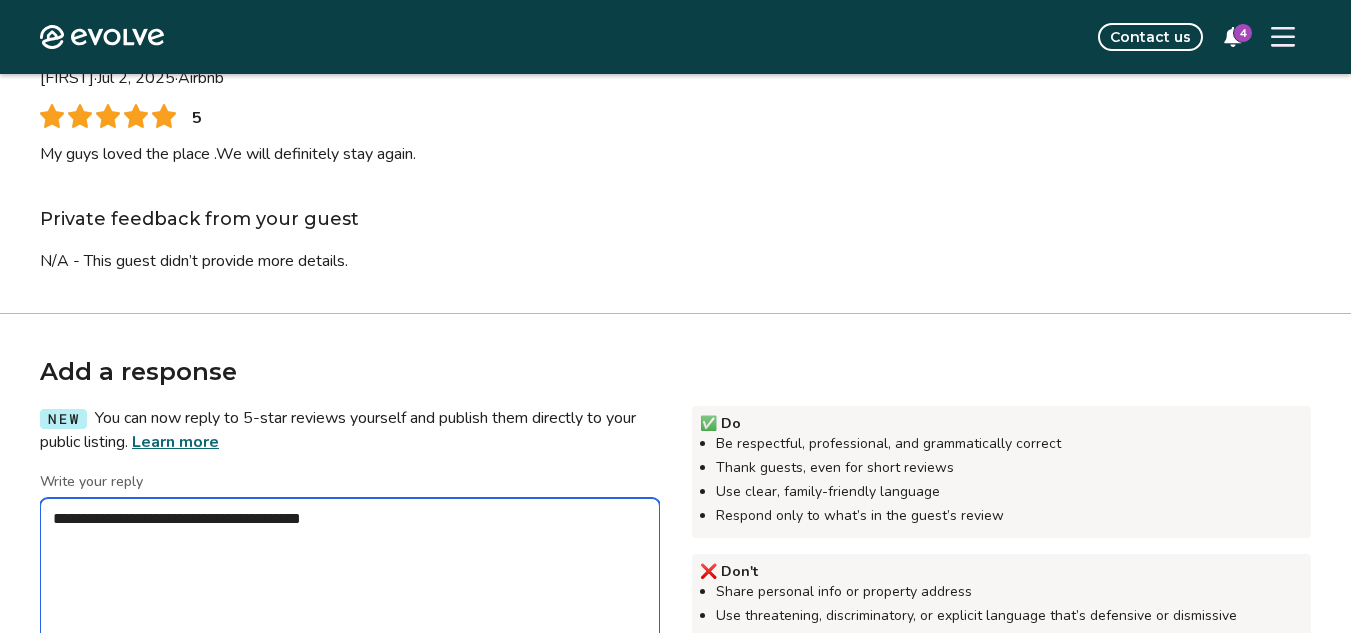 type on "*" 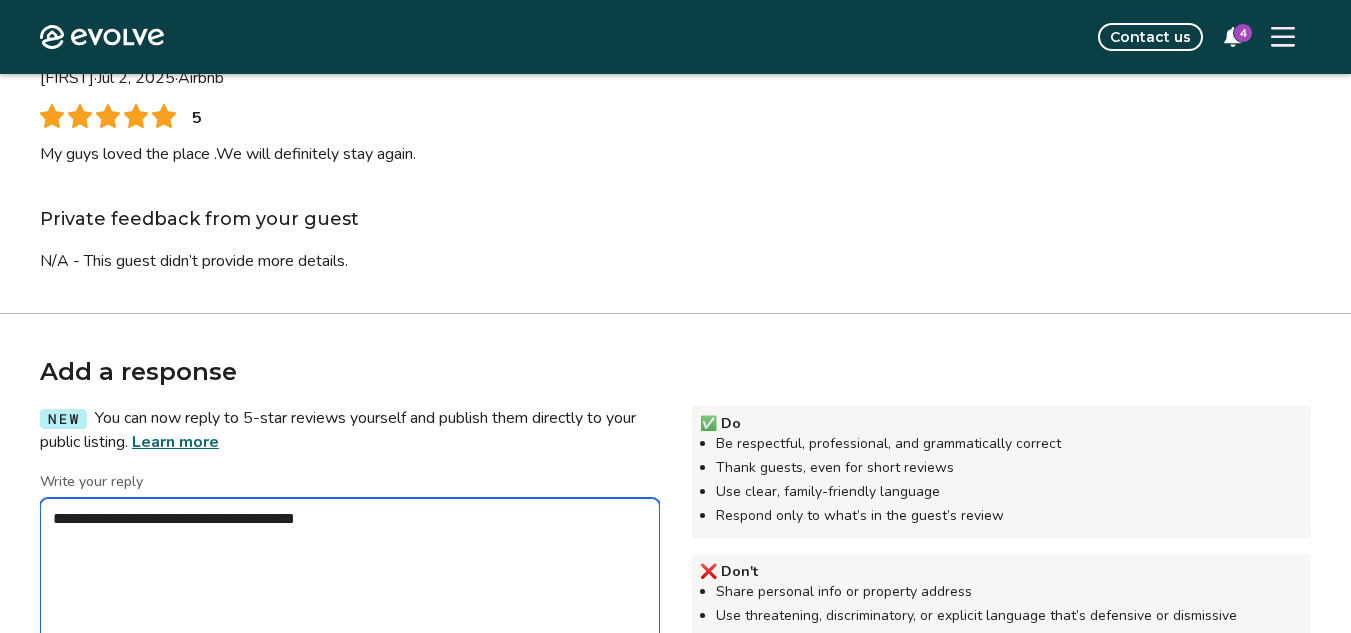 type on "*" 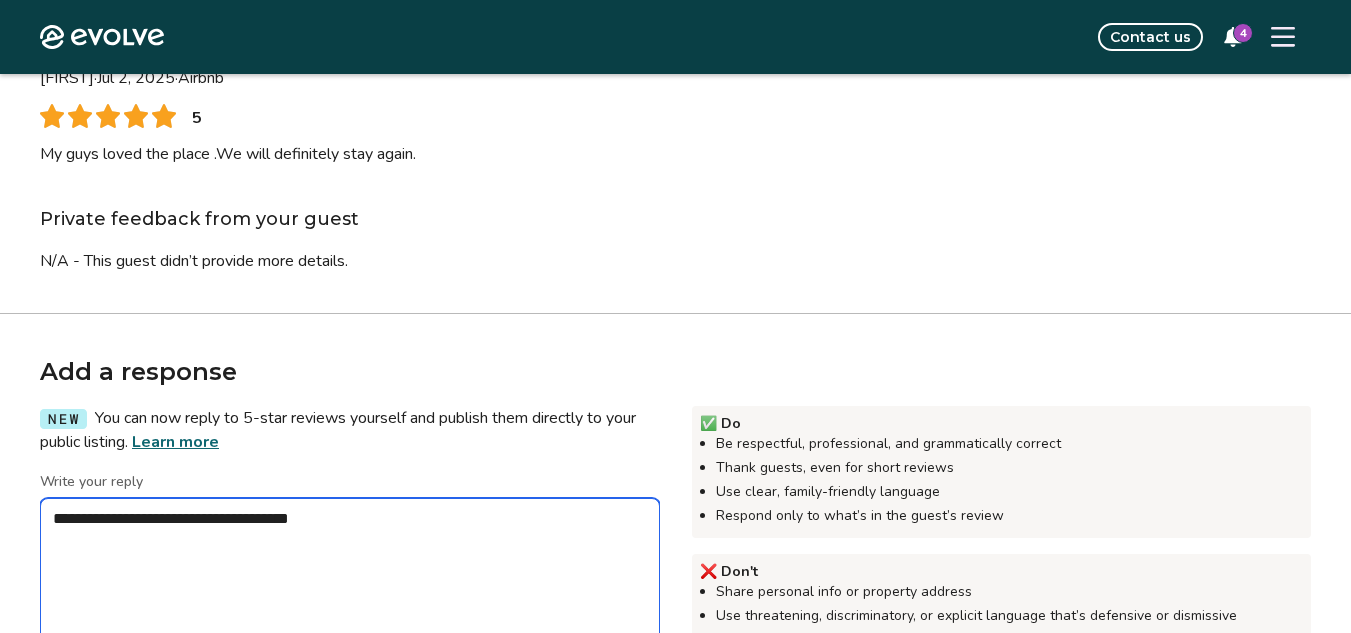 type on "*" 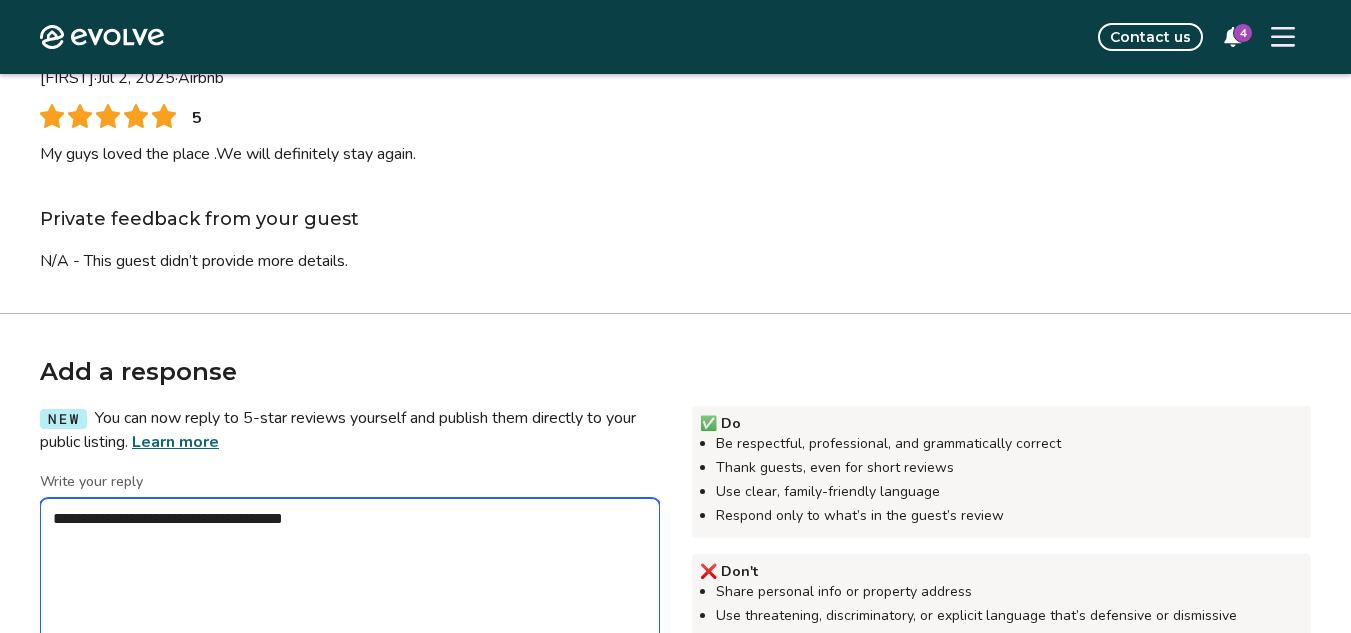 type on "*" 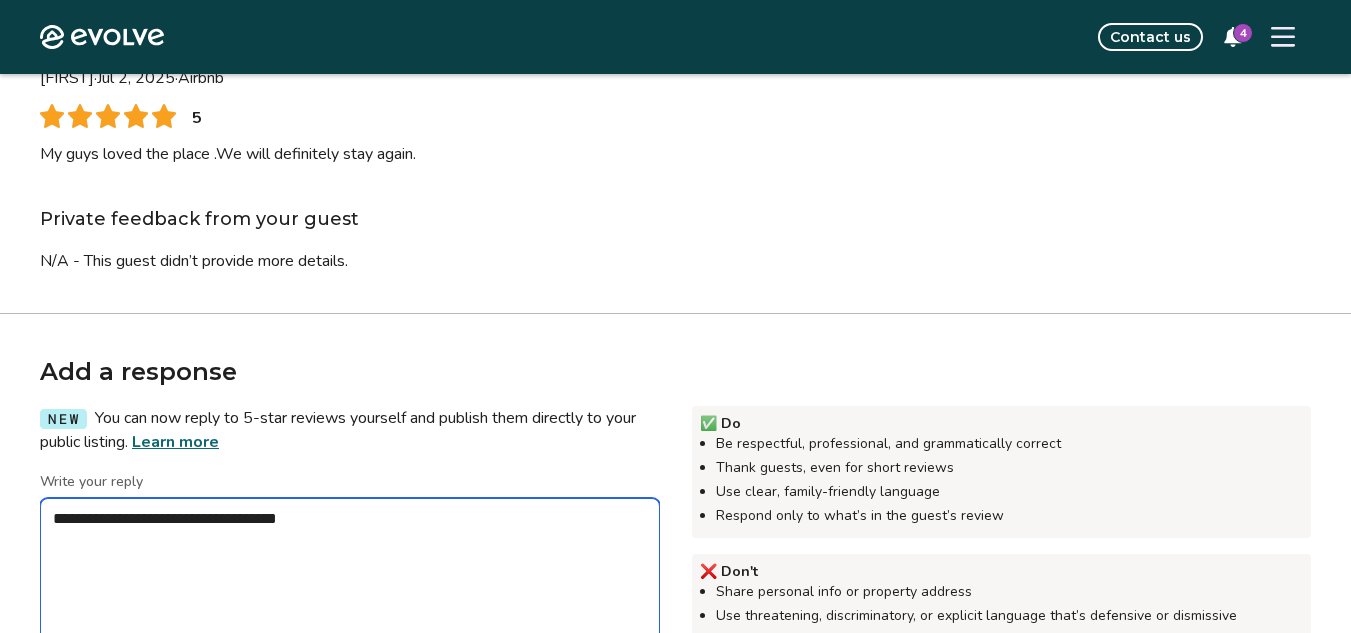 type on "*" 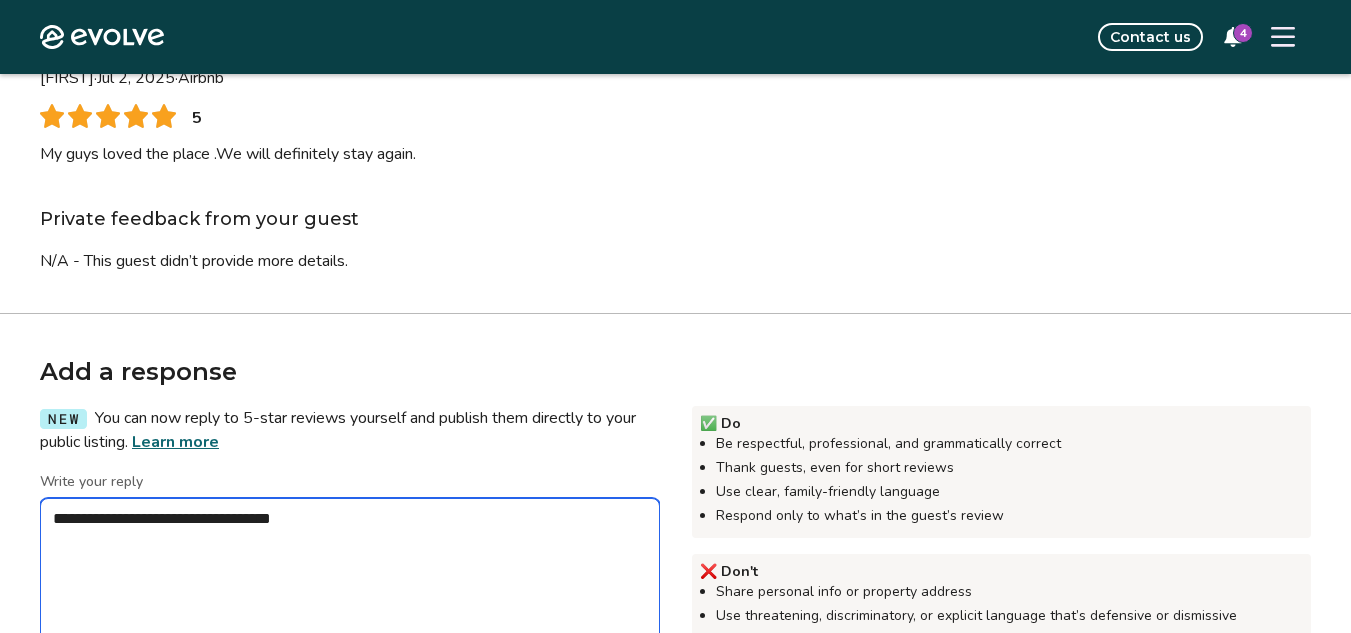 type on "*" 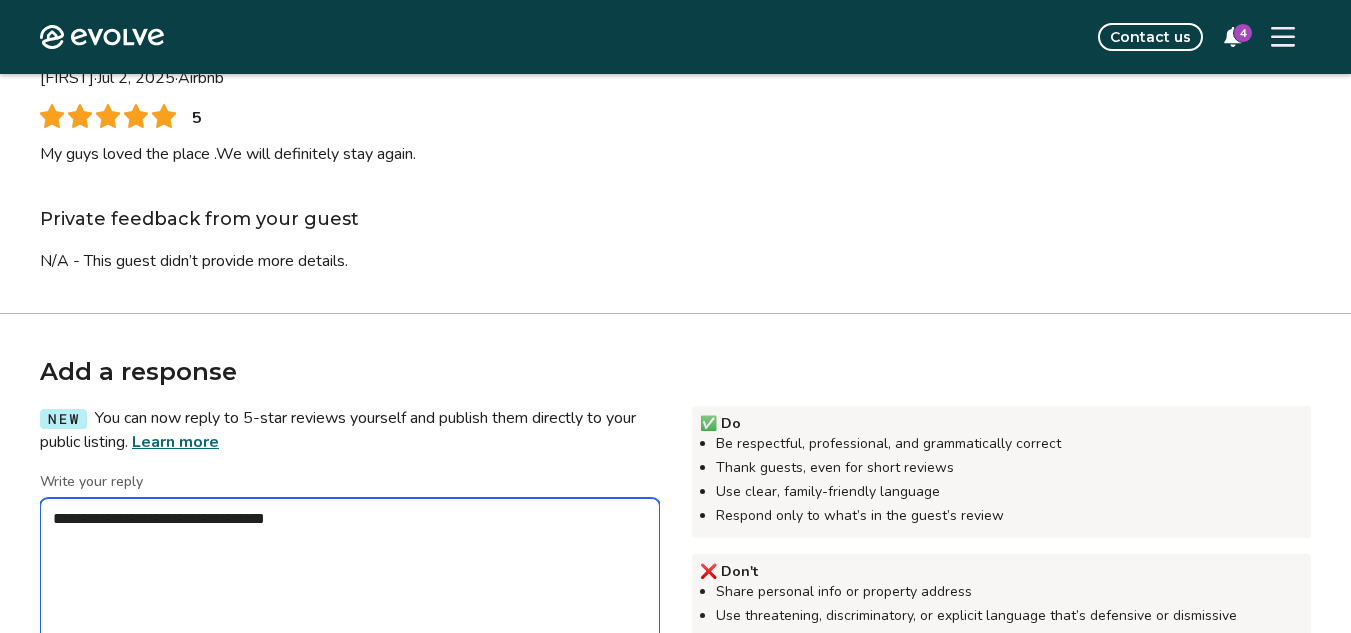 type on "*" 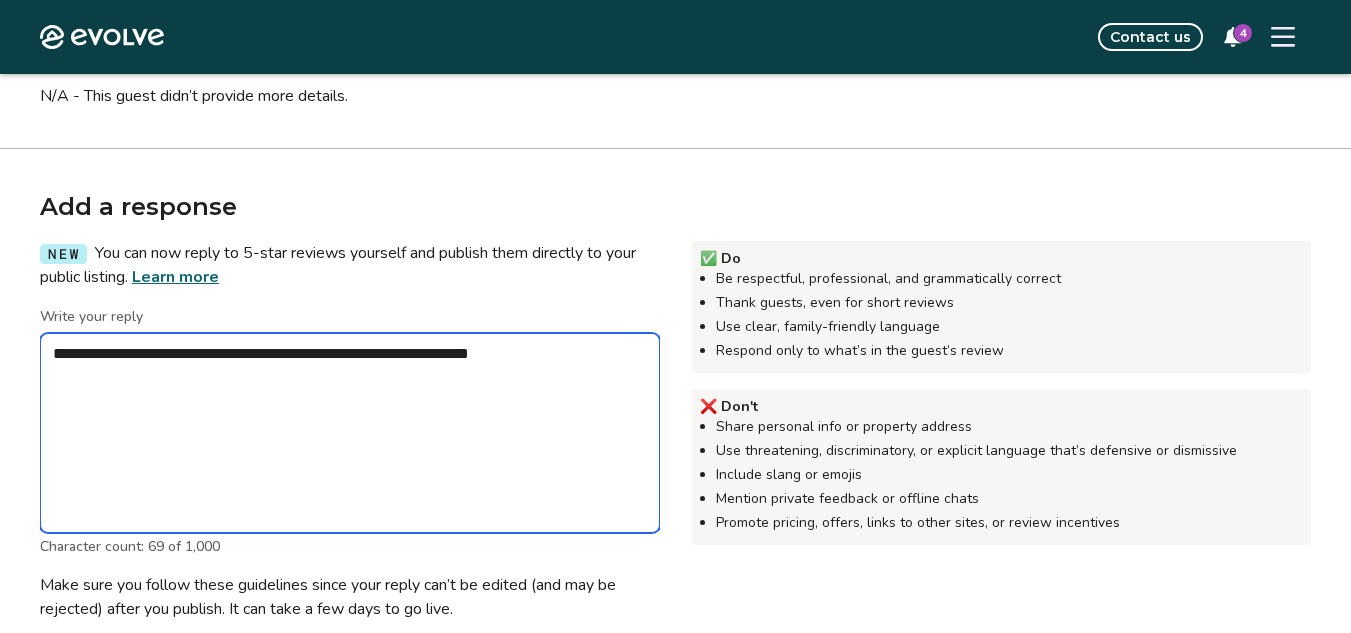 scroll, scrollTop: 500, scrollLeft: 0, axis: vertical 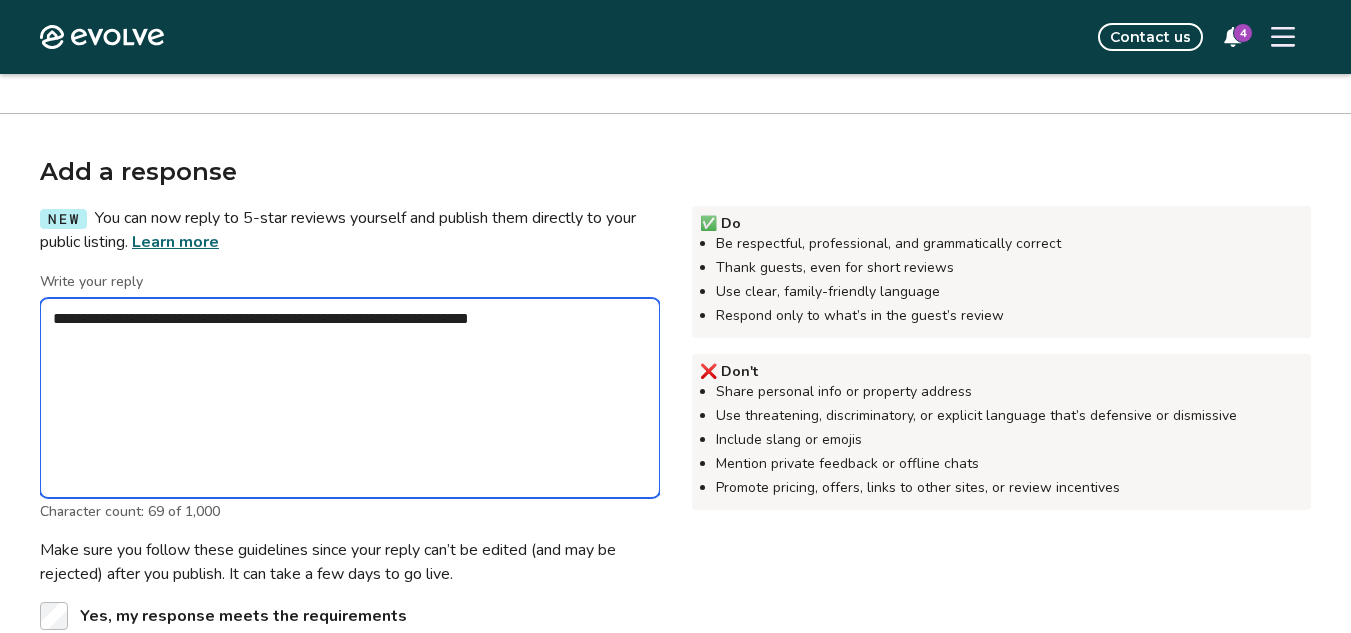 click on "**********" at bounding box center [350, 398] 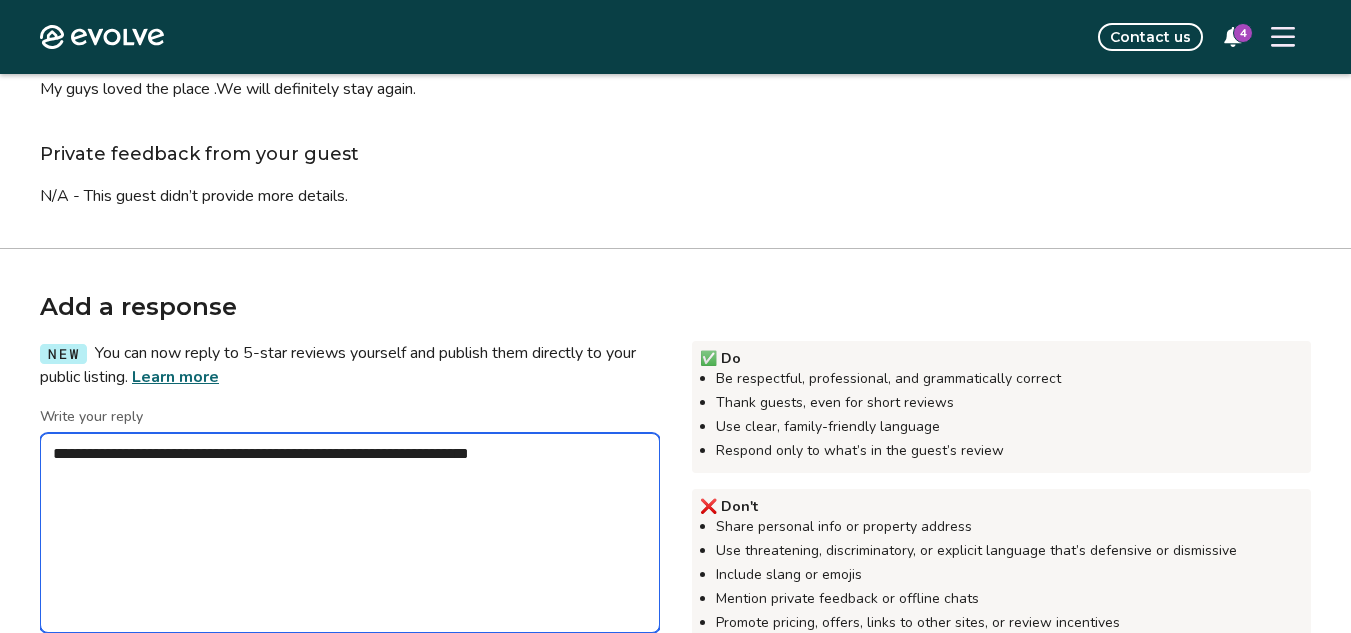 scroll, scrollTop: 300, scrollLeft: 0, axis: vertical 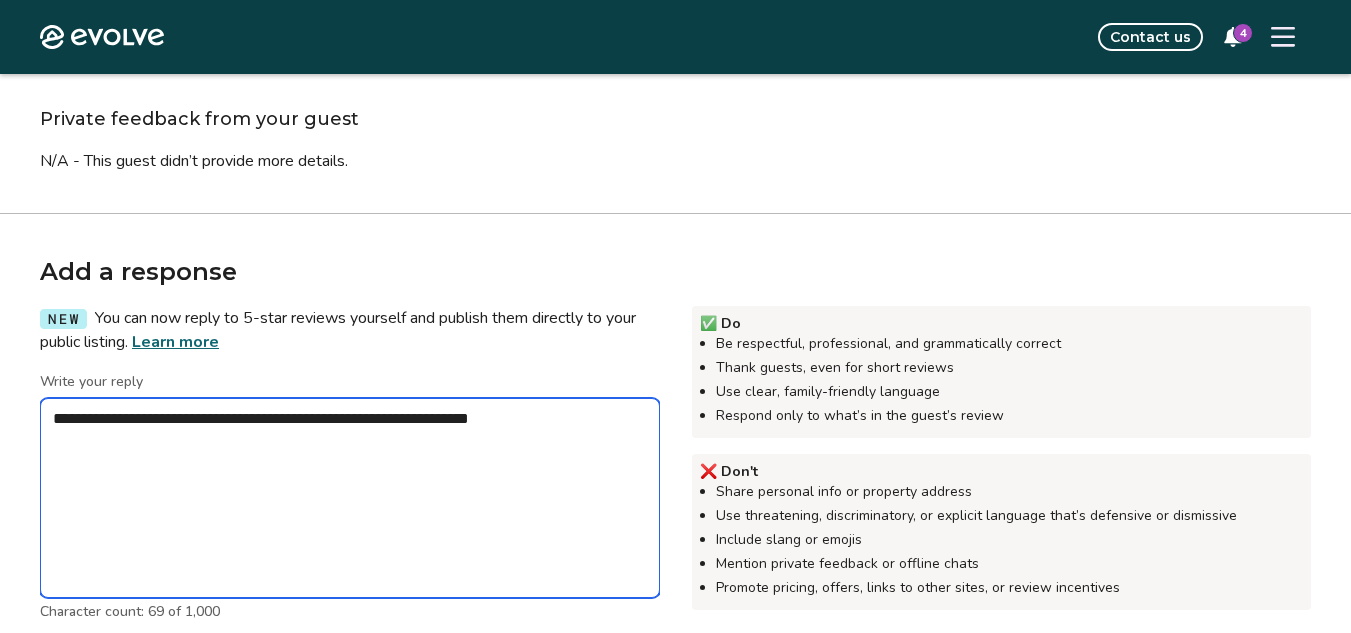 click on "**********" at bounding box center [350, 498] 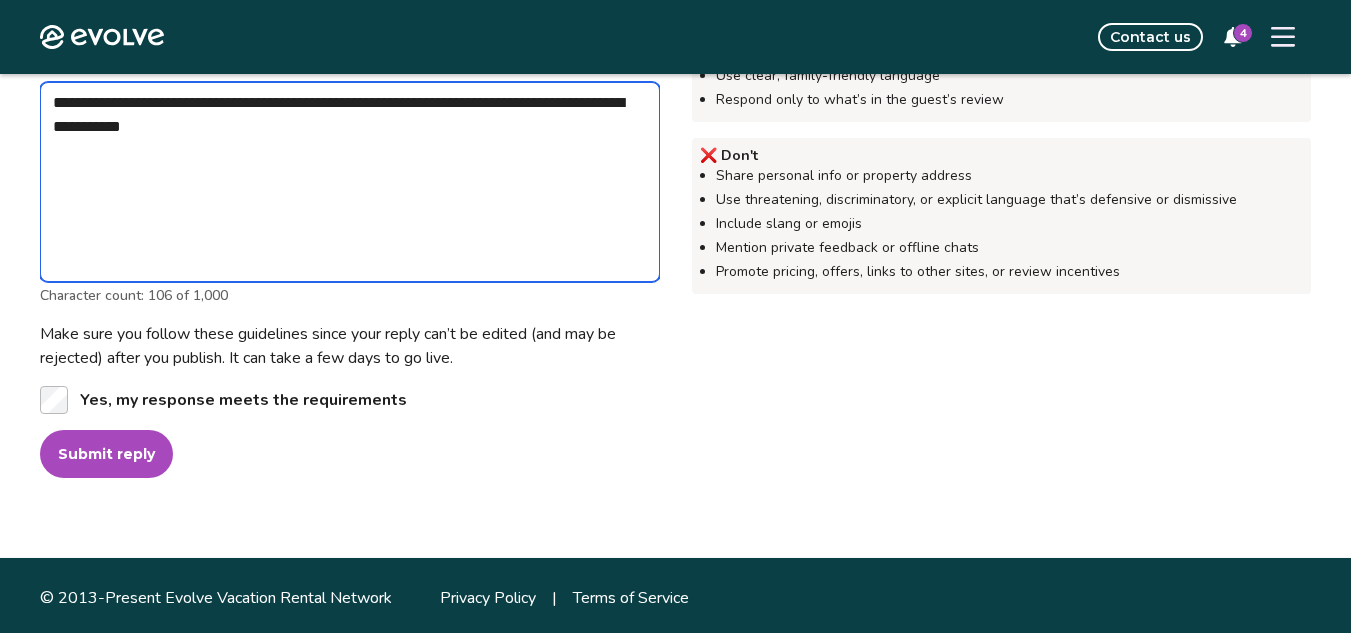 scroll, scrollTop: 621, scrollLeft: 0, axis: vertical 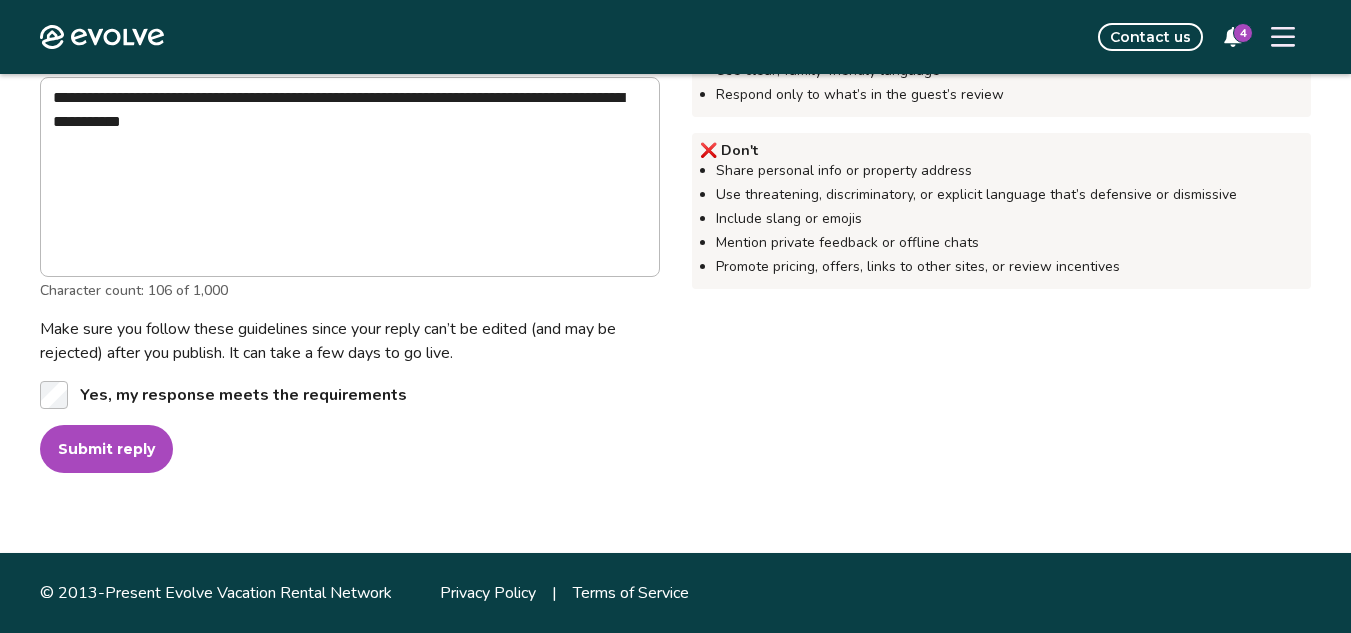 click on "Submit reply" at bounding box center [106, 449] 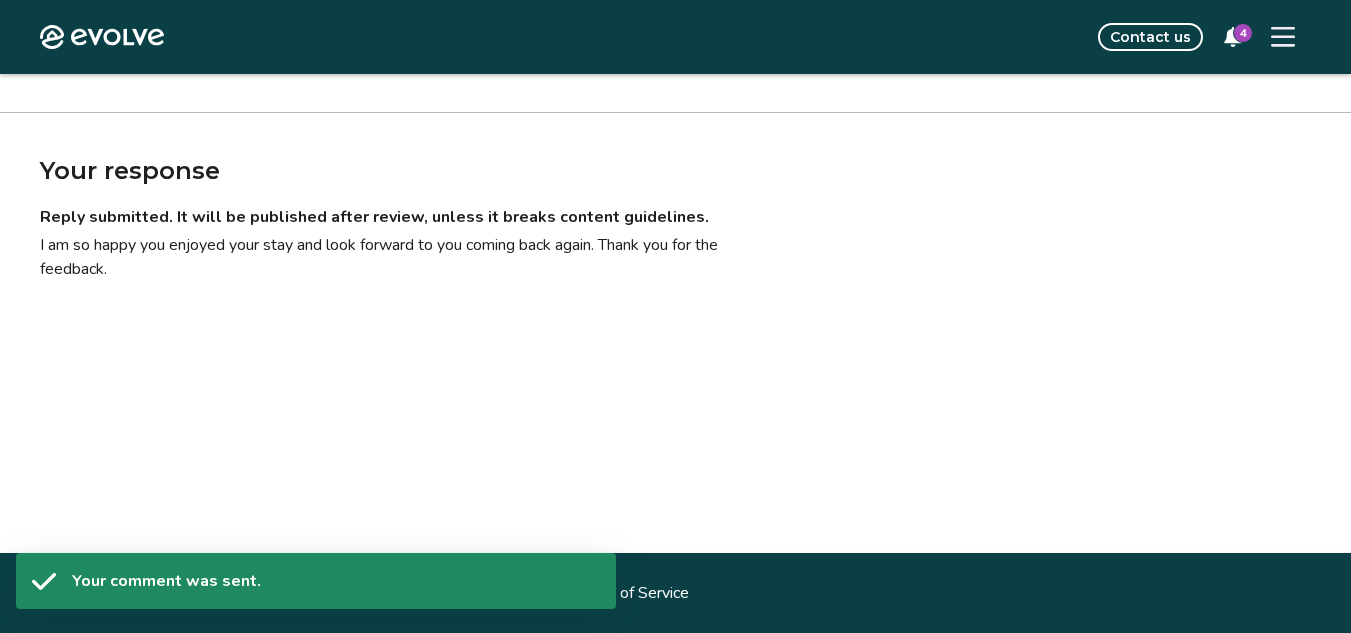 scroll, scrollTop: 401, scrollLeft: 0, axis: vertical 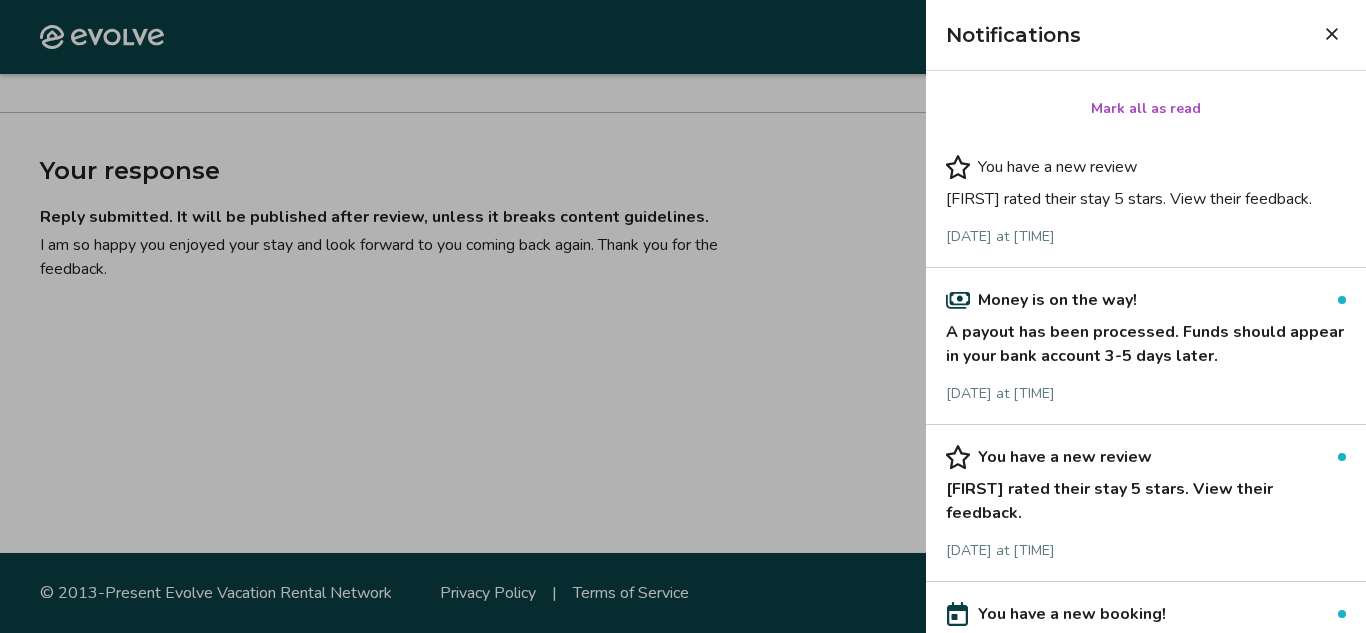click 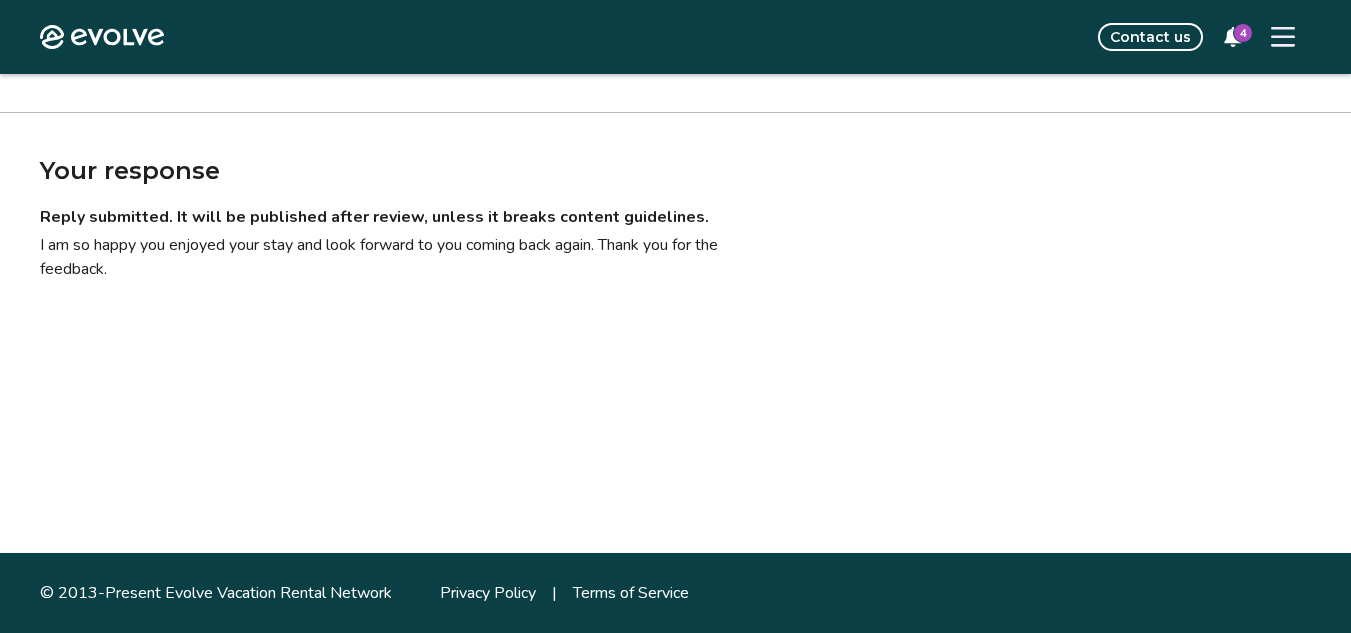 click on "4" at bounding box center (1243, 33) 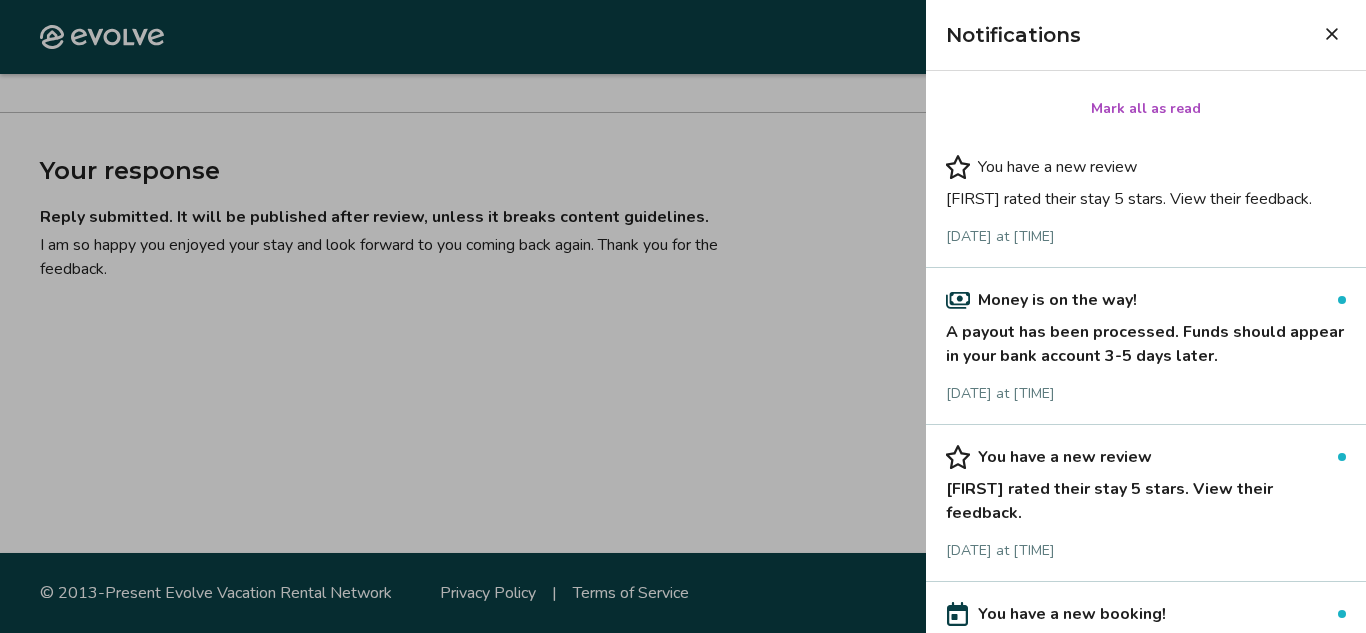 click 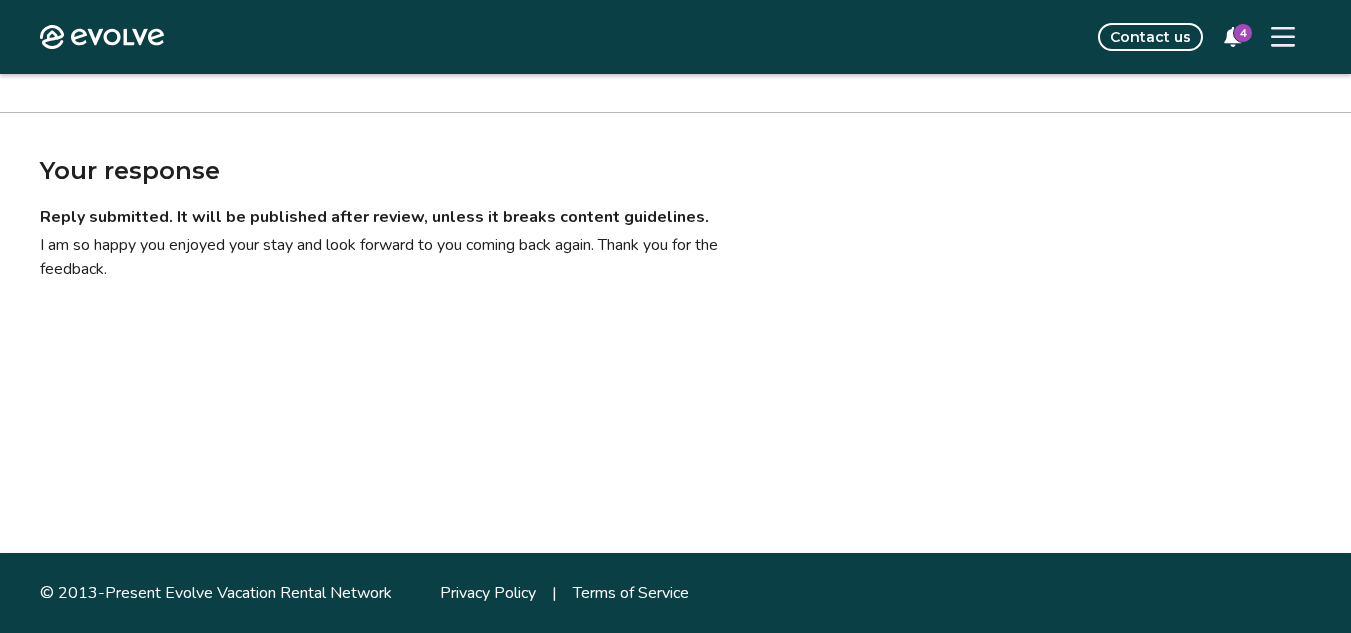 click on "4" at bounding box center [1243, 33] 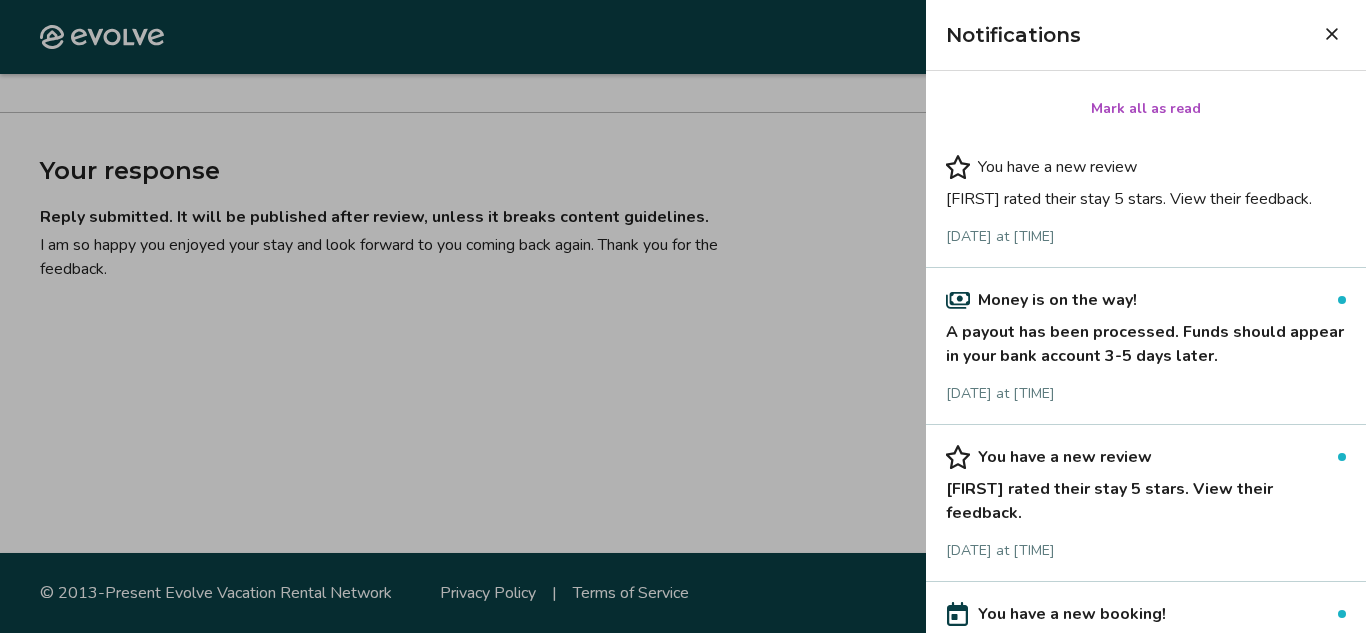 click on "Mark all as read" at bounding box center (1146, 109) 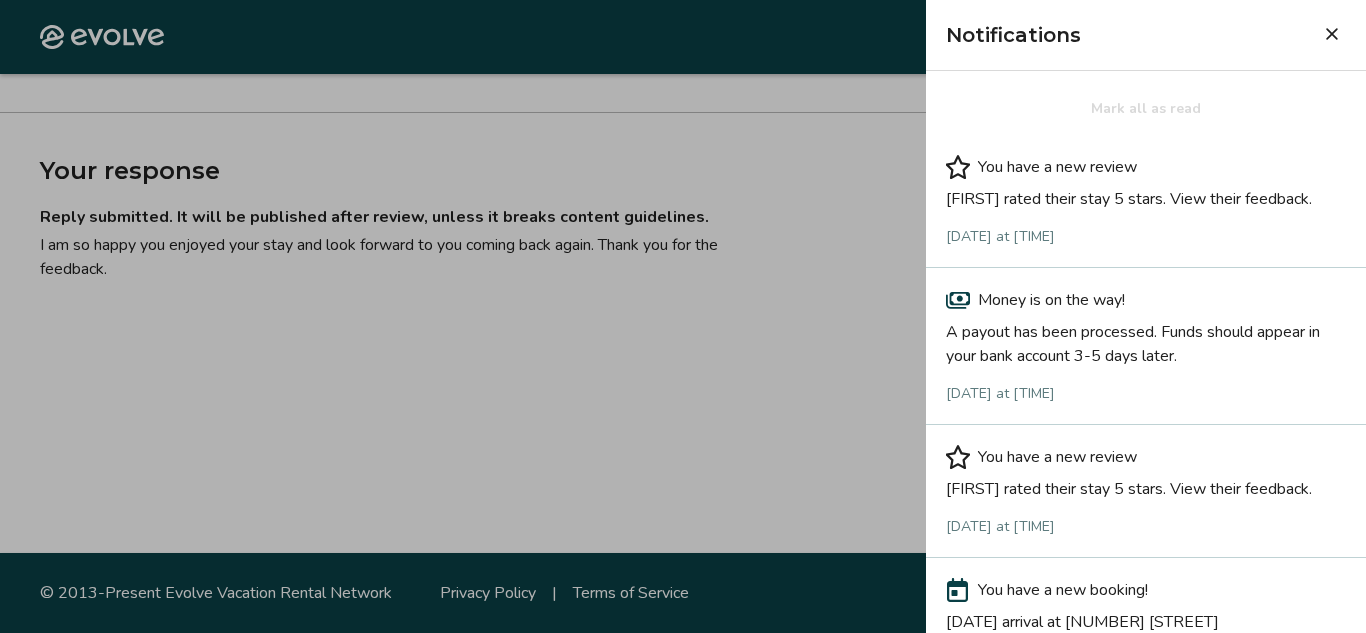 click 